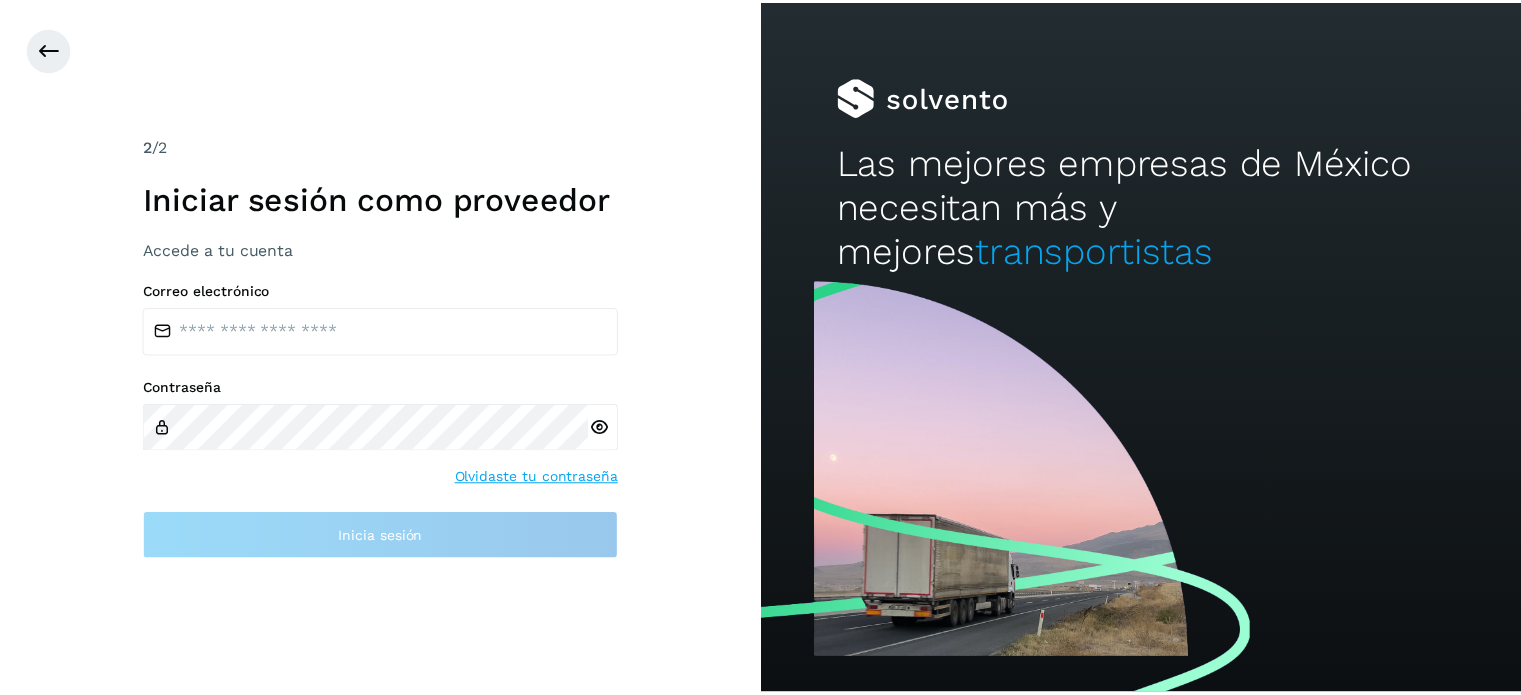 scroll, scrollTop: 0, scrollLeft: 0, axis: both 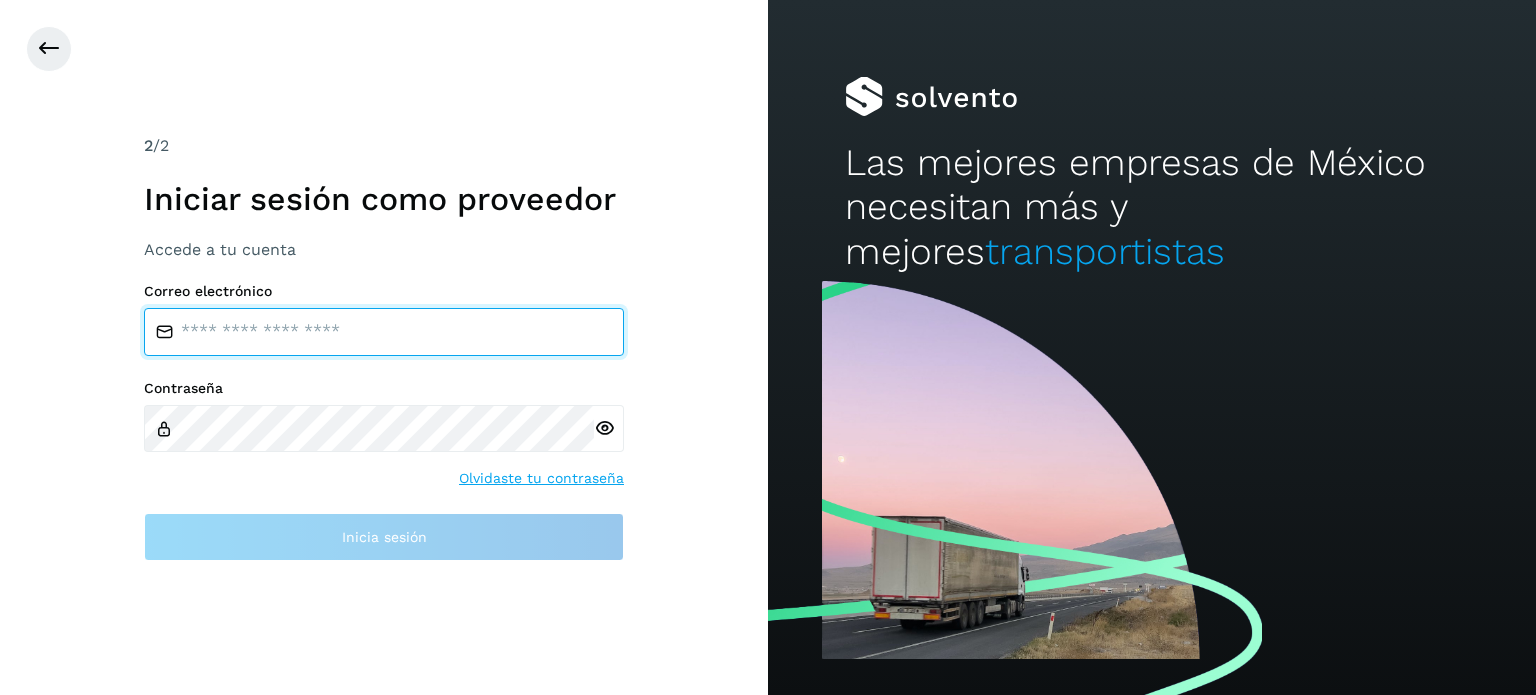 click at bounding box center (384, 332) 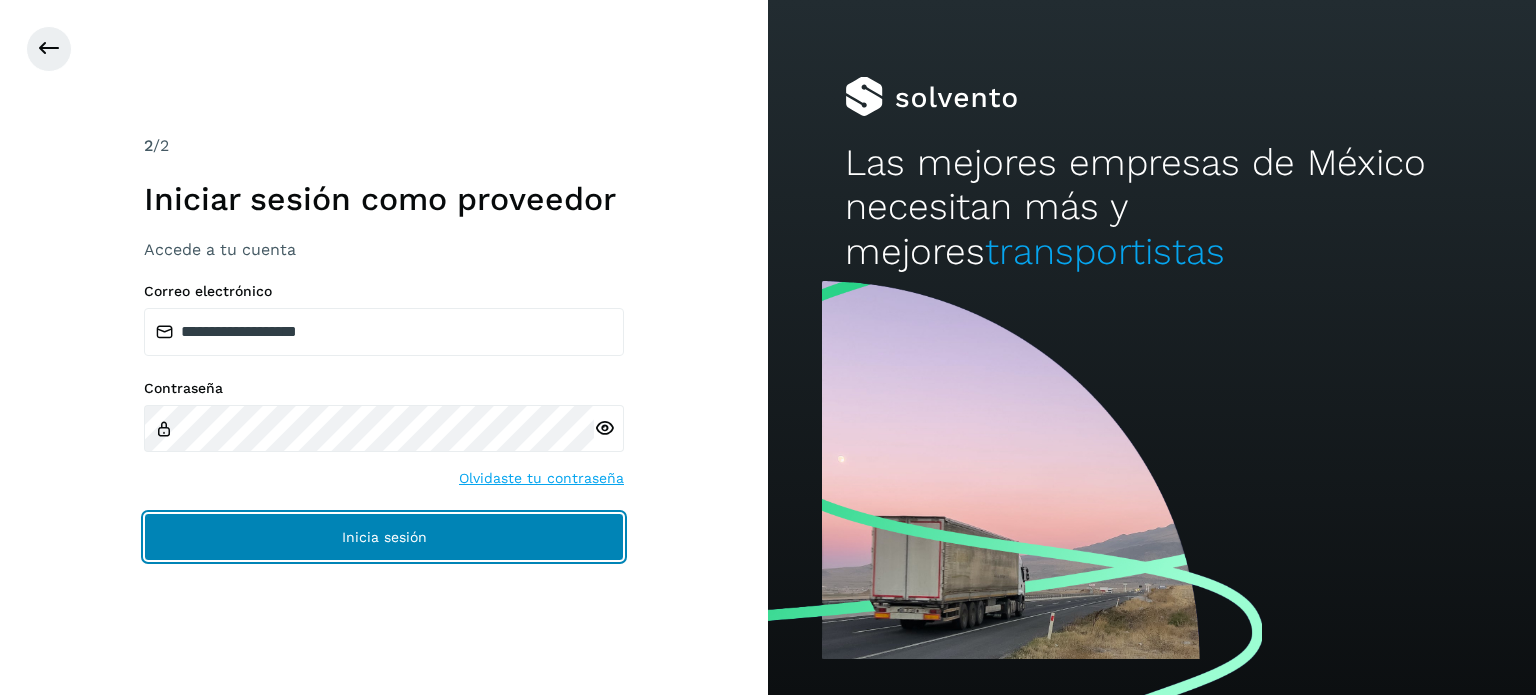 click on "Inicia sesión" at bounding box center [384, 537] 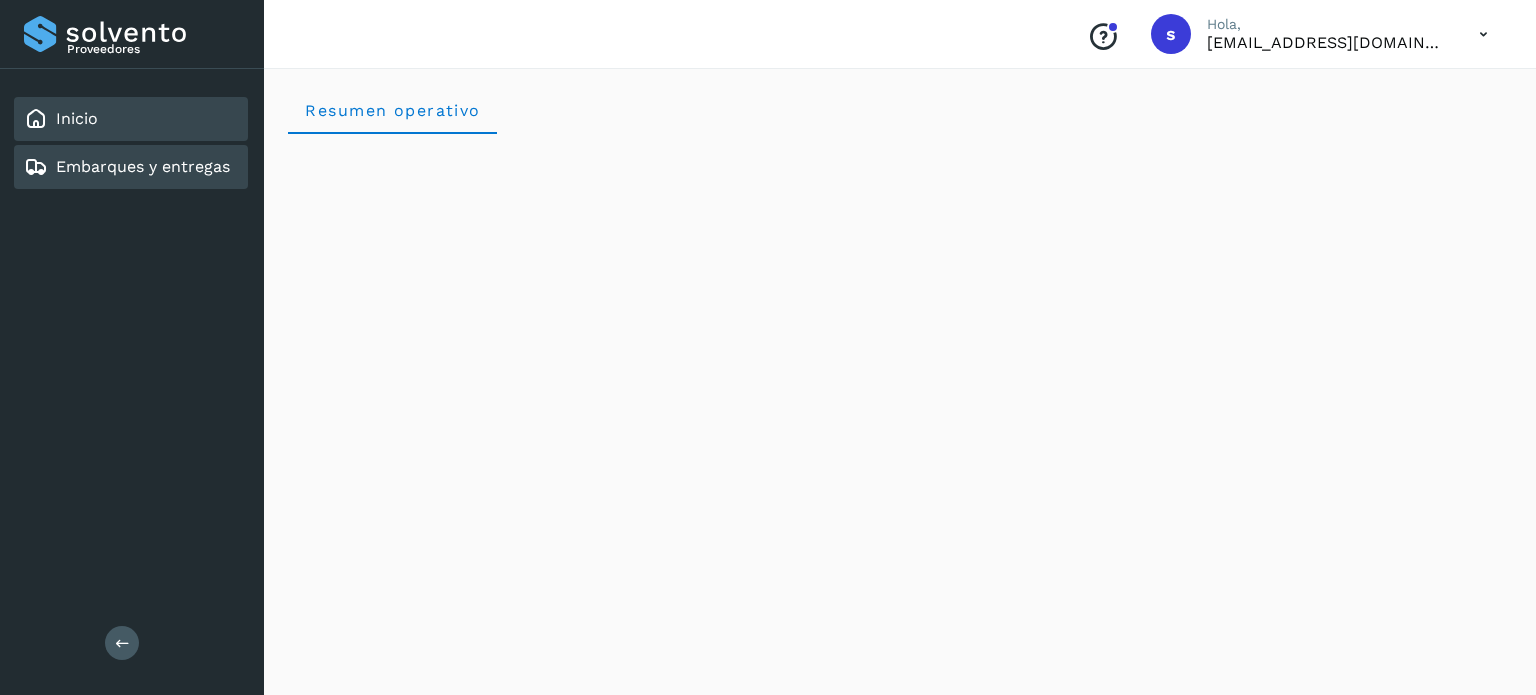click on "Embarques y entregas" at bounding box center [143, 166] 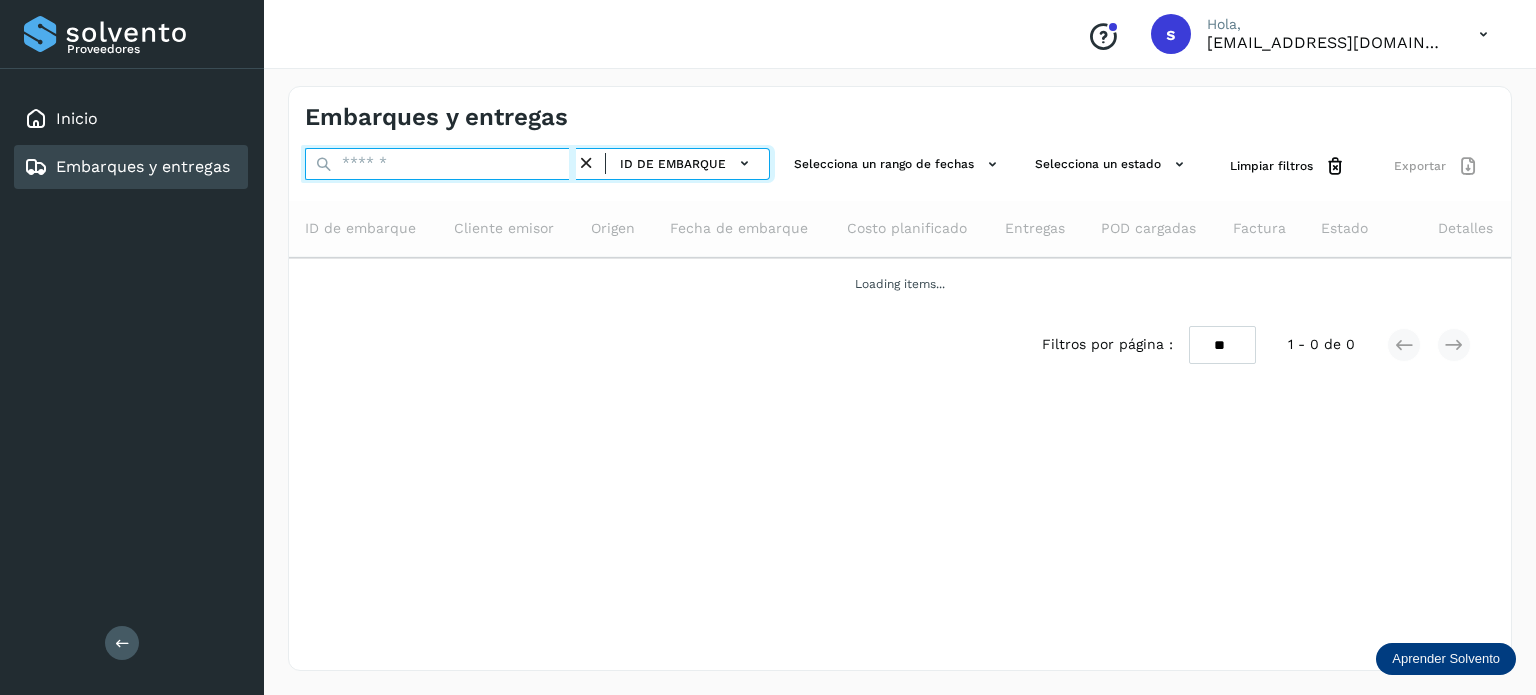 click at bounding box center (440, 164) 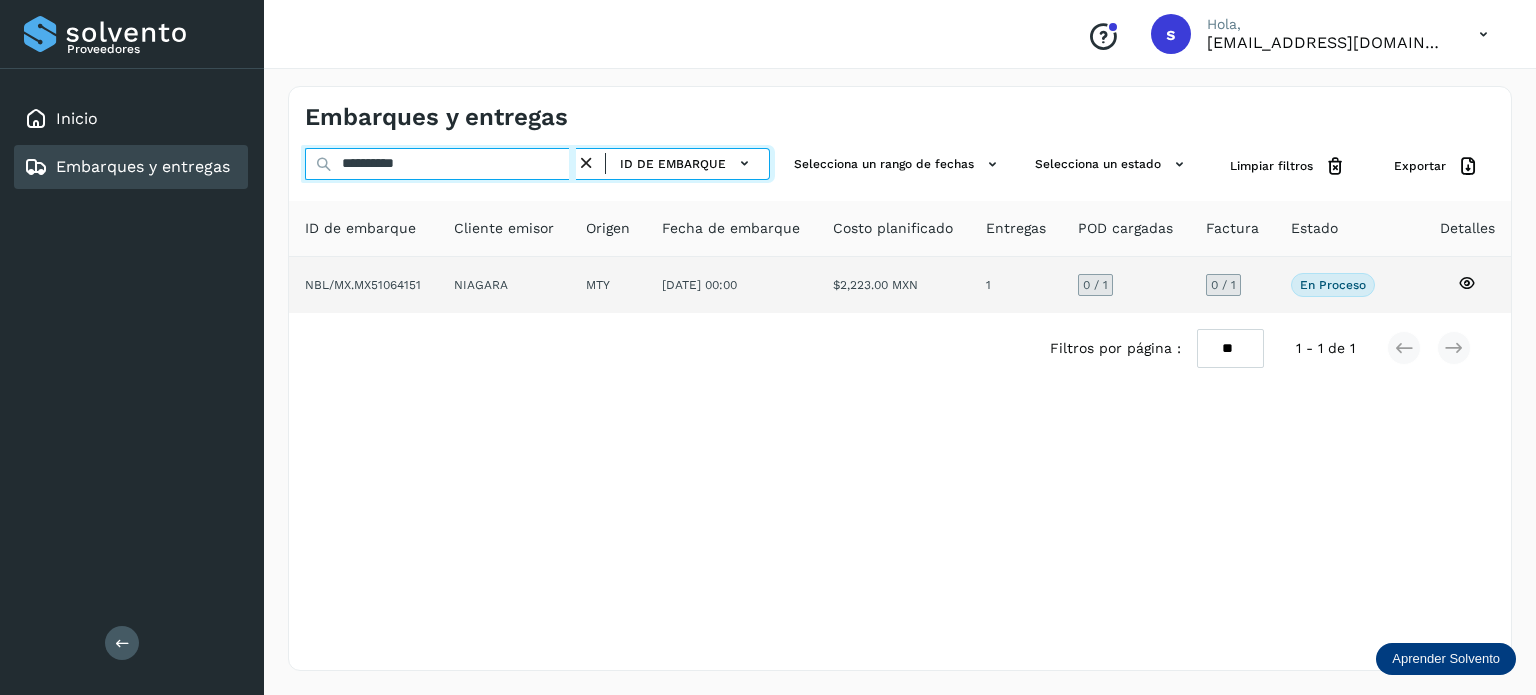 type on "**********" 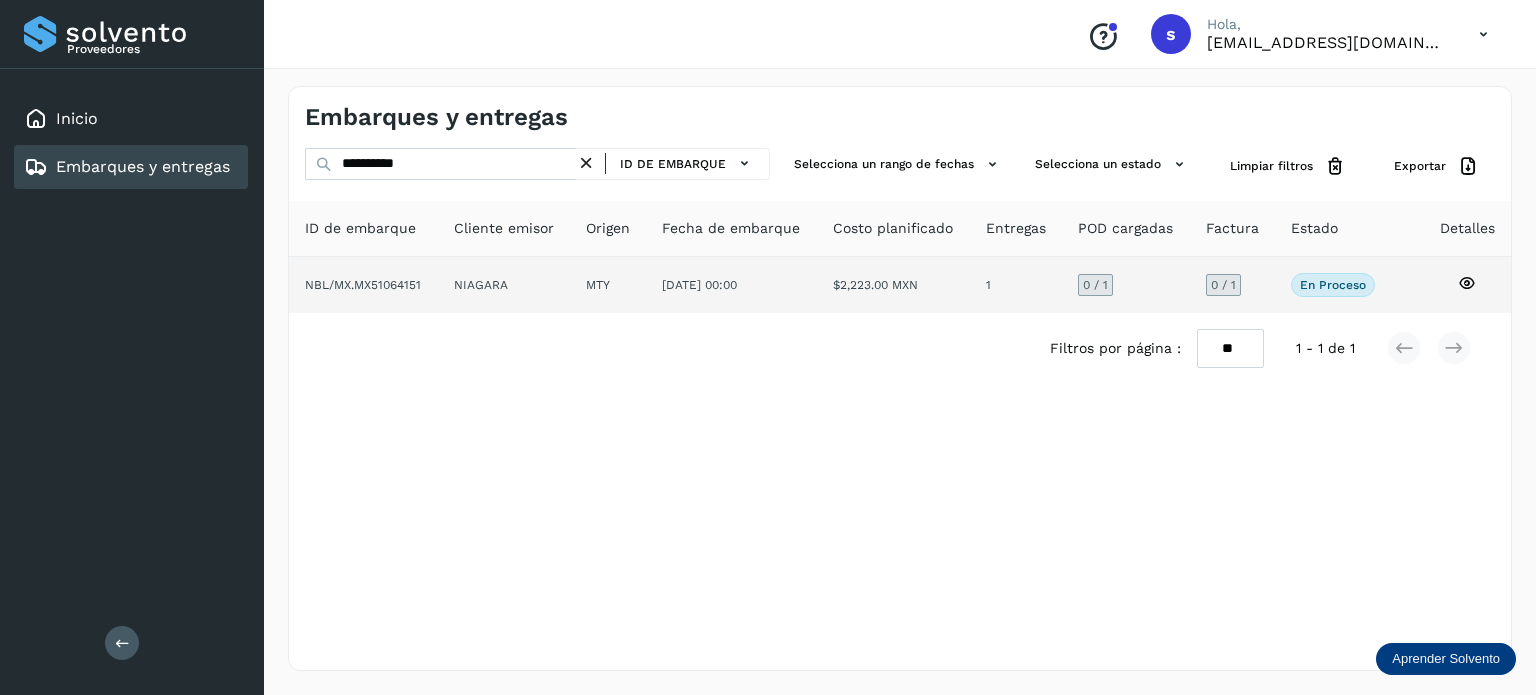 click on "MTY" 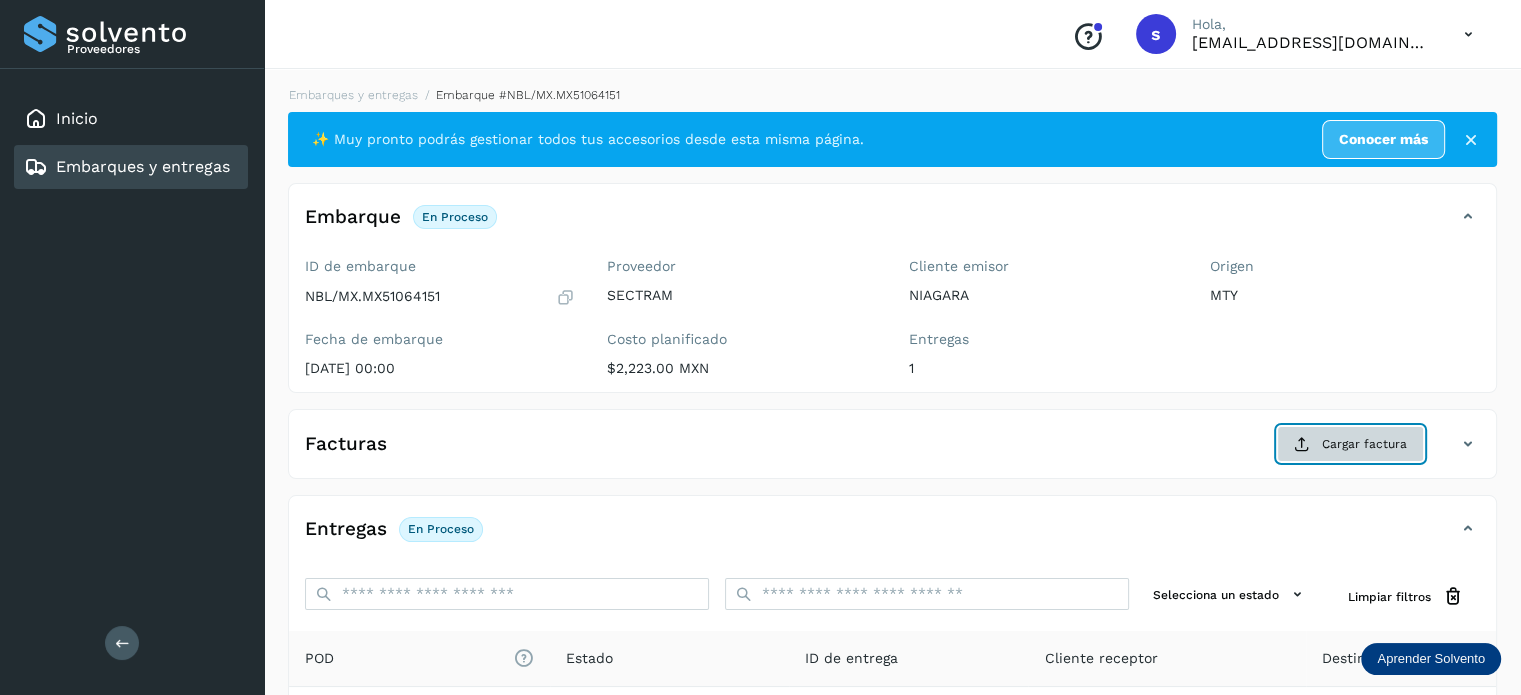 click at bounding box center (1302, 444) 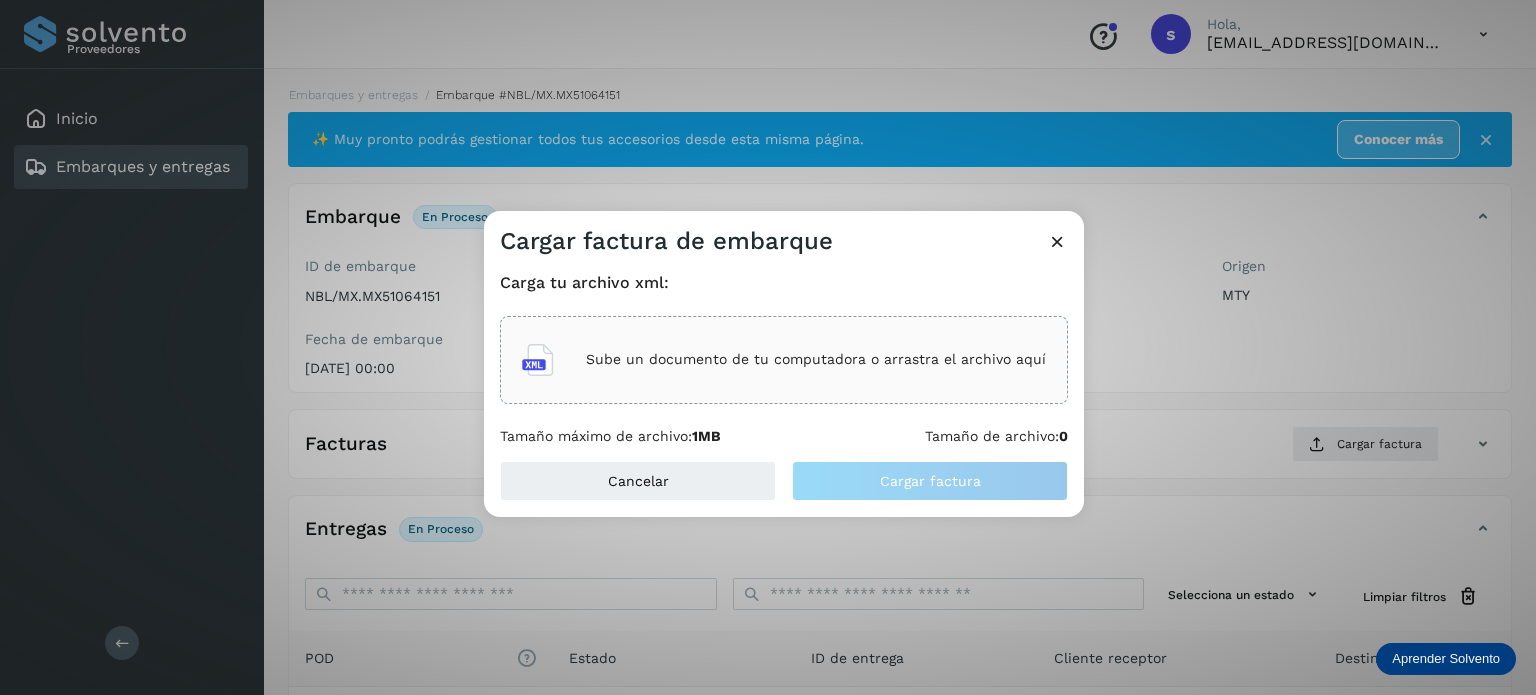 click on "Sube un documento de tu computadora o arrastra el archivo aquí" at bounding box center [816, 359] 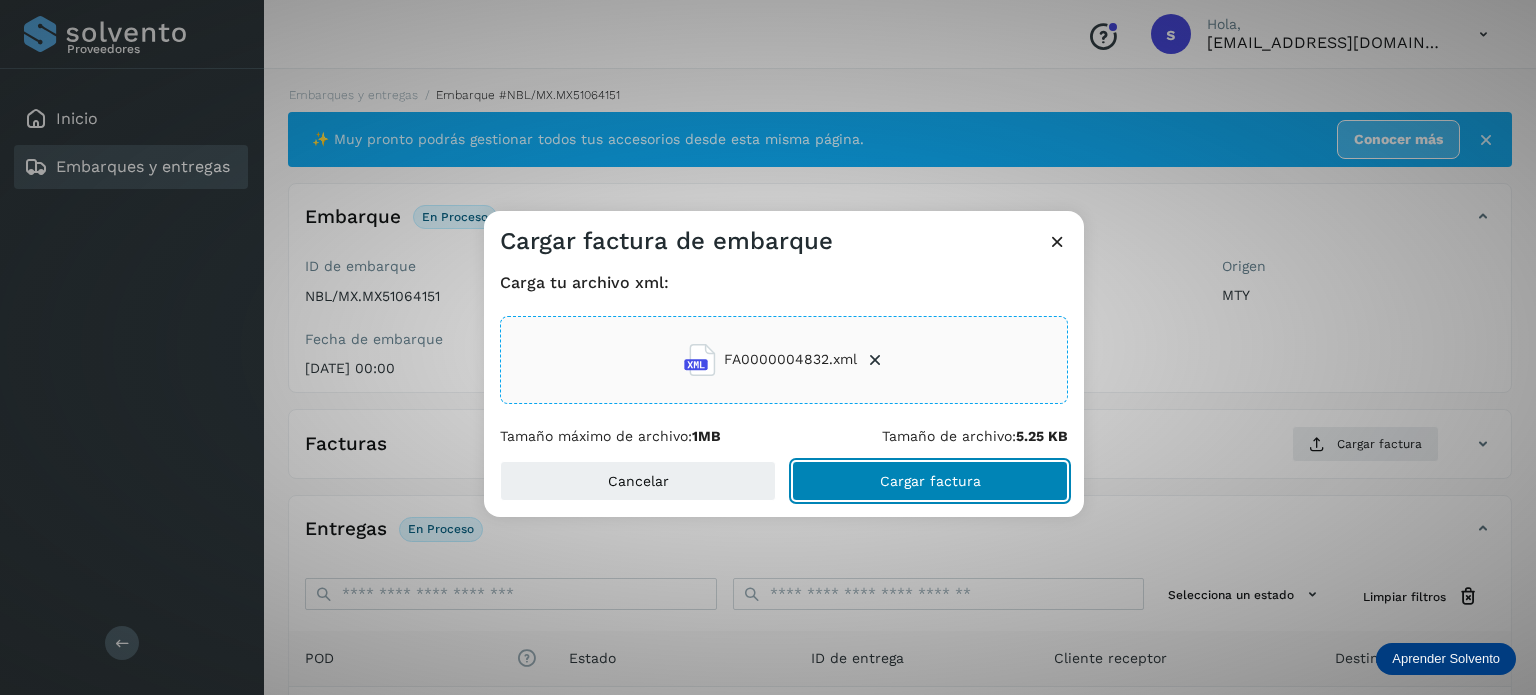 click on "Cargar factura" 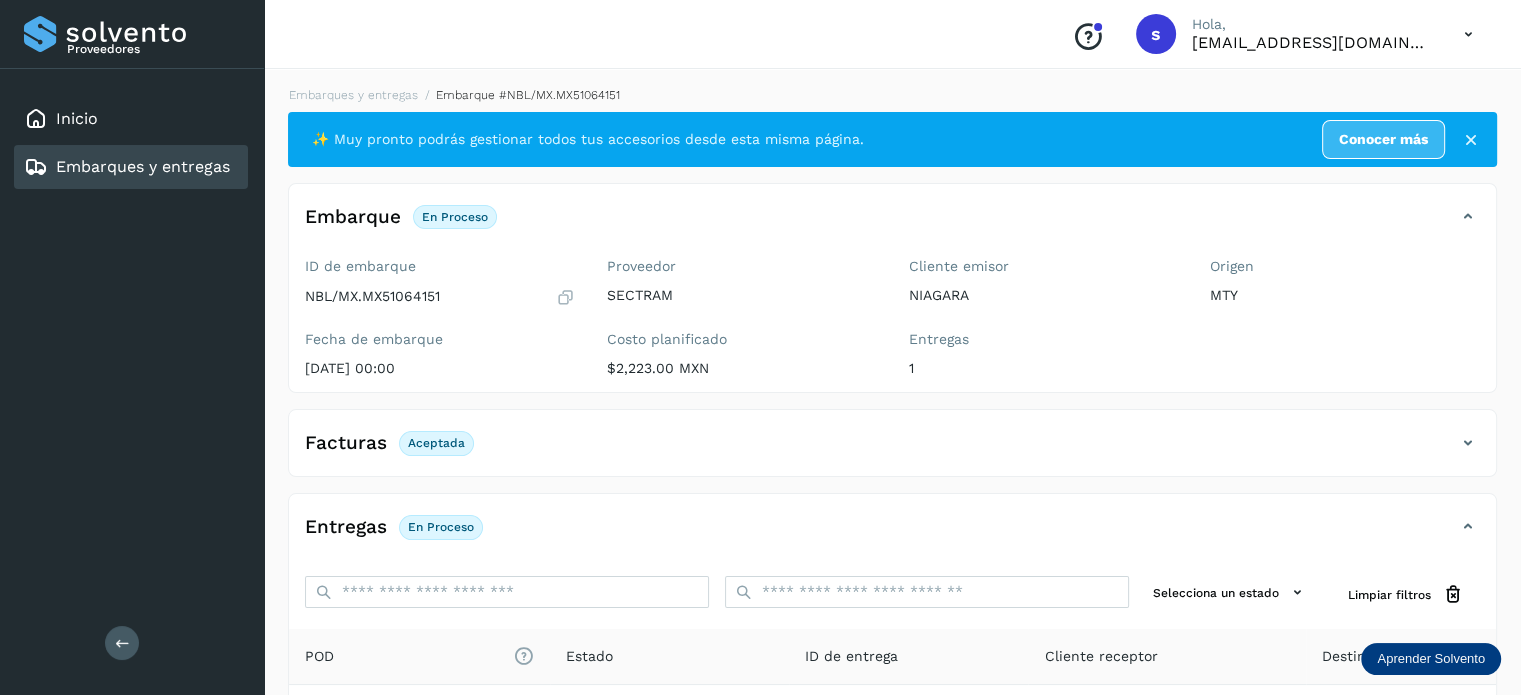 scroll, scrollTop: 250, scrollLeft: 0, axis: vertical 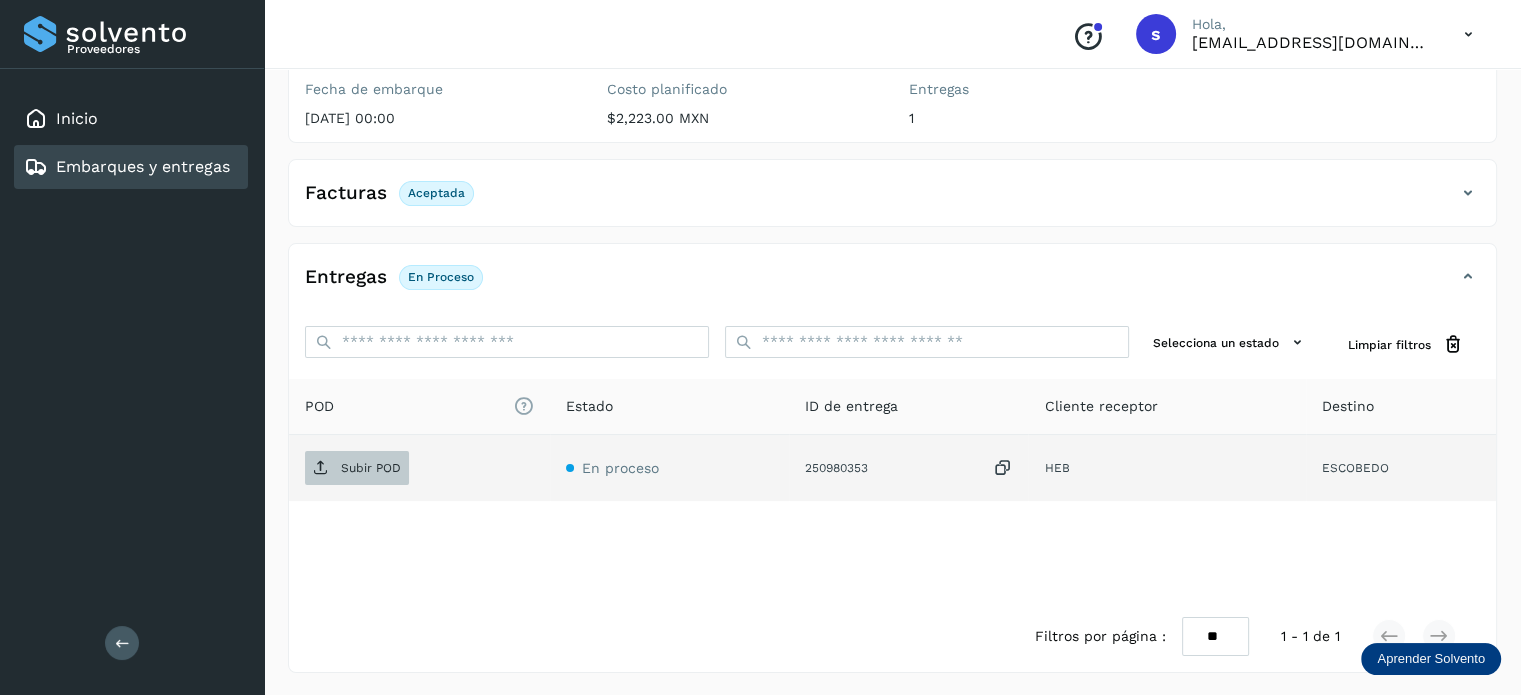 click on "Subir POD" at bounding box center (371, 468) 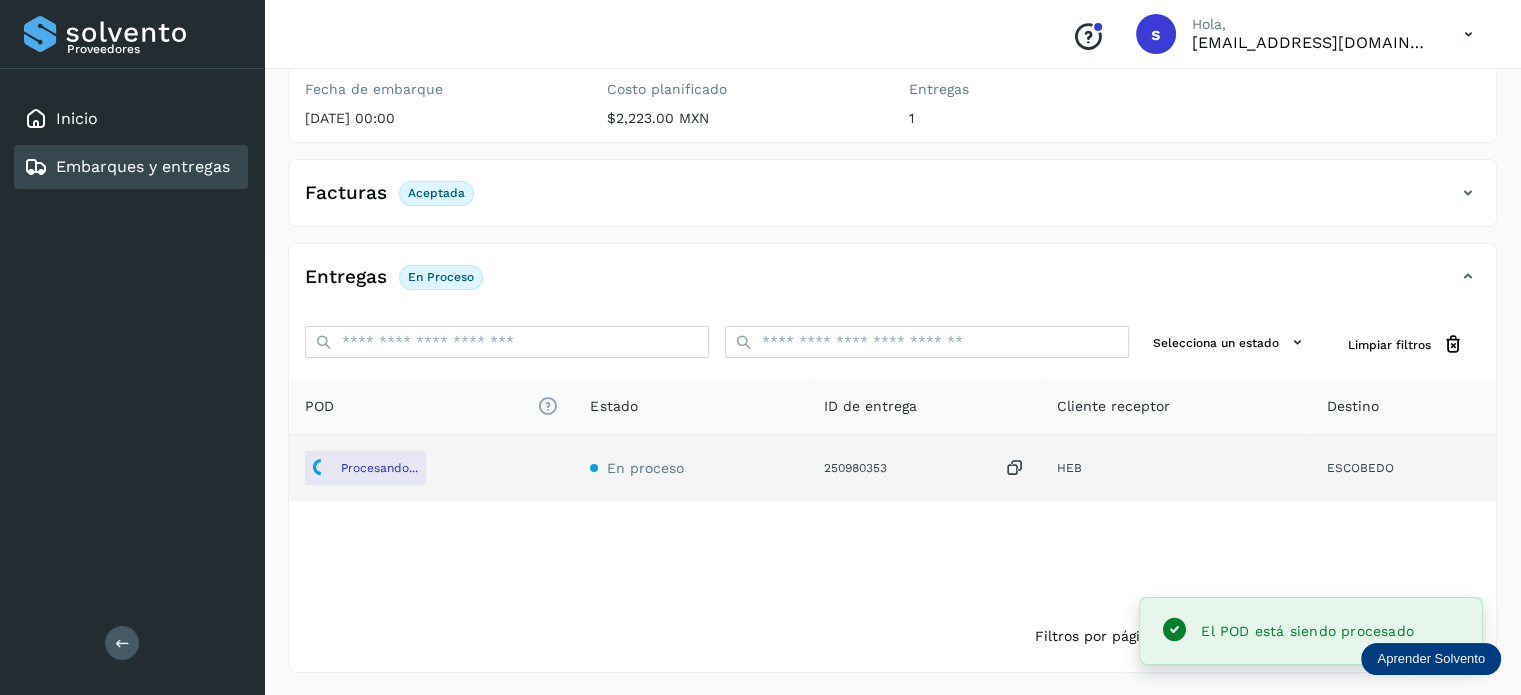 scroll, scrollTop: 0, scrollLeft: 0, axis: both 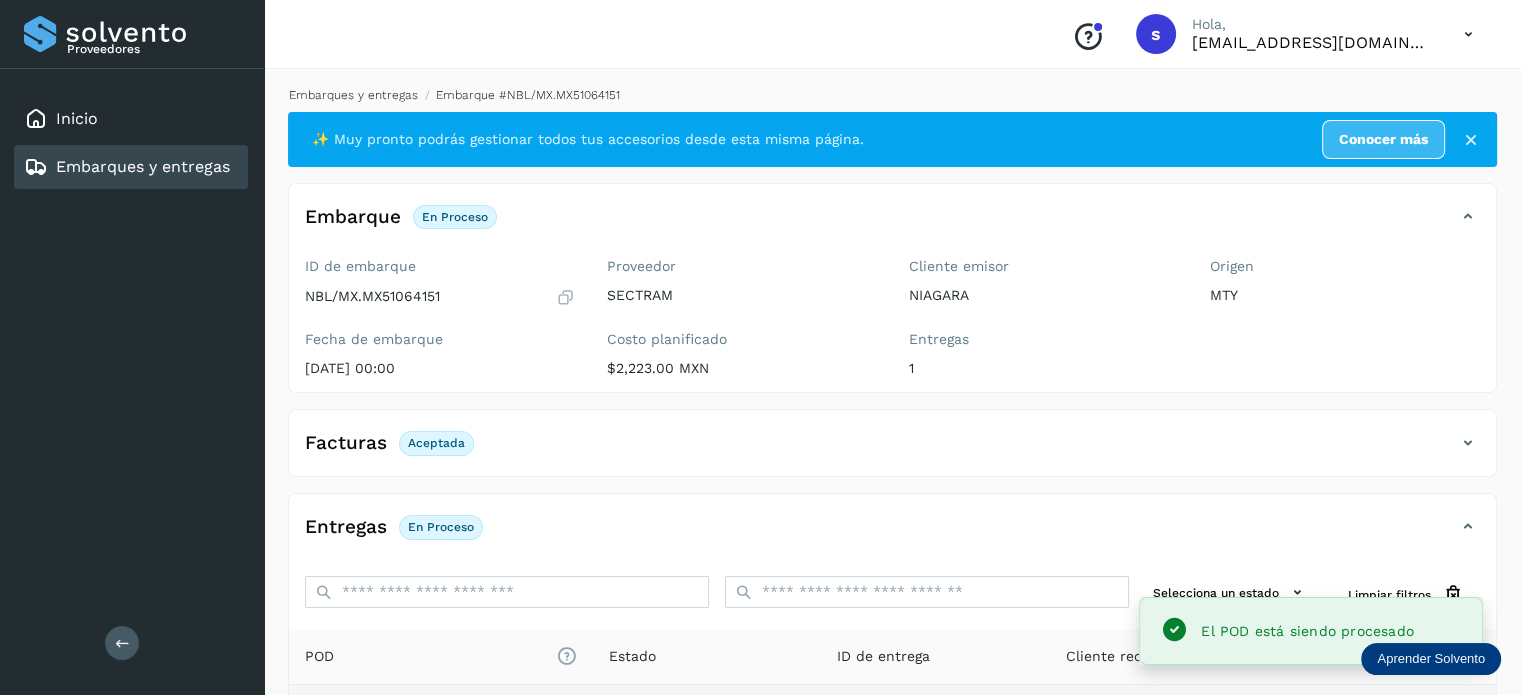 click on "Embarques y entregas" at bounding box center (353, 95) 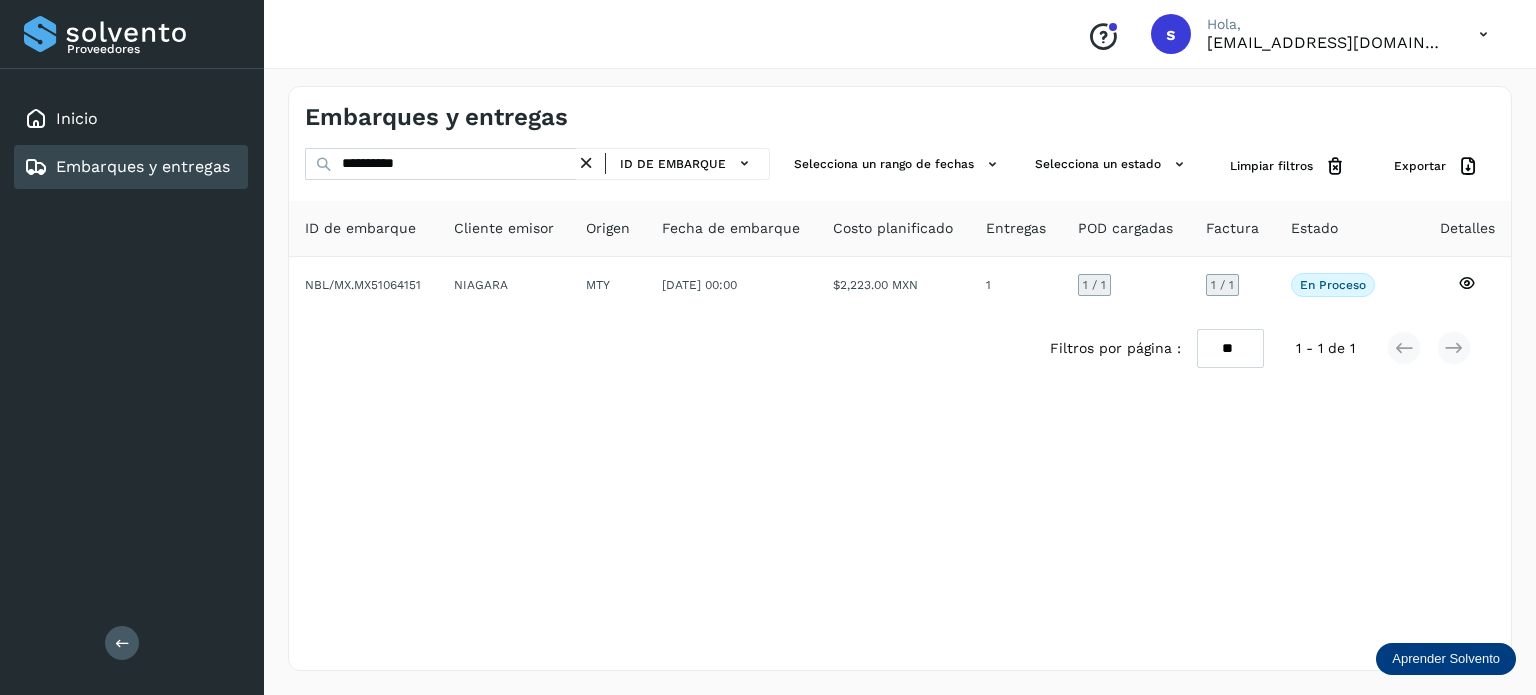 click at bounding box center [586, 163] 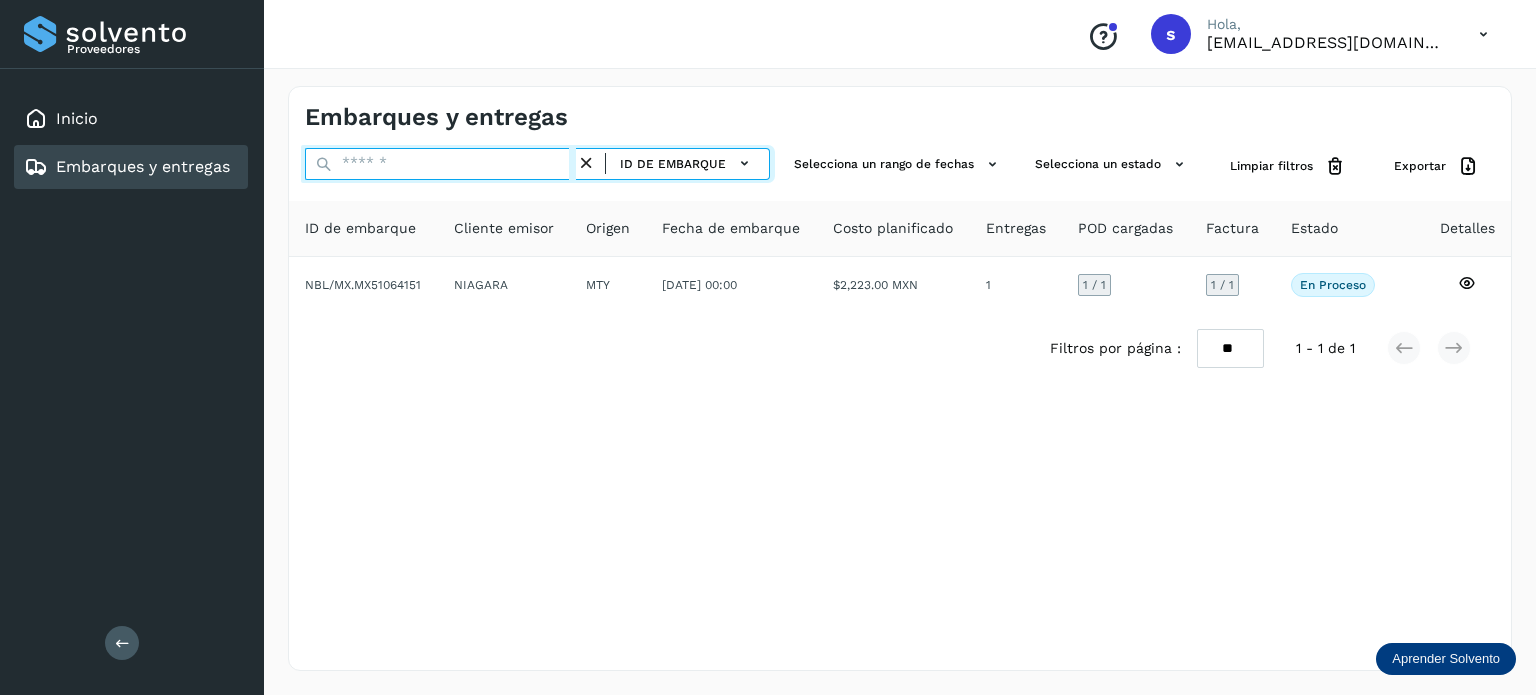 click at bounding box center [440, 164] 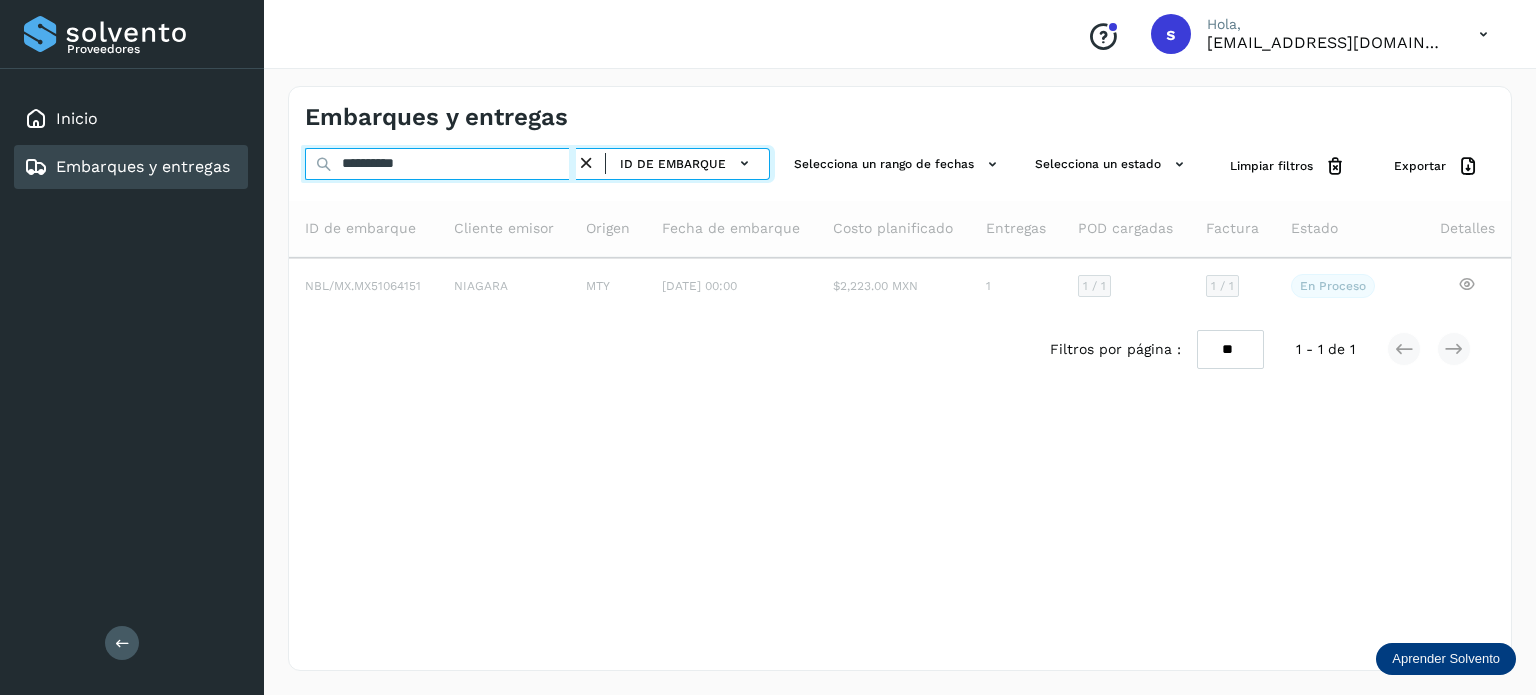 type on "**********" 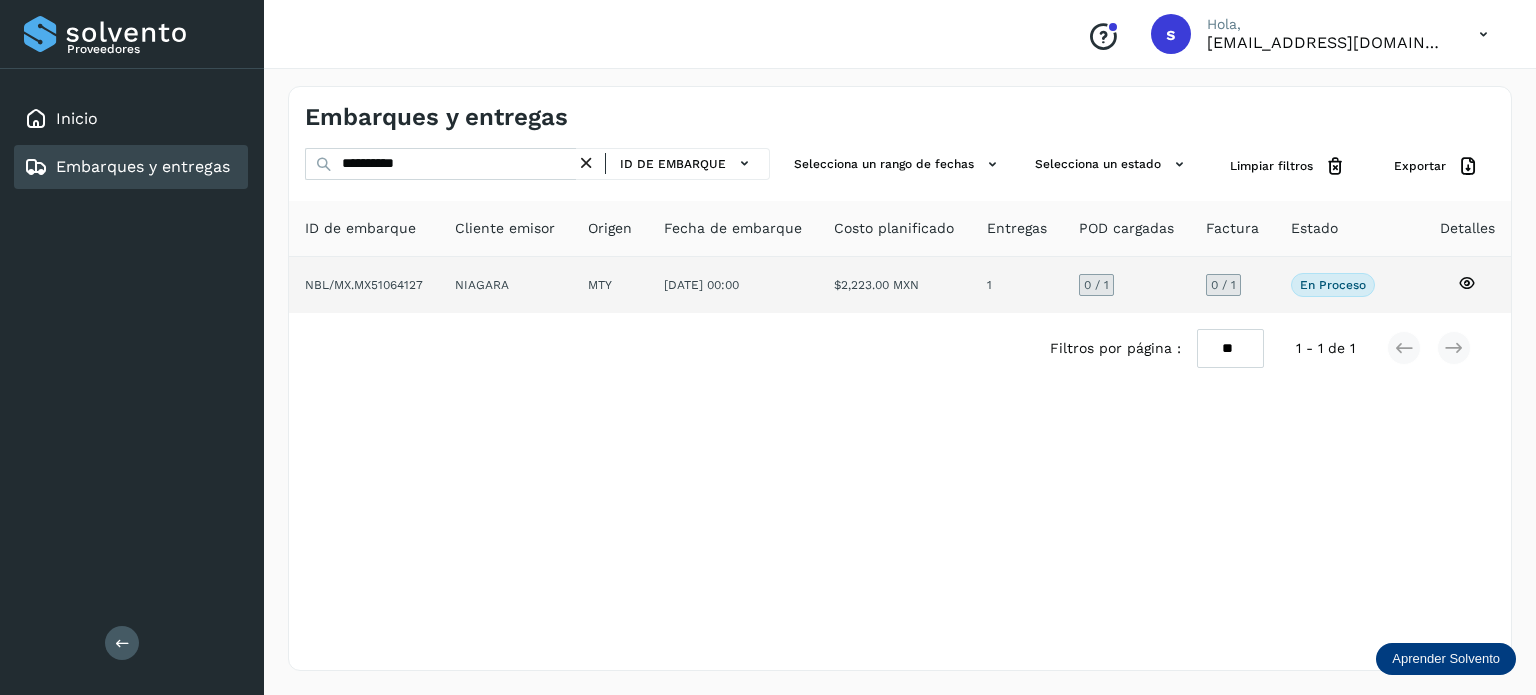 click on "[DATE] 00:00" 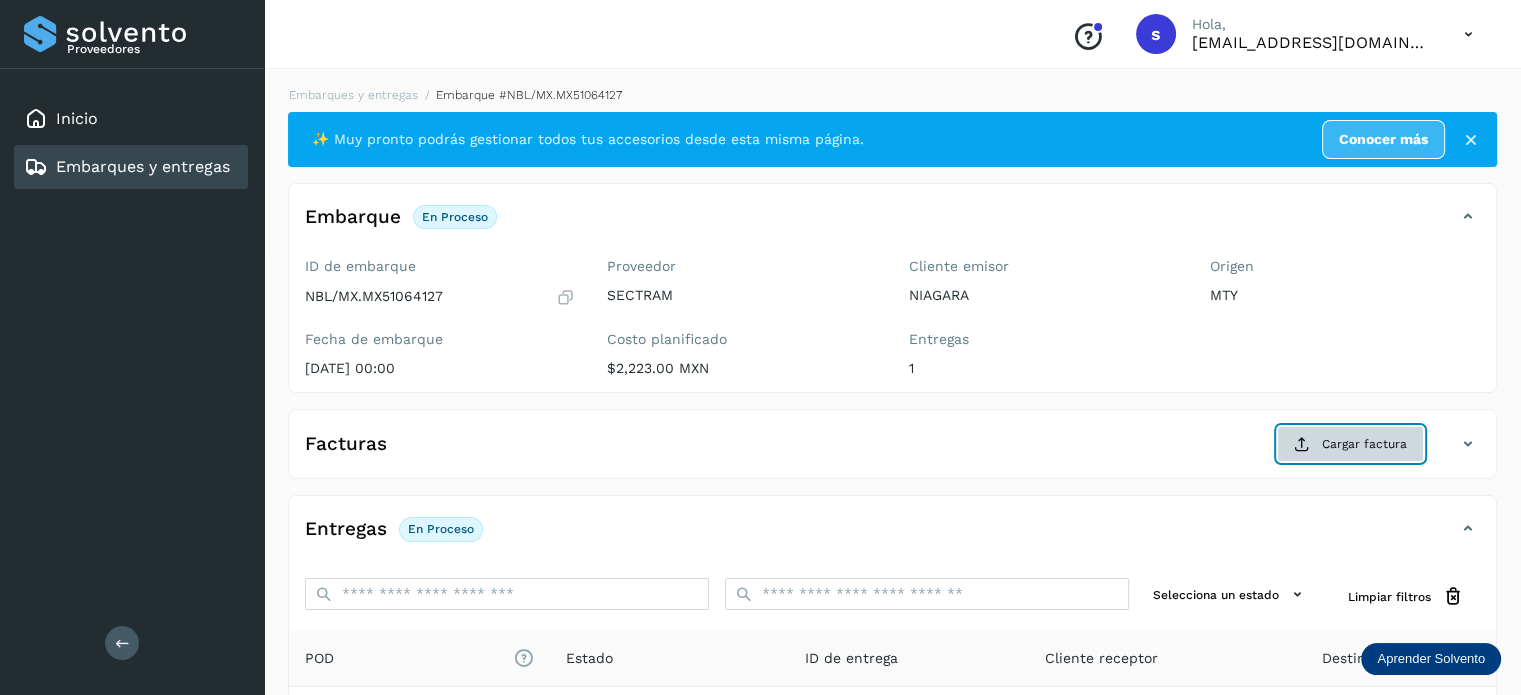 click on "Cargar factura" at bounding box center (1350, 444) 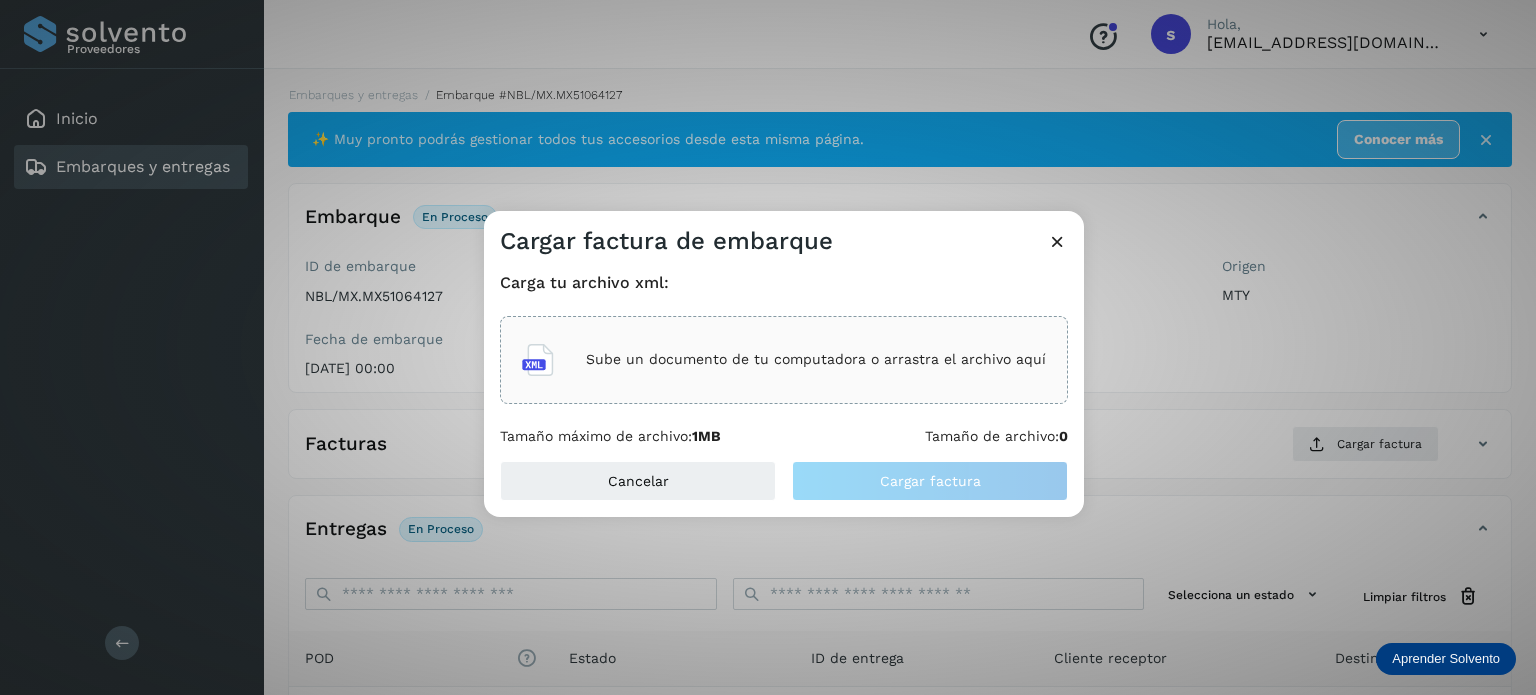 click on "Sube un documento de tu computadora o arrastra el archivo aquí" at bounding box center (816, 359) 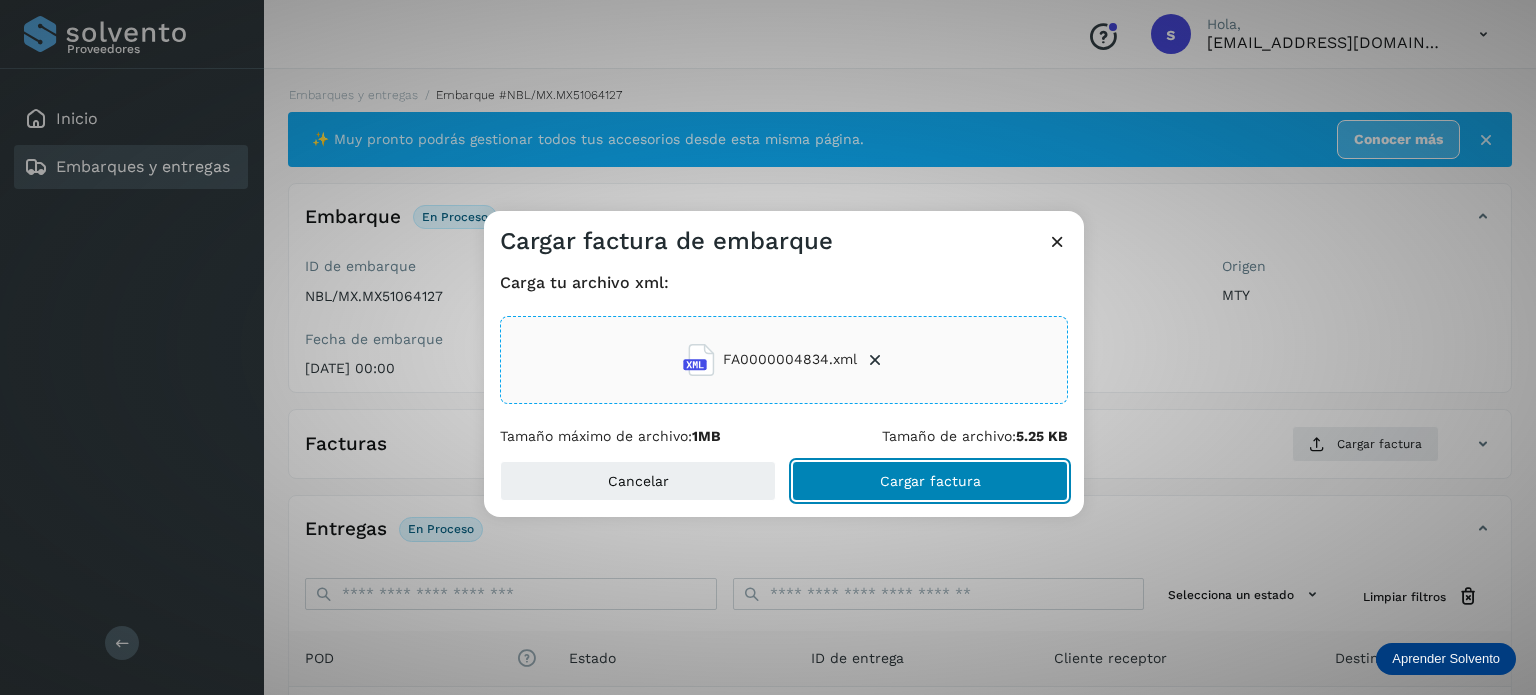 click on "Cargar factura" 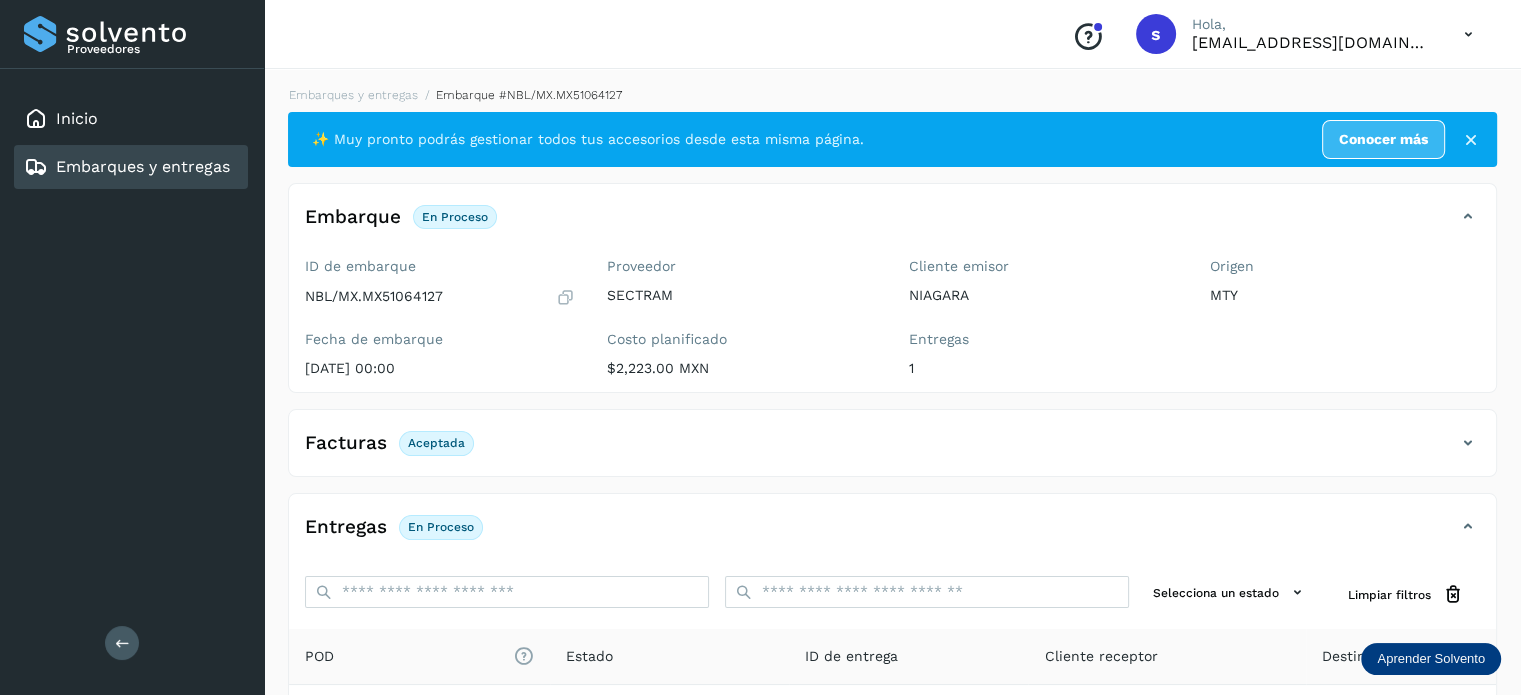 scroll, scrollTop: 250, scrollLeft: 0, axis: vertical 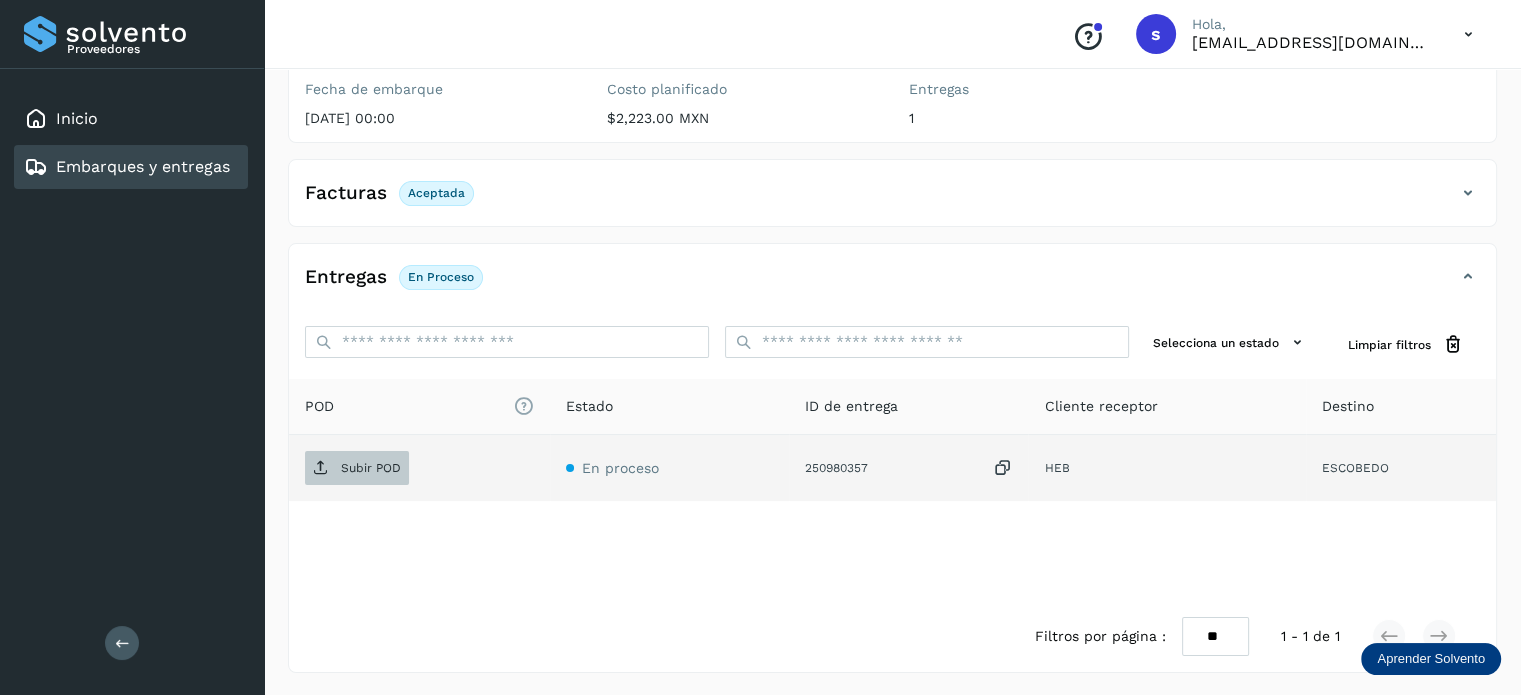 click on "Subir POD" at bounding box center [371, 468] 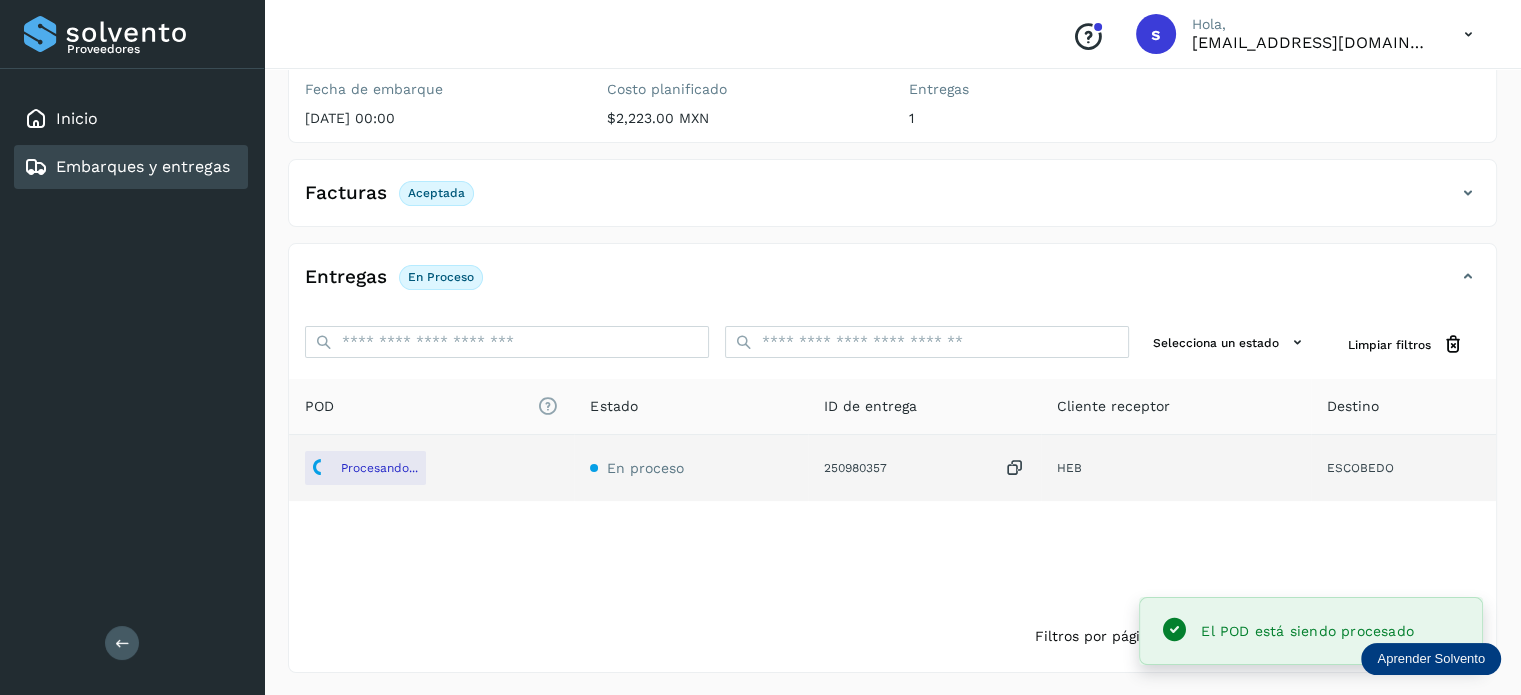 scroll, scrollTop: 0, scrollLeft: 0, axis: both 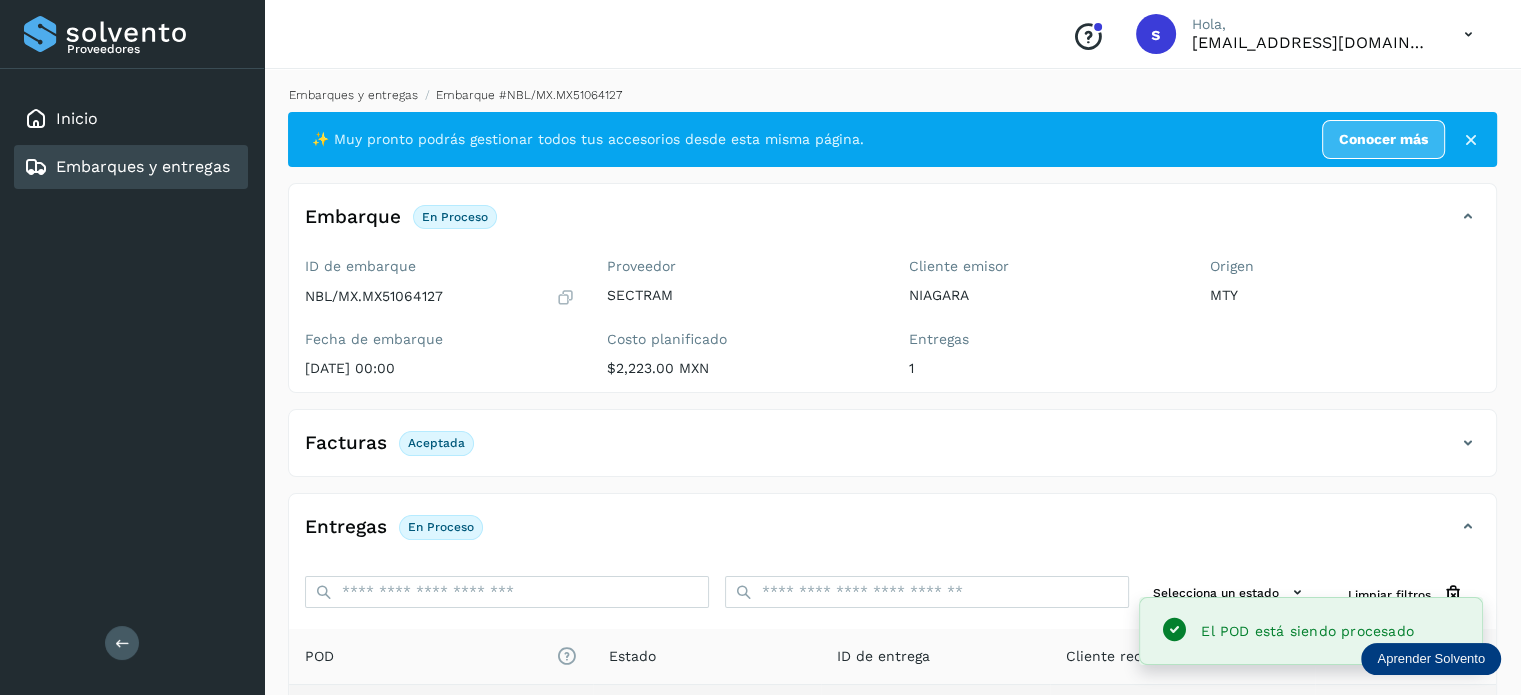 click on "Embarques y entregas" at bounding box center (353, 95) 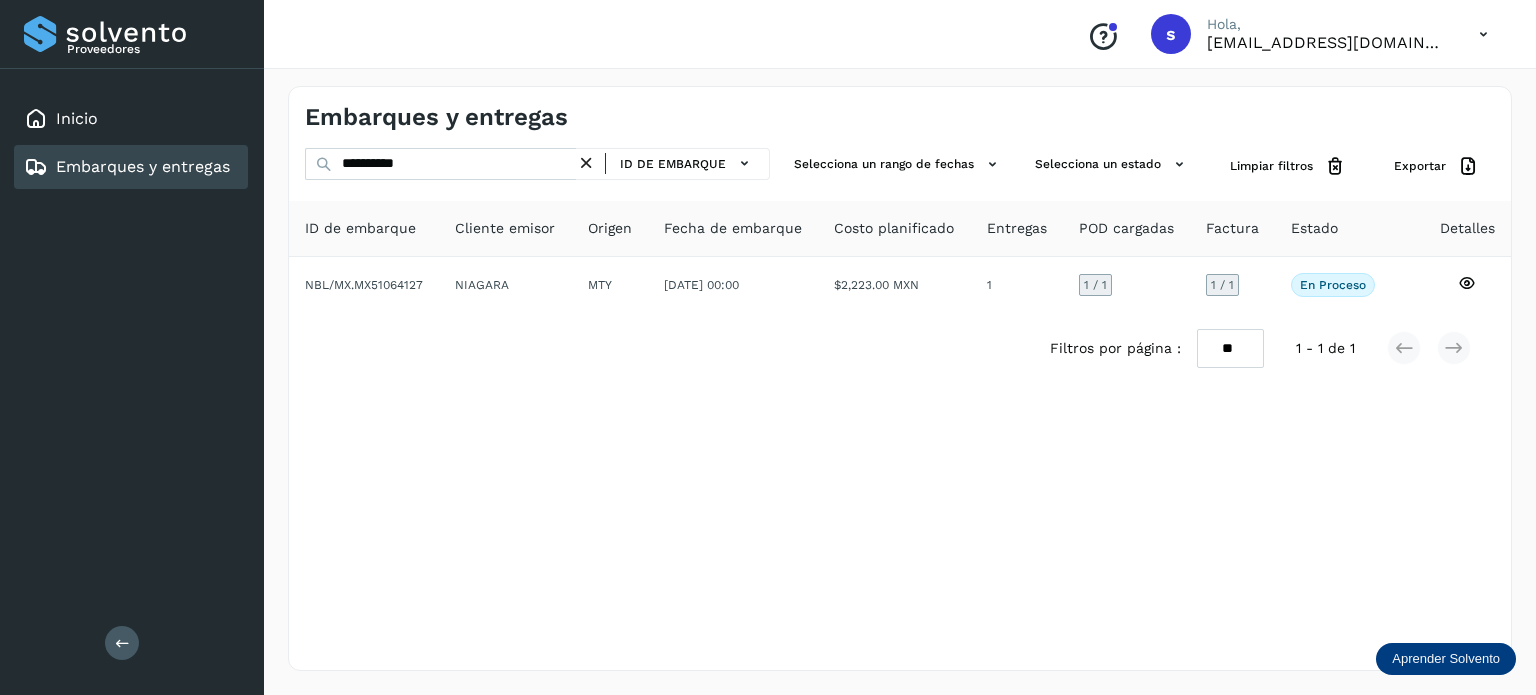 click at bounding box center [586, 163] 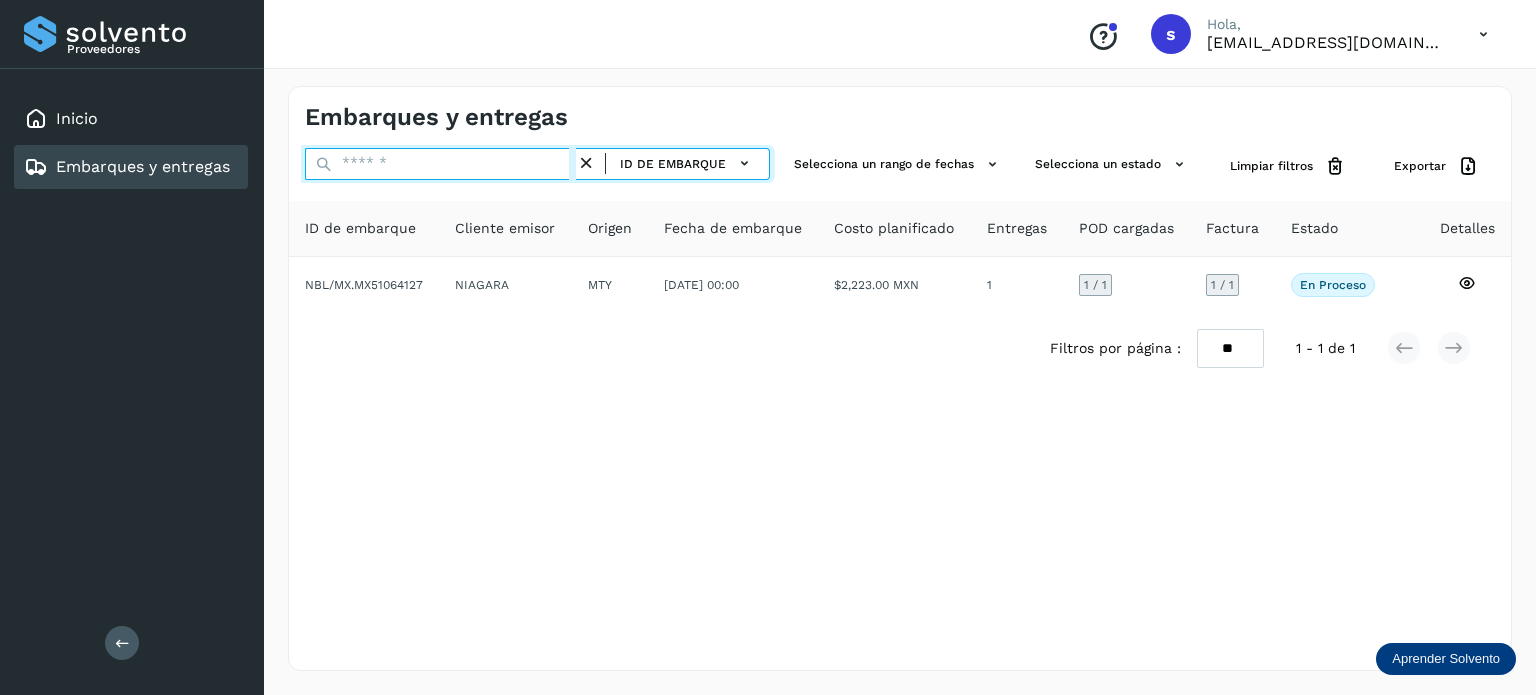 click at bounding box center [440, 164] 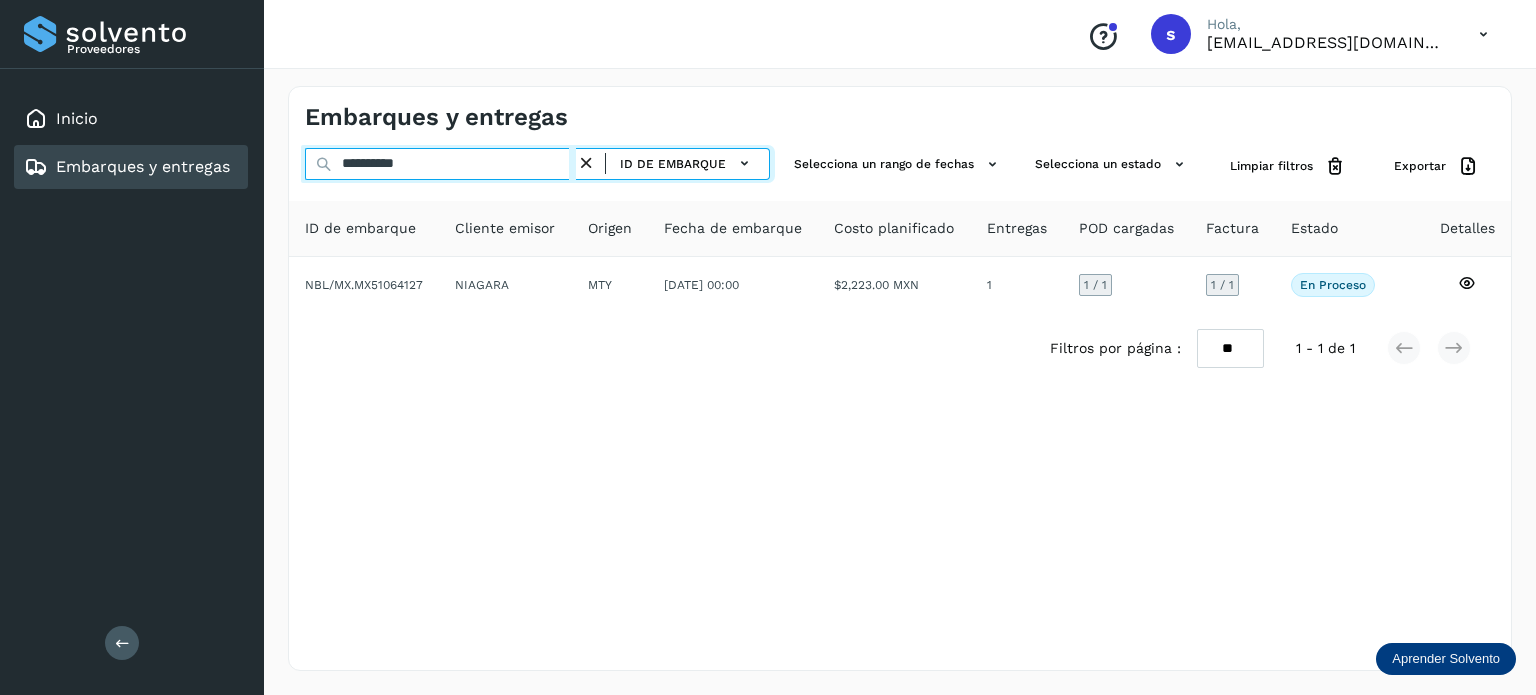 type on "**********" 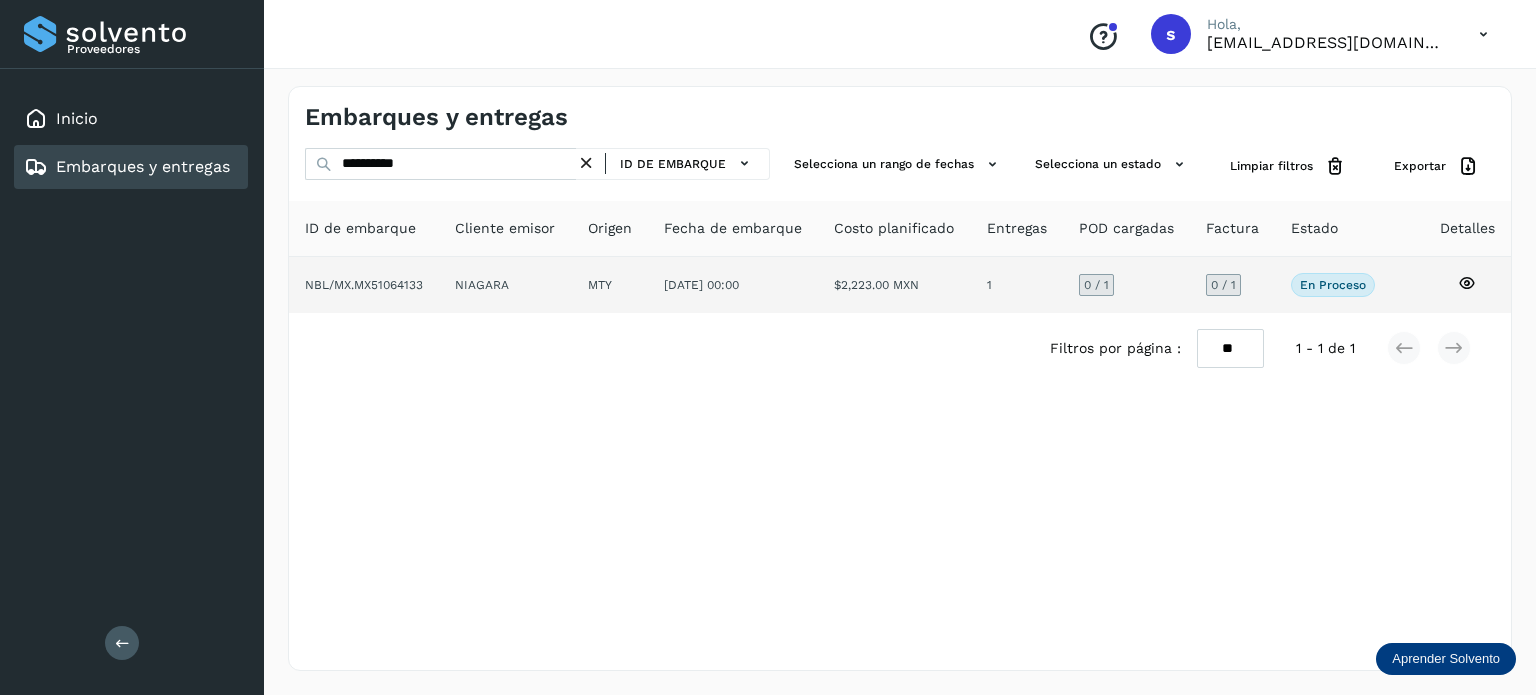 click on "$2,223.00 MXN" 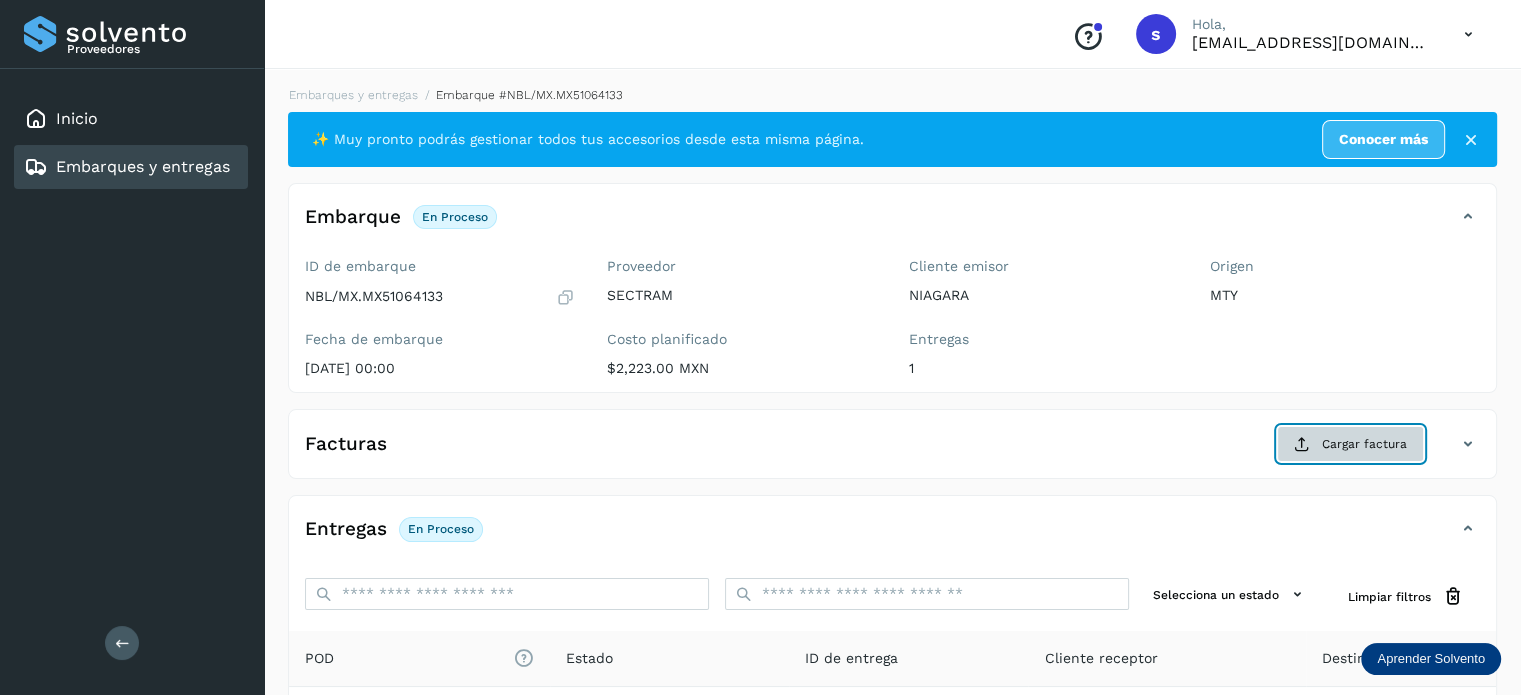 click on "Cargar factura" 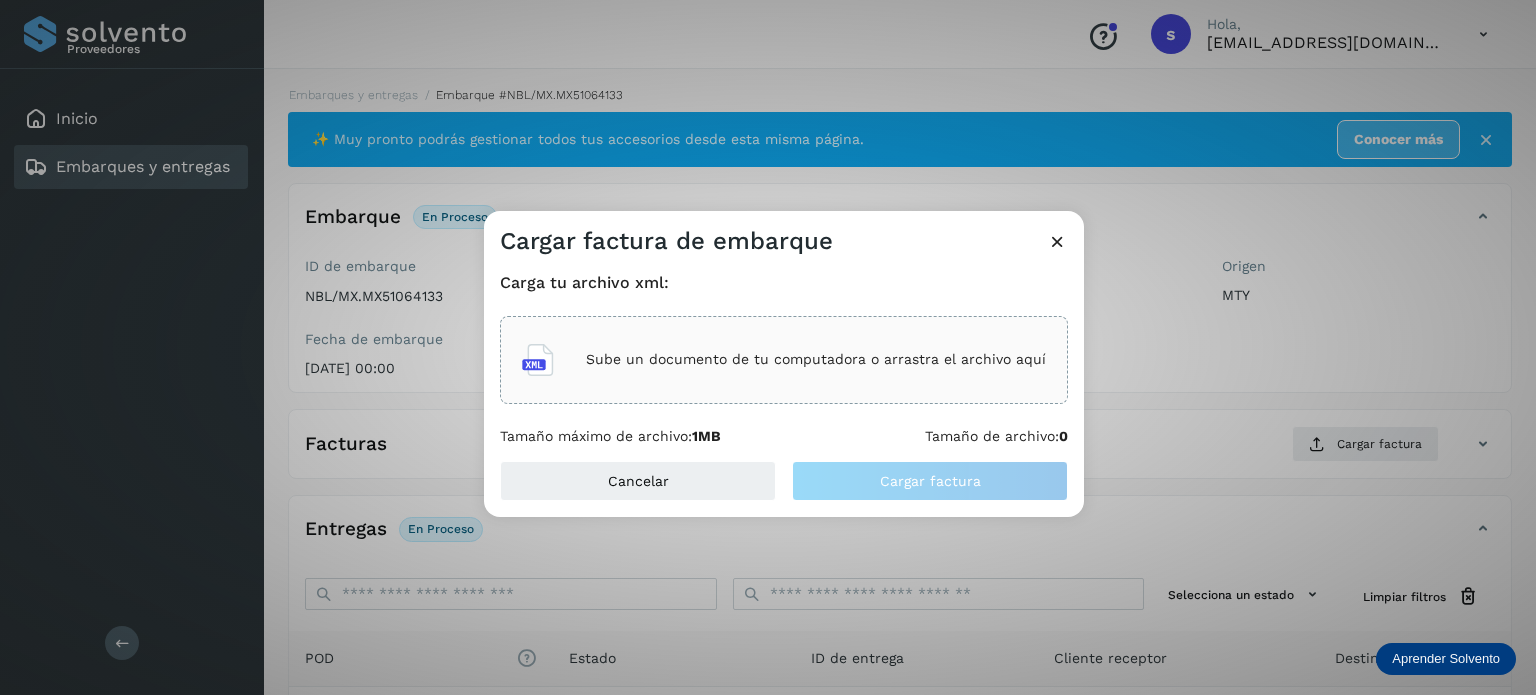click on "Sube un documento de tu computadora o arrastra el archivo aquí" 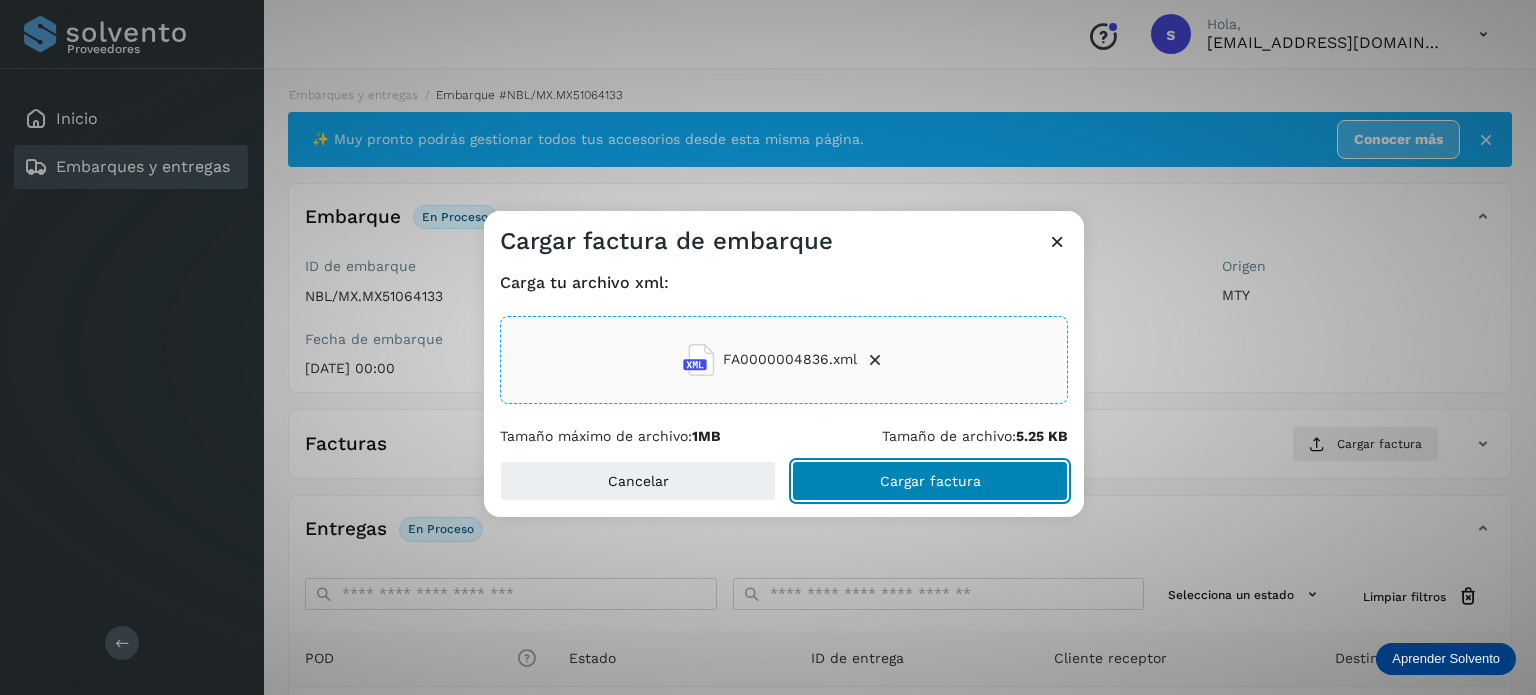 click on "Cargar factura" 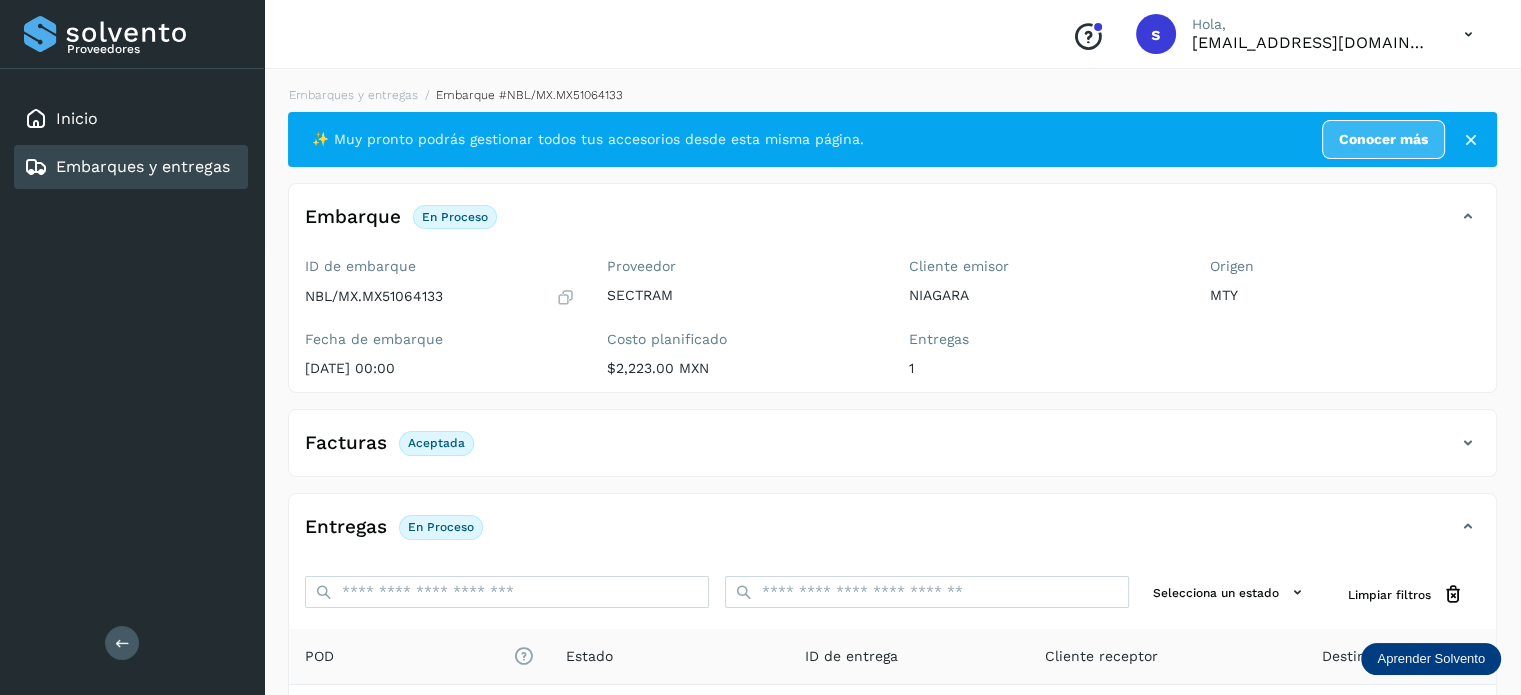 scroll, scrollTop: 250, scrollLeft: 0, axis: vertical 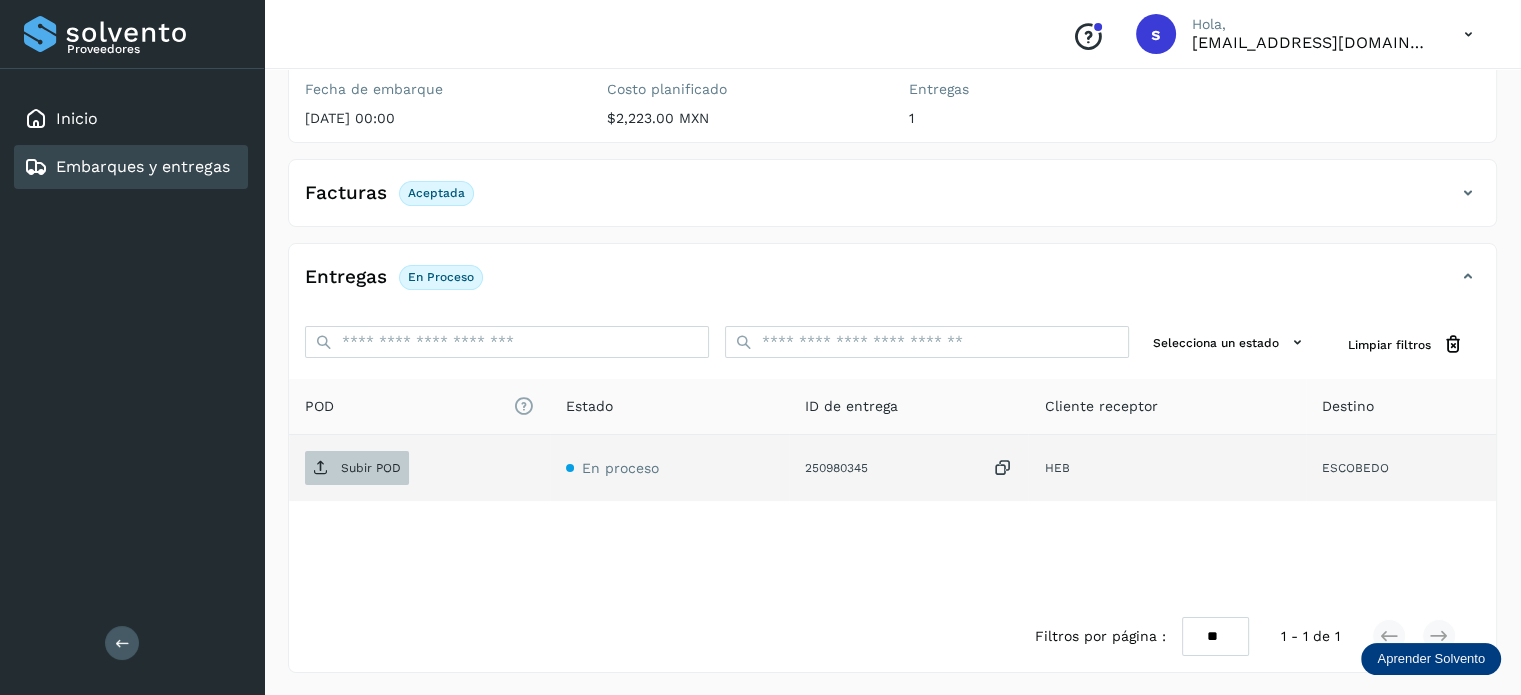 click on "Subir POD" at bounding box center [371, 468] 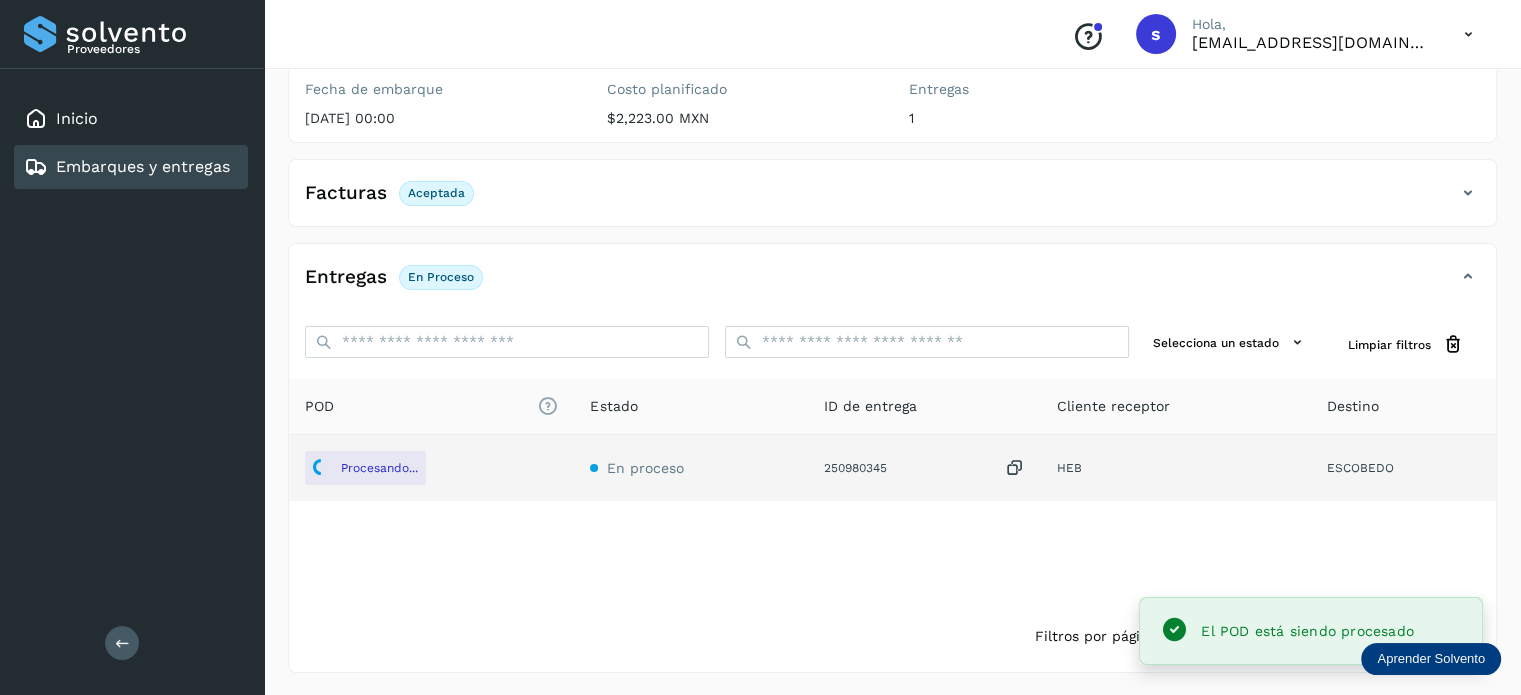 scroll, scrollTop: 0, scrollLeft: 0, axis: both 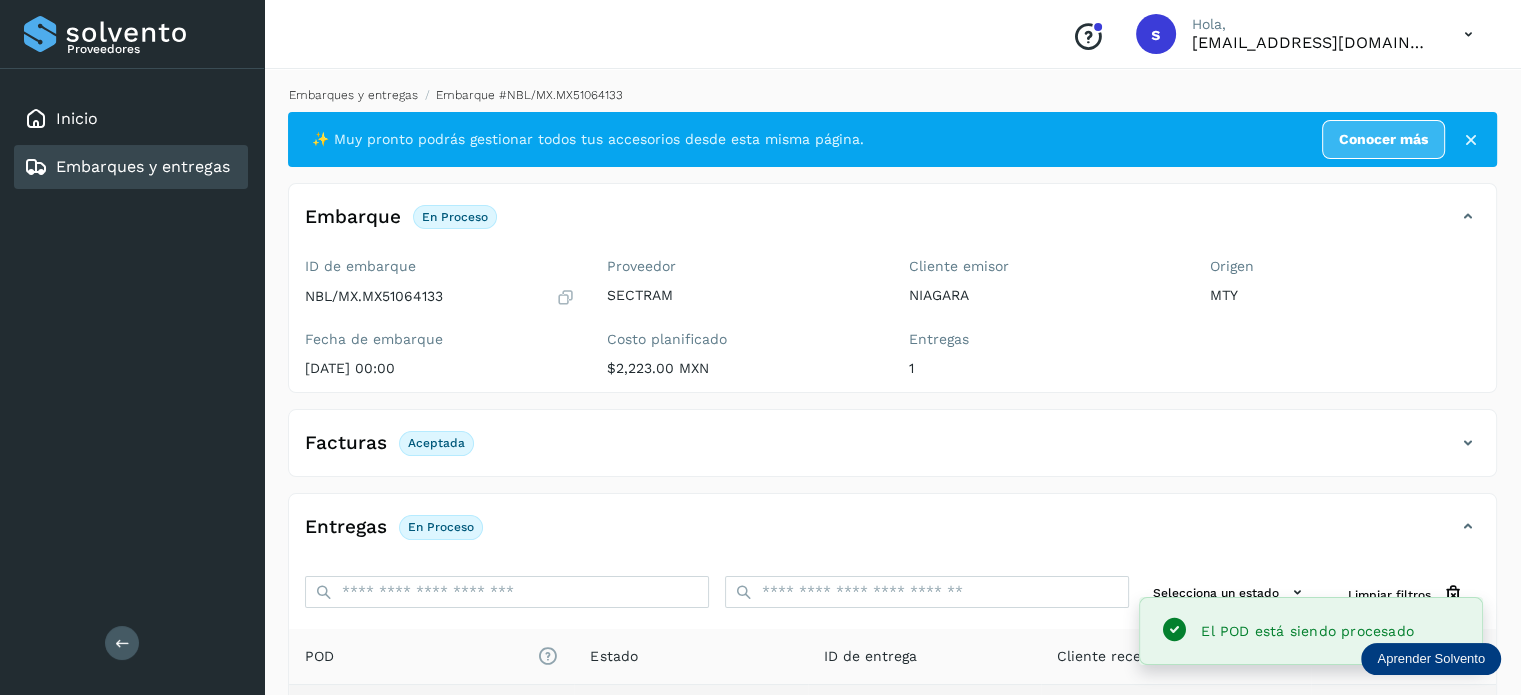click on "Embarques y entregas" at bounding box center (353, 95) 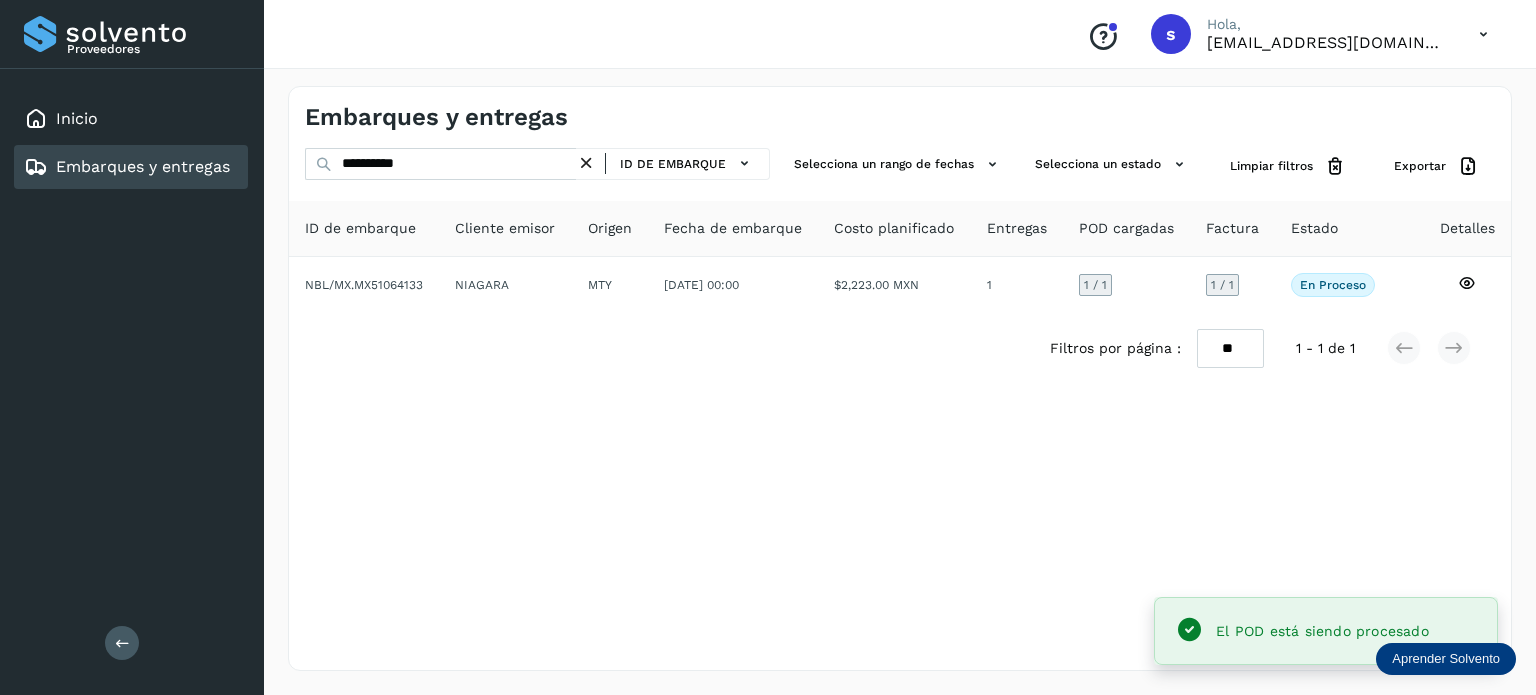 click at bounding box center [586, 163] 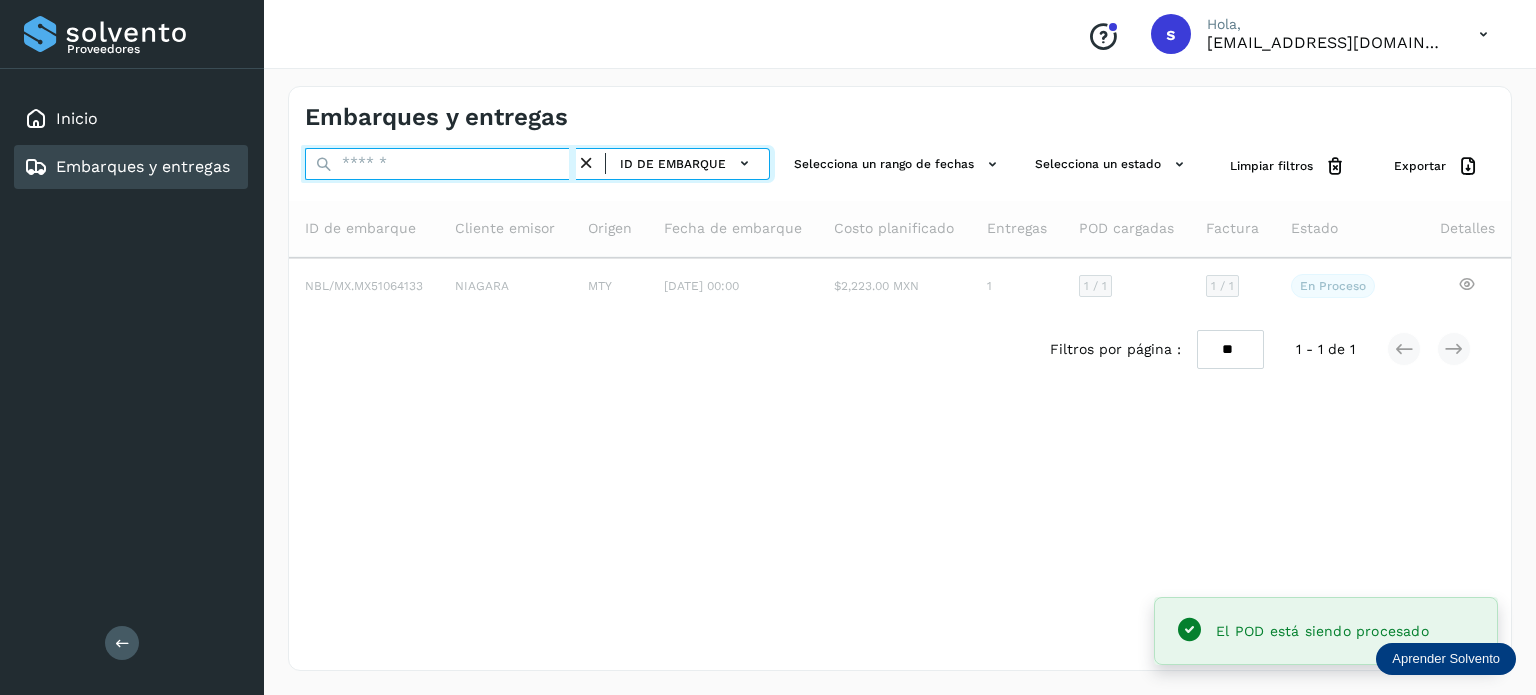 click at bounding box center [440, 164] 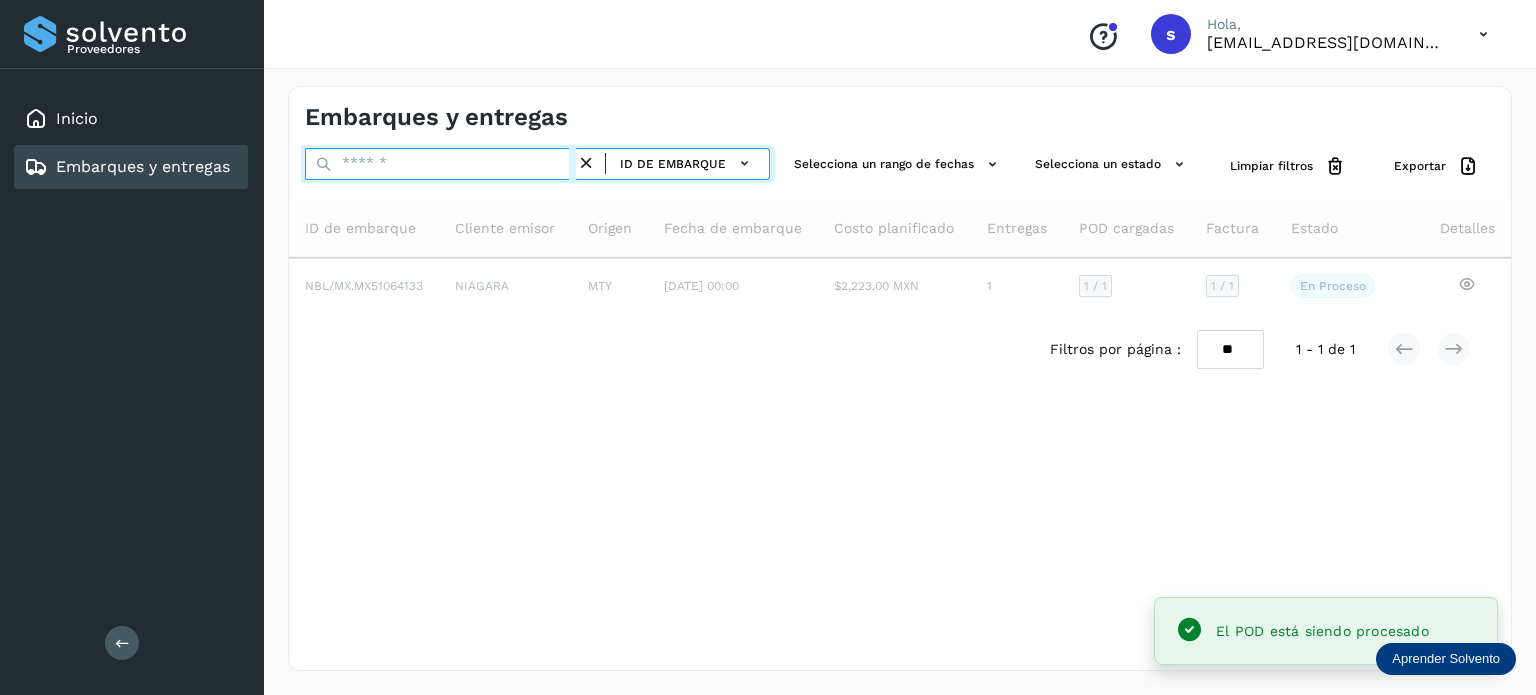 paste on "**********" 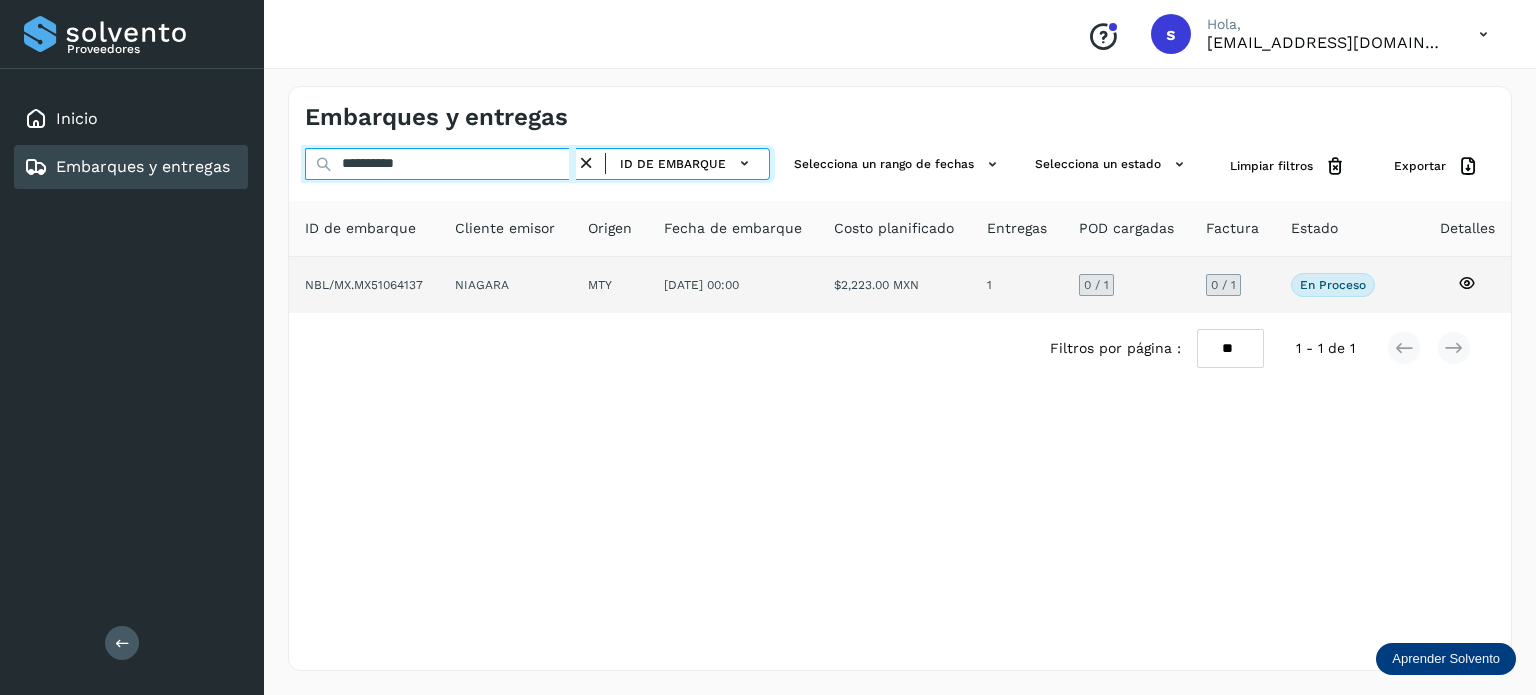 type on "**********" 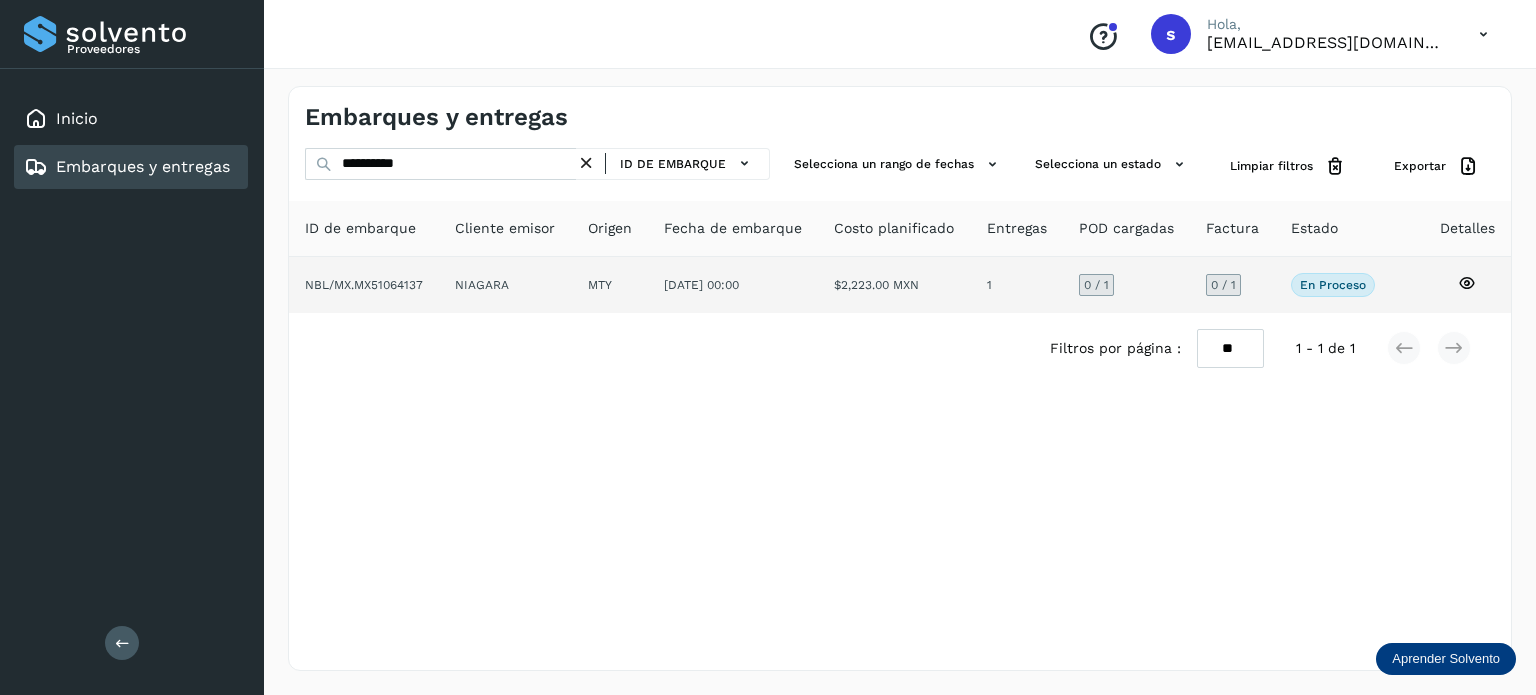 click on "NIAGARA" 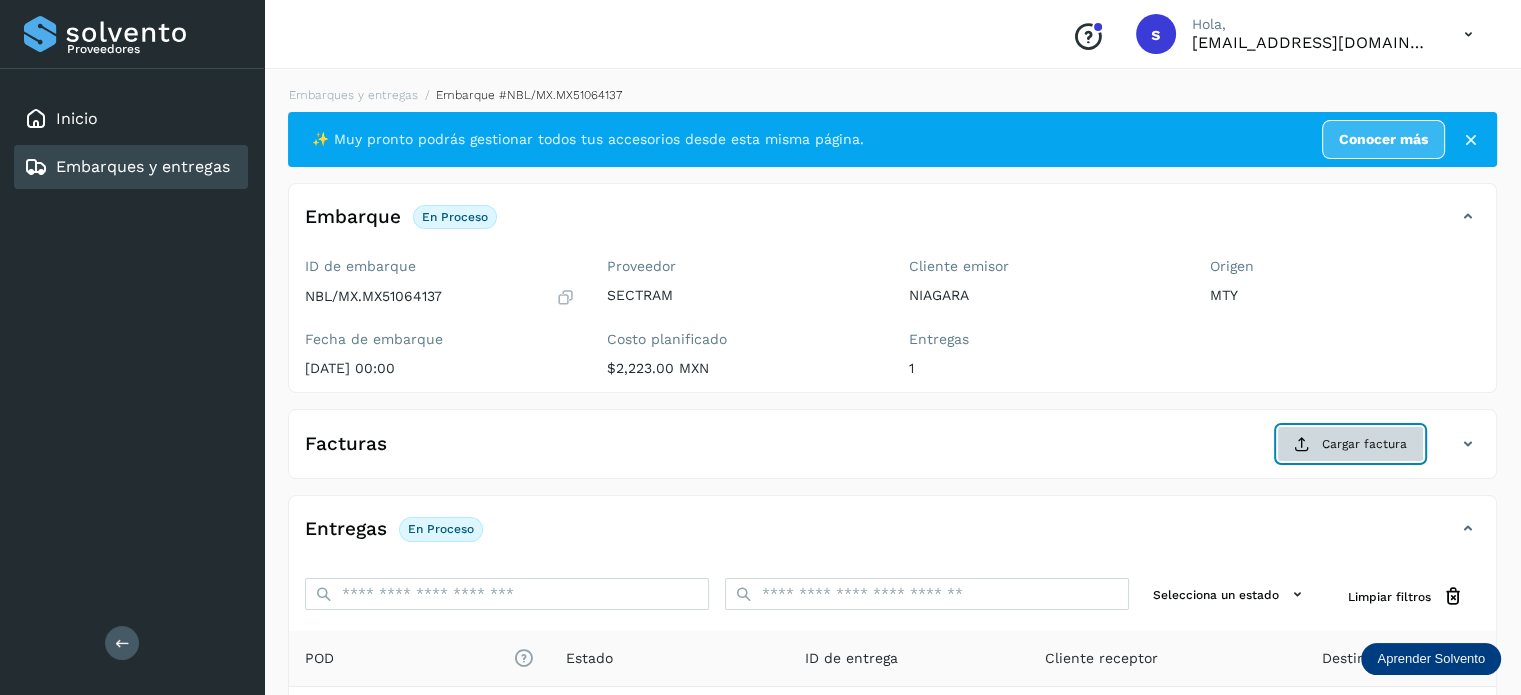 click on "Cargar factura" at bounding box center (1350, 444) 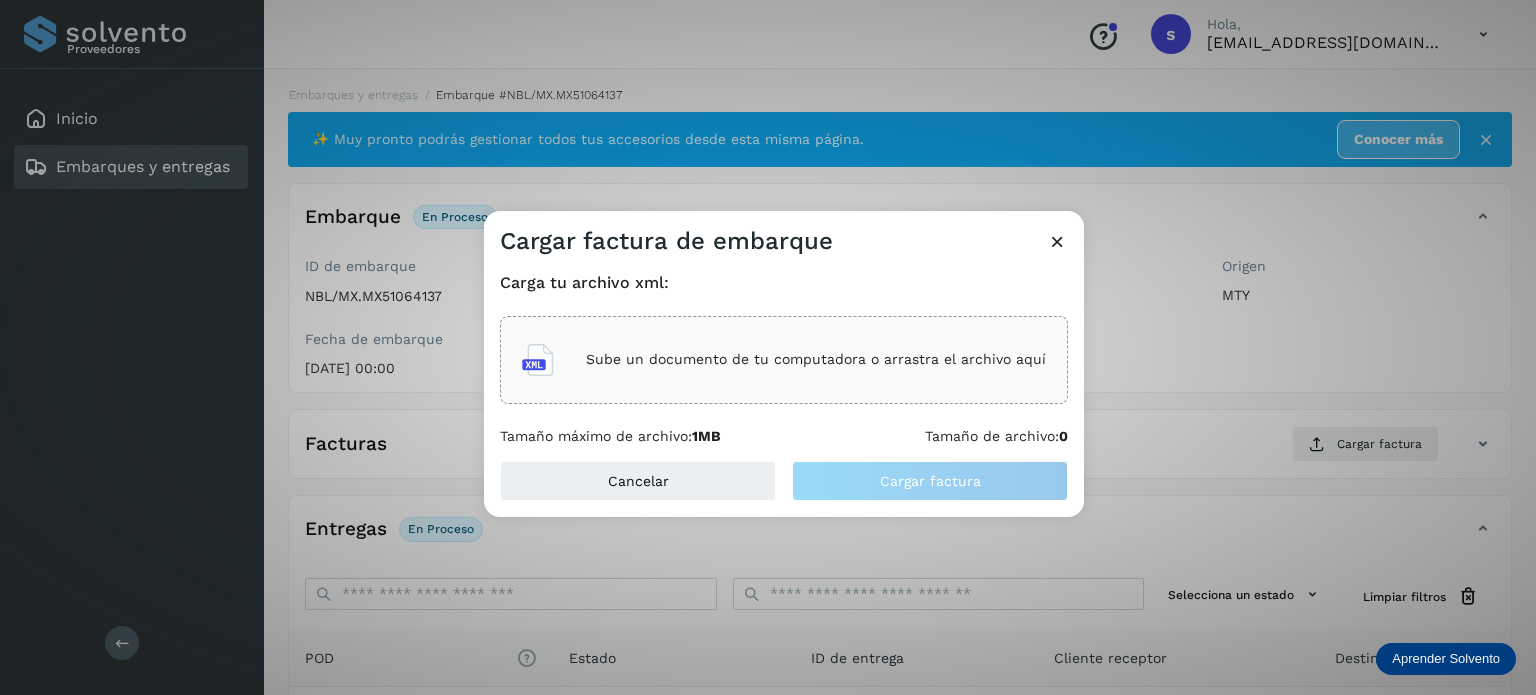 click on "Sube un documento de tu computadora o arrastra el archivo aquí" at bounding box center [816, 359] 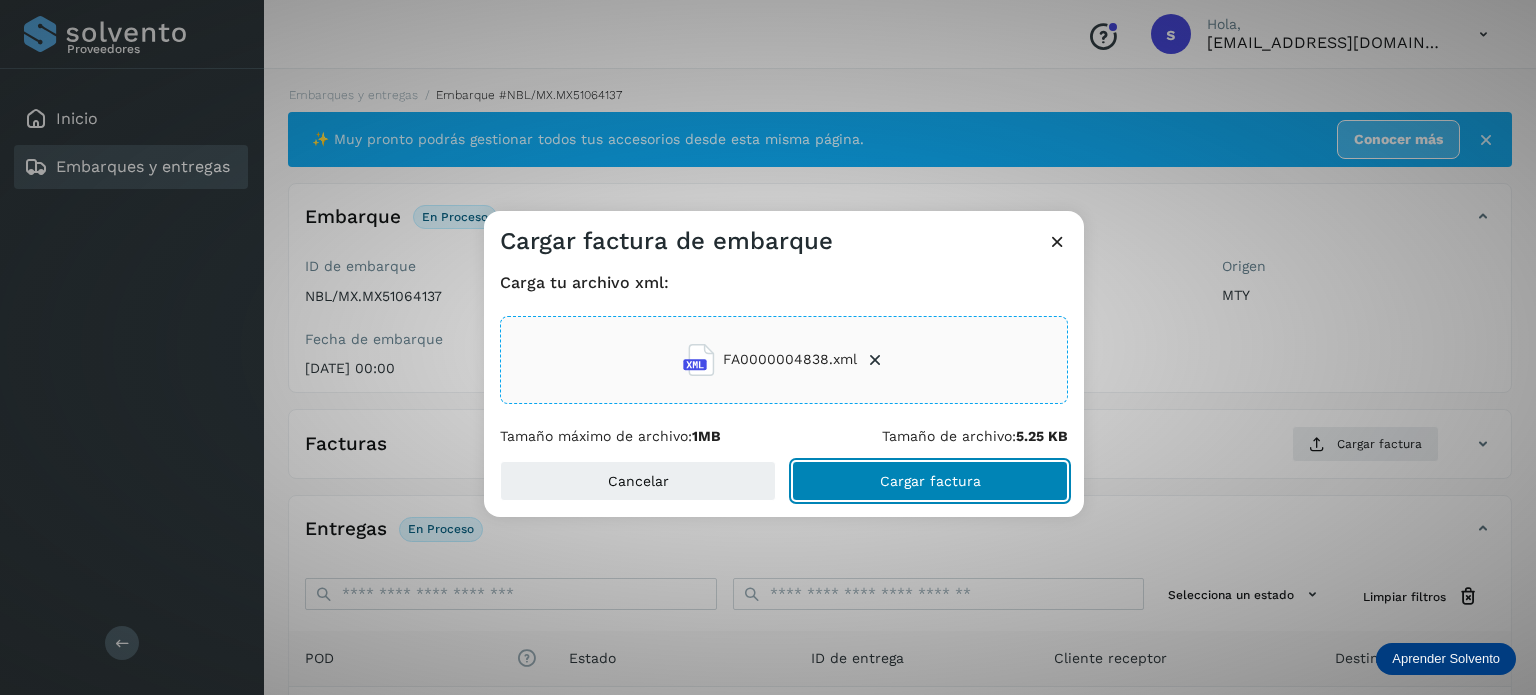 click on "Cargar factura" 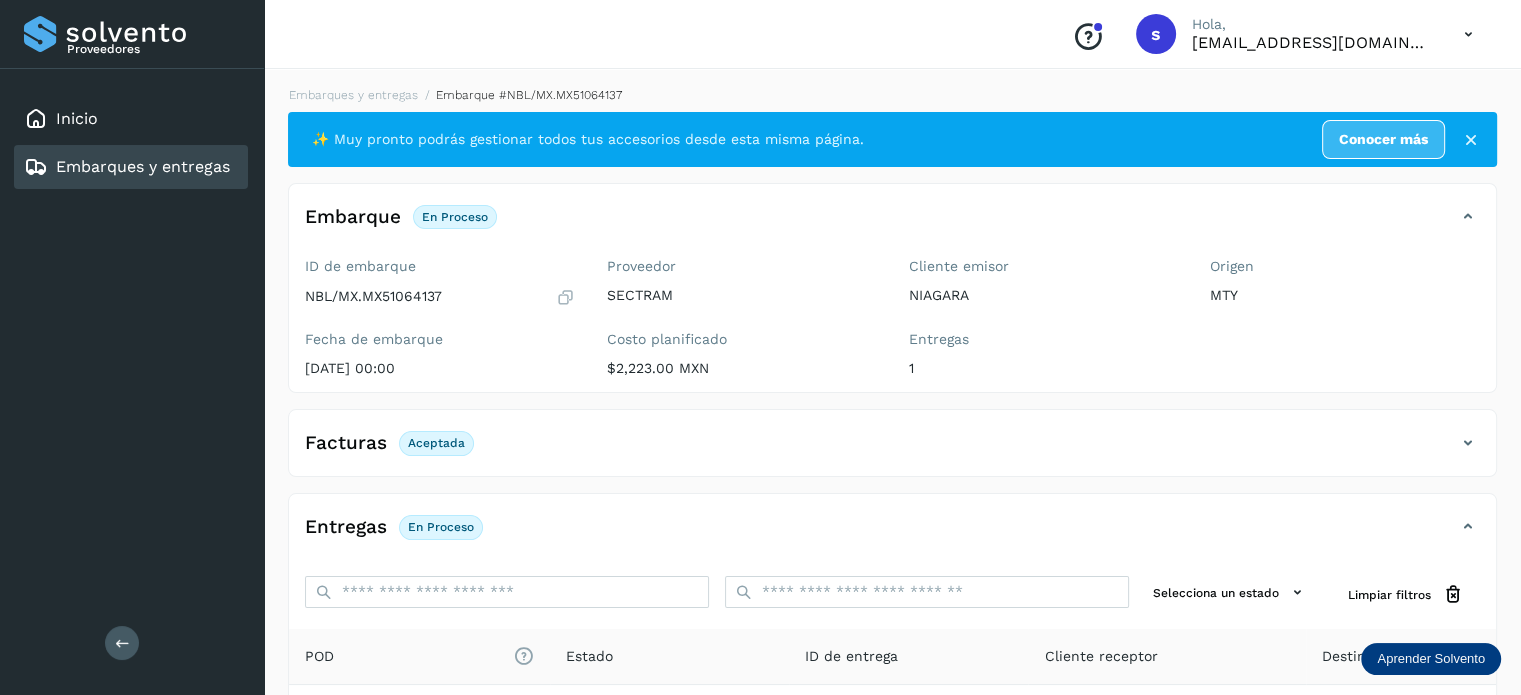 scroll, scrollTop: 250, scrollLeft: 0, axis: vertical 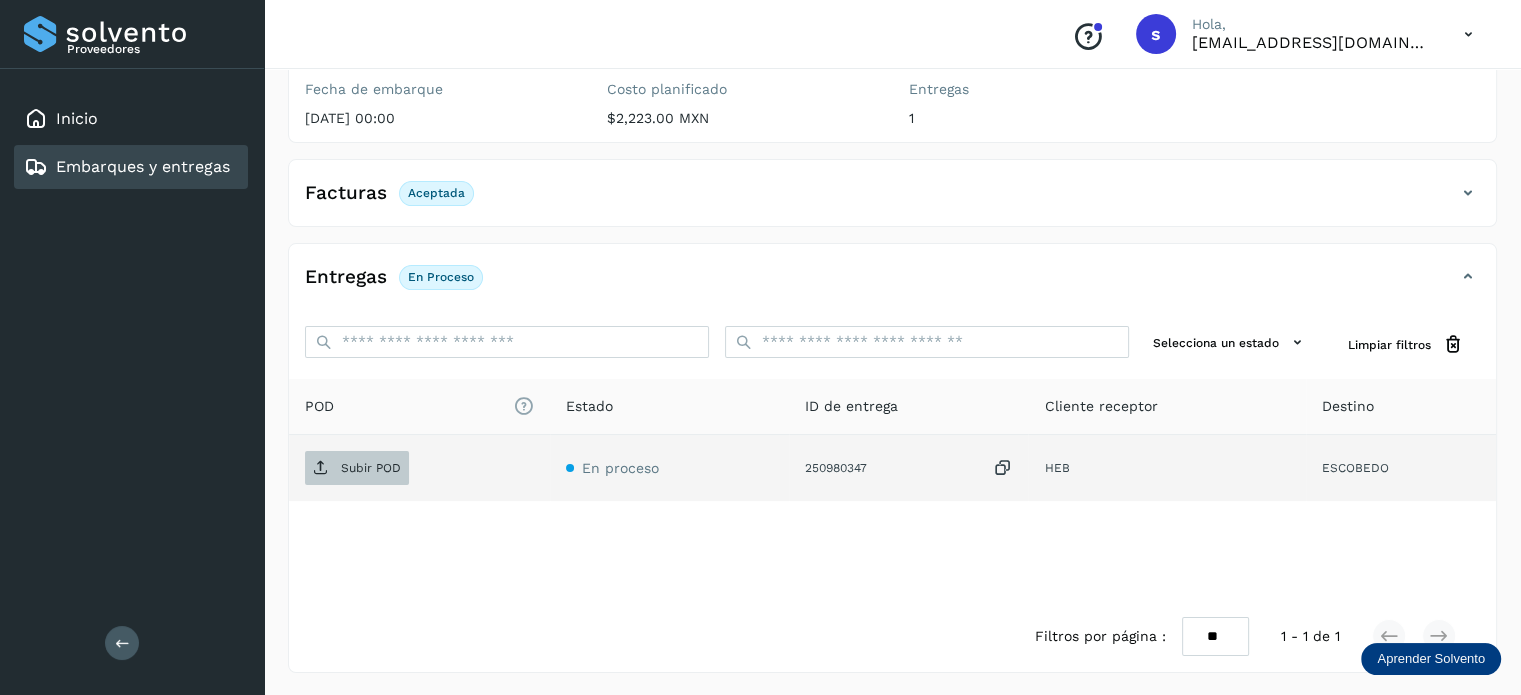 click at bounding box center [321, 468] 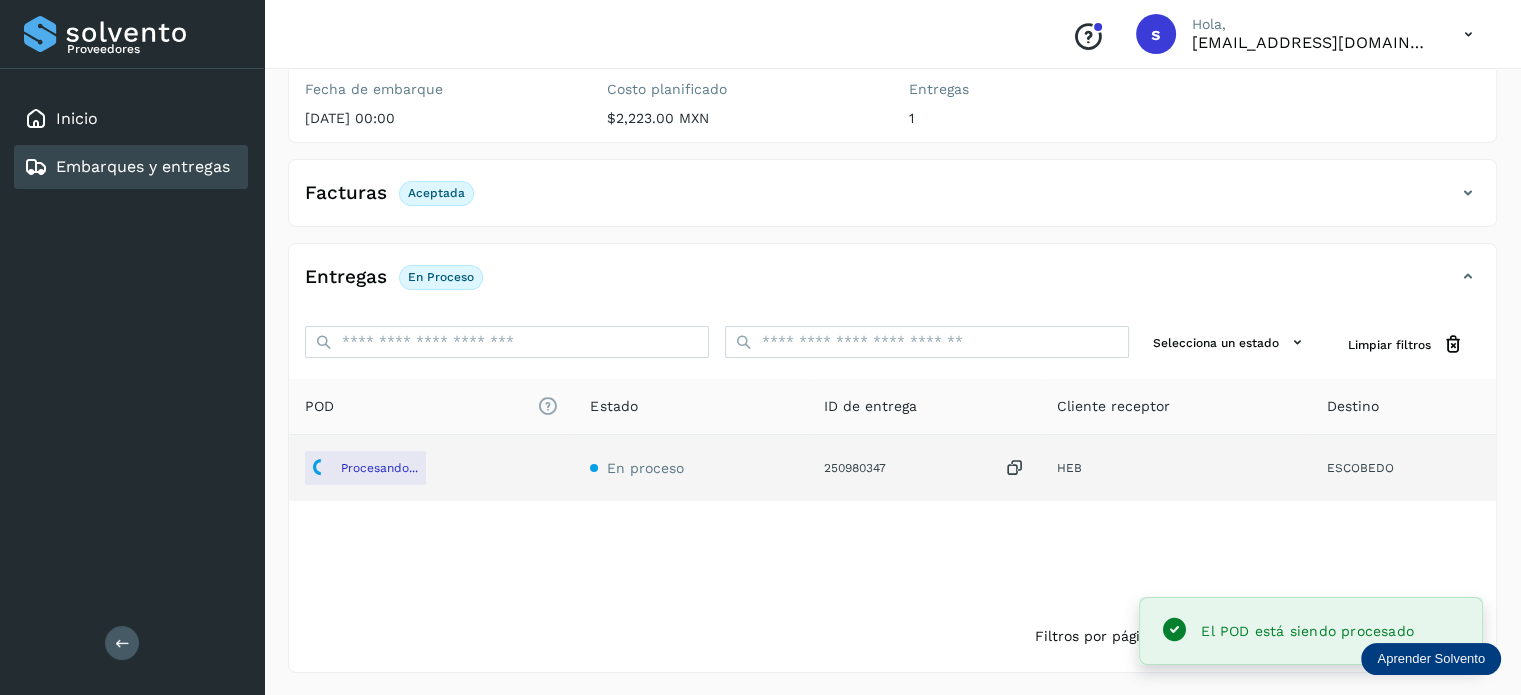 scroll, scrollTop: 0, scrollLeft: 0, axis: both 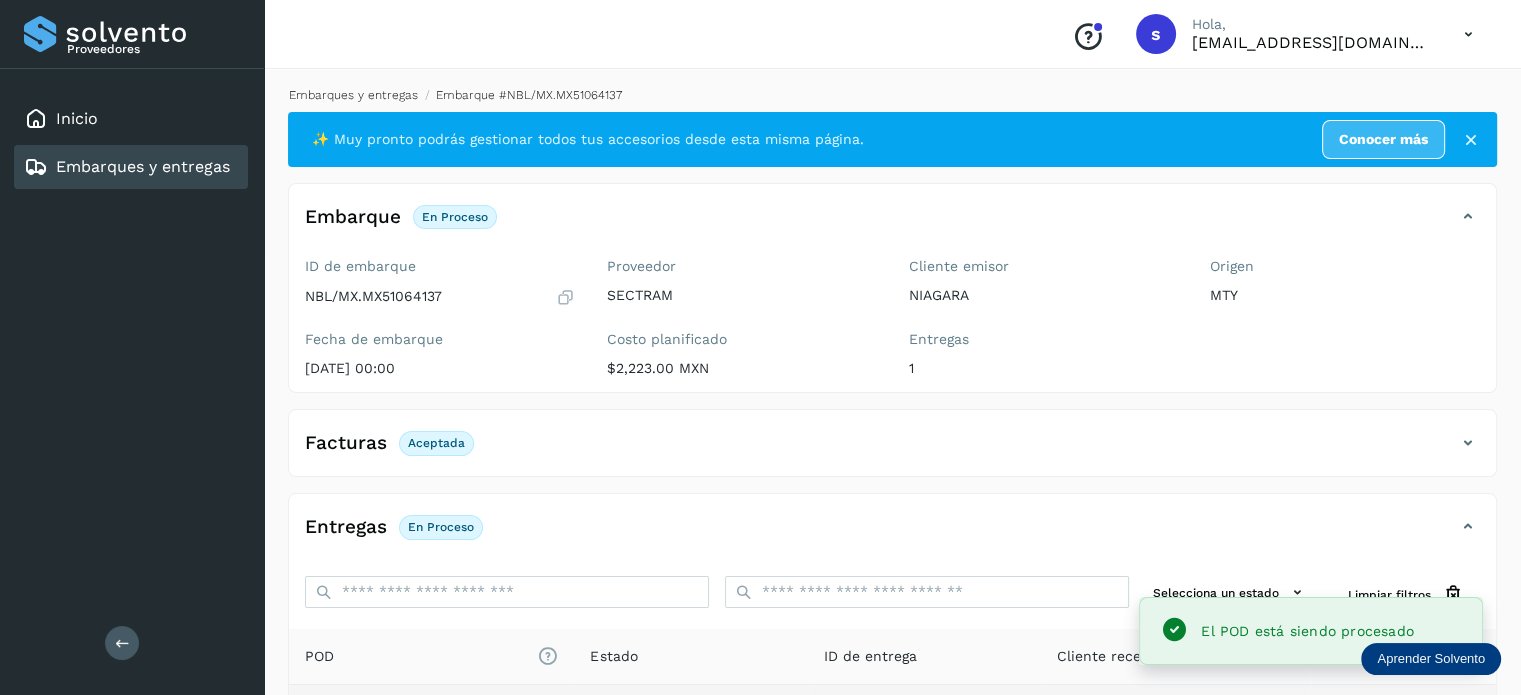 click on "Embarques y entregas" at bounding box center (353, 95) 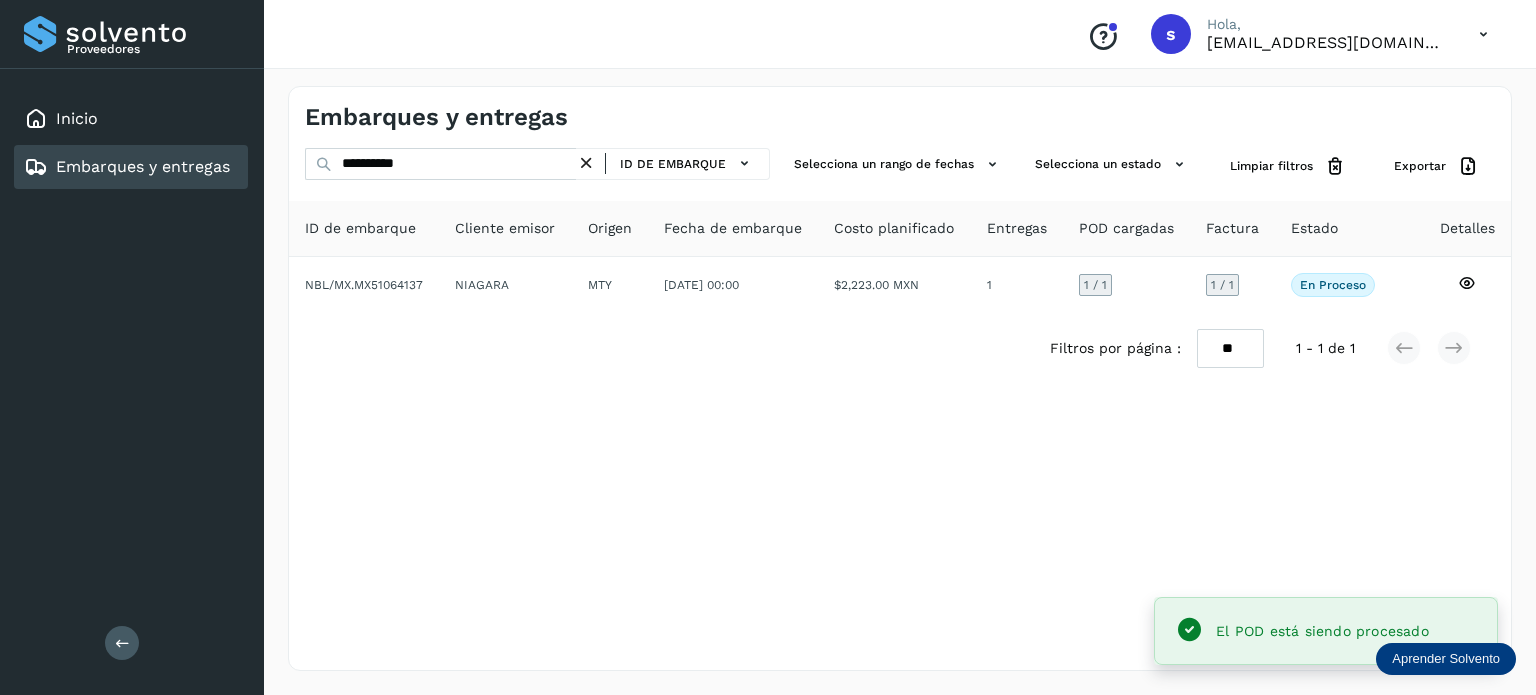 click at bounding box center [586, 163] 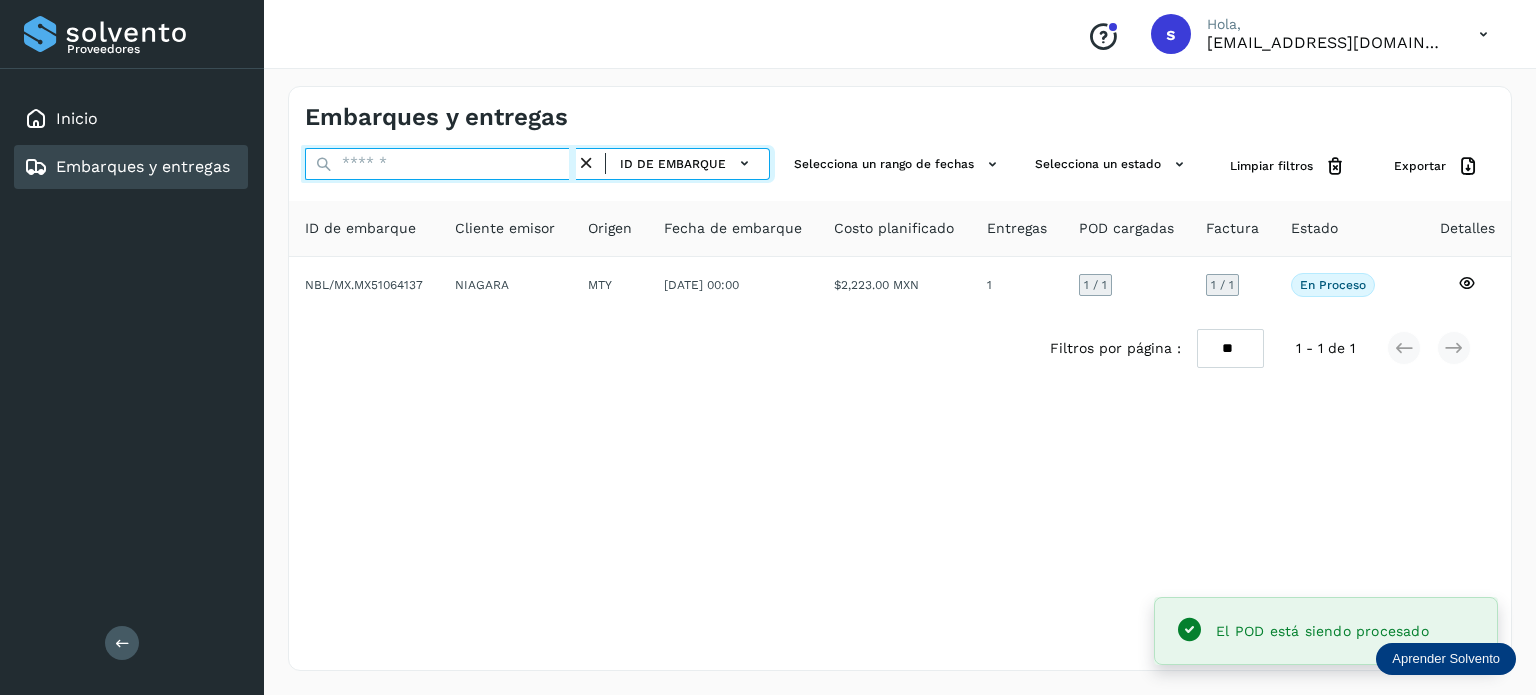 click at bounding box center [440, 164] 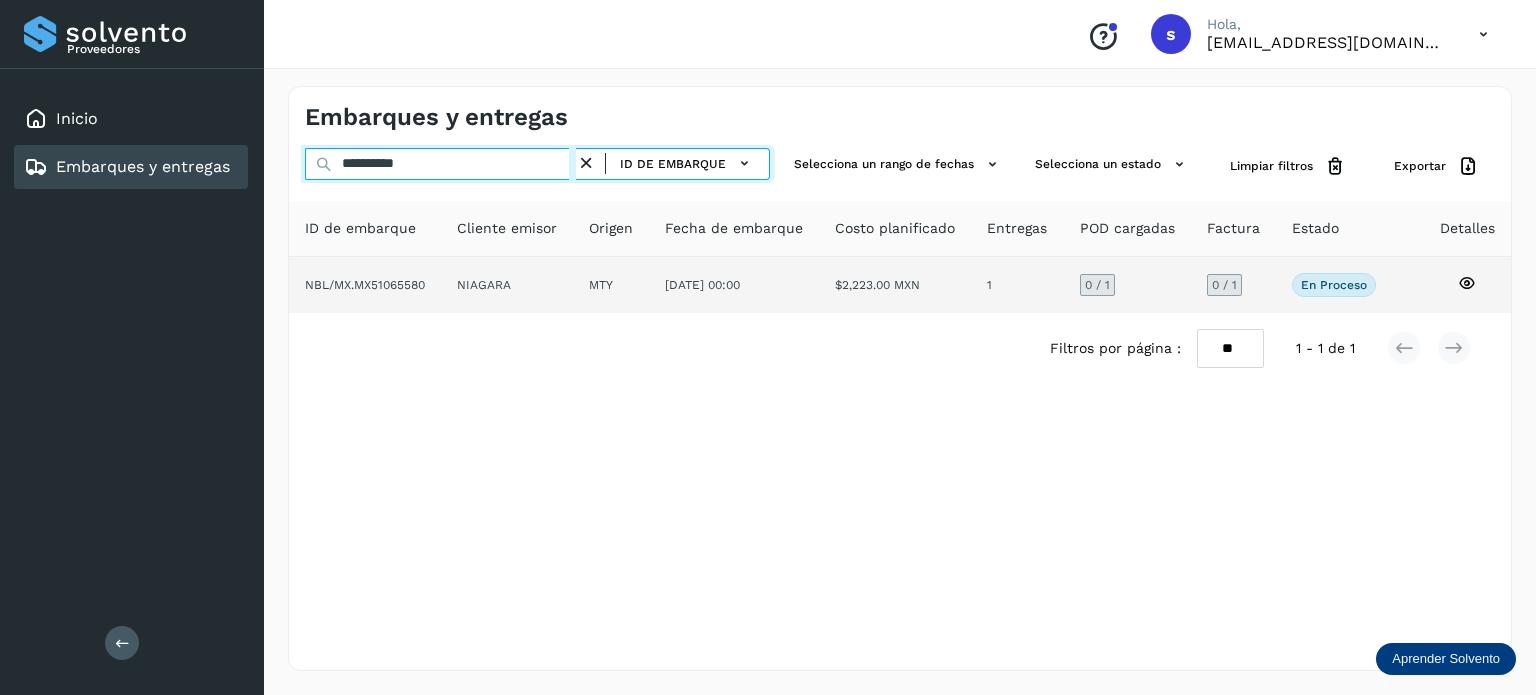 type on "**********" 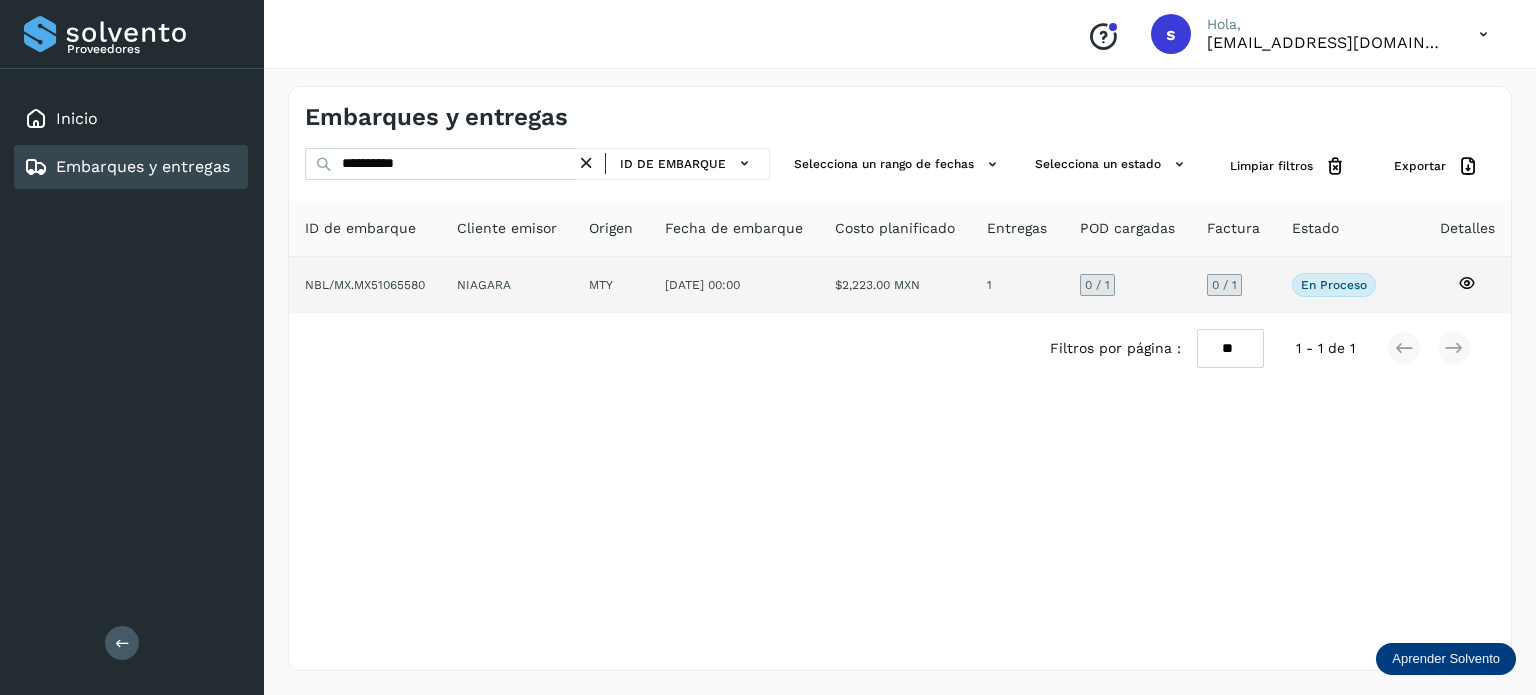 click on "NIAGARA" 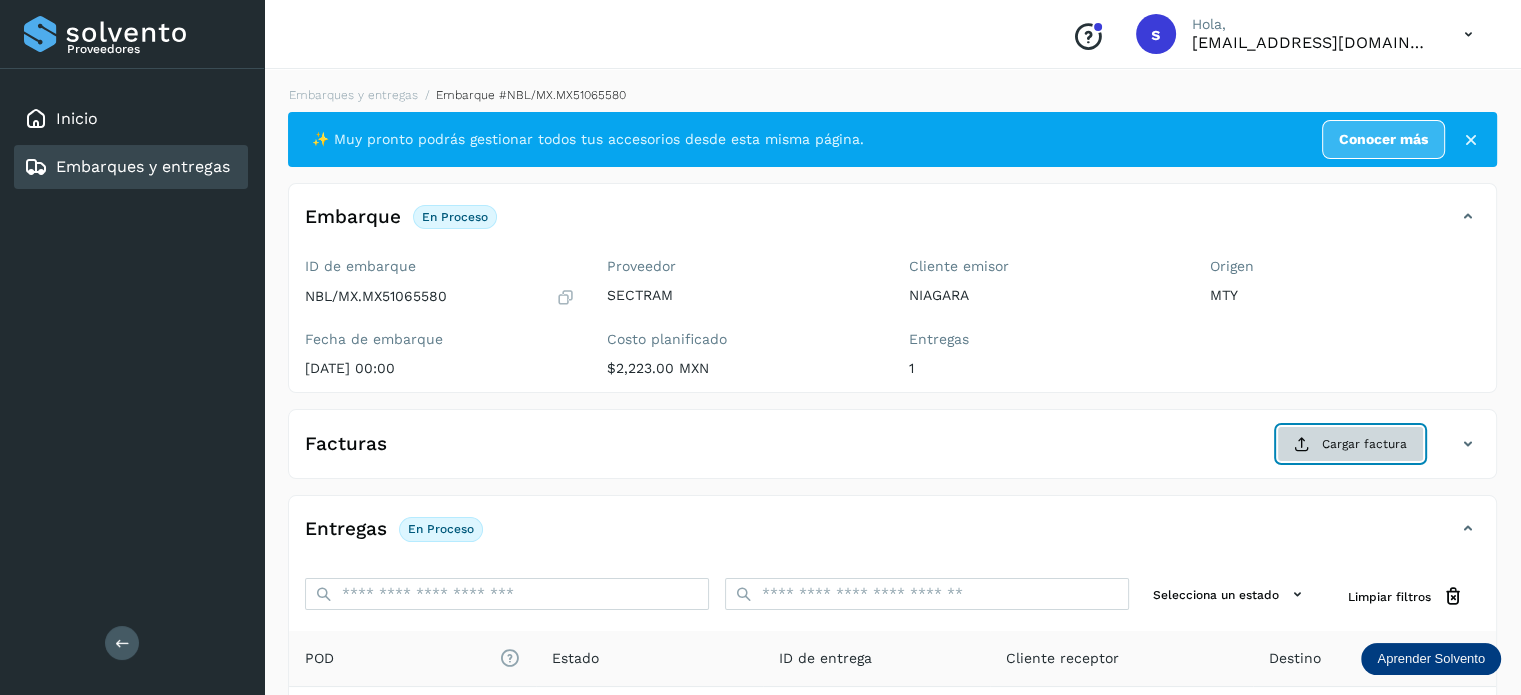 click on "Cargar factura" at bounding box center (1350, 444) 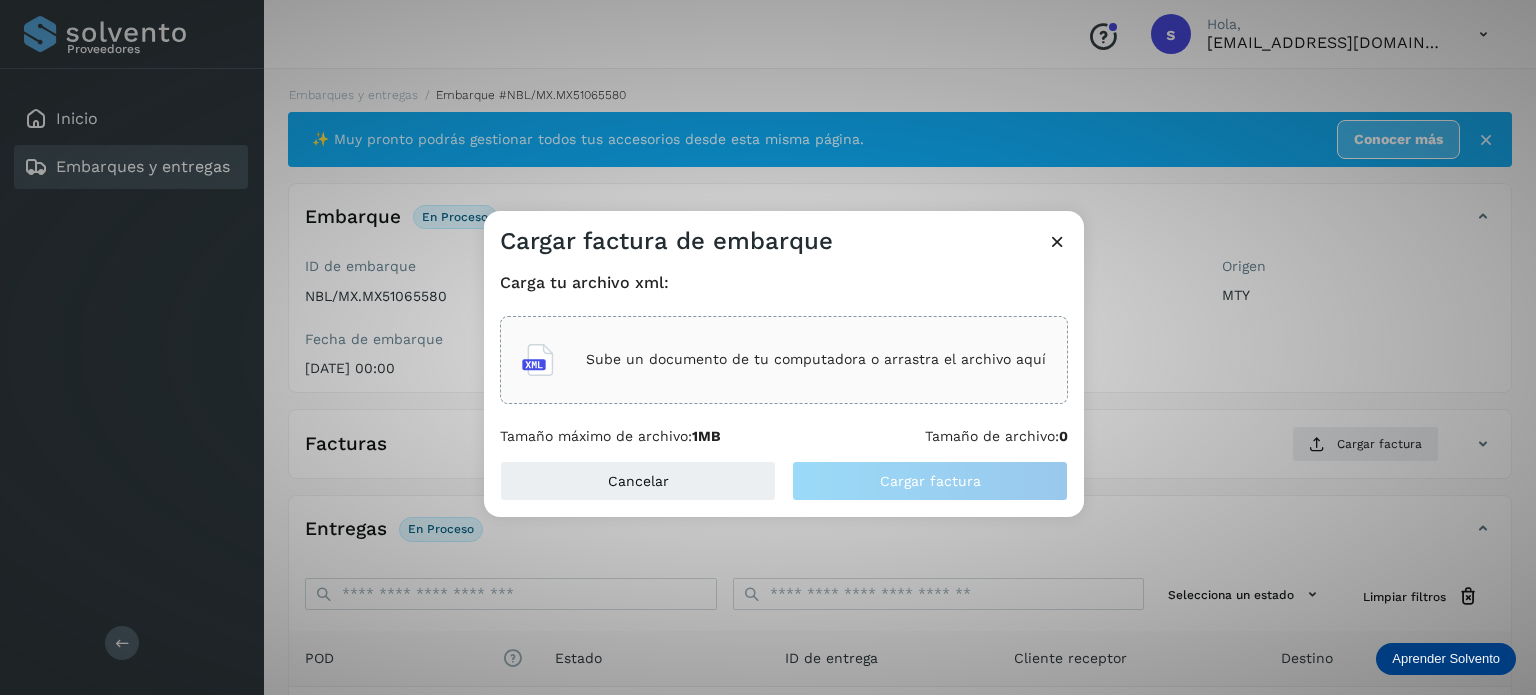 click on "Sube un documento de tu computadora o arrastra el archivo aquí" 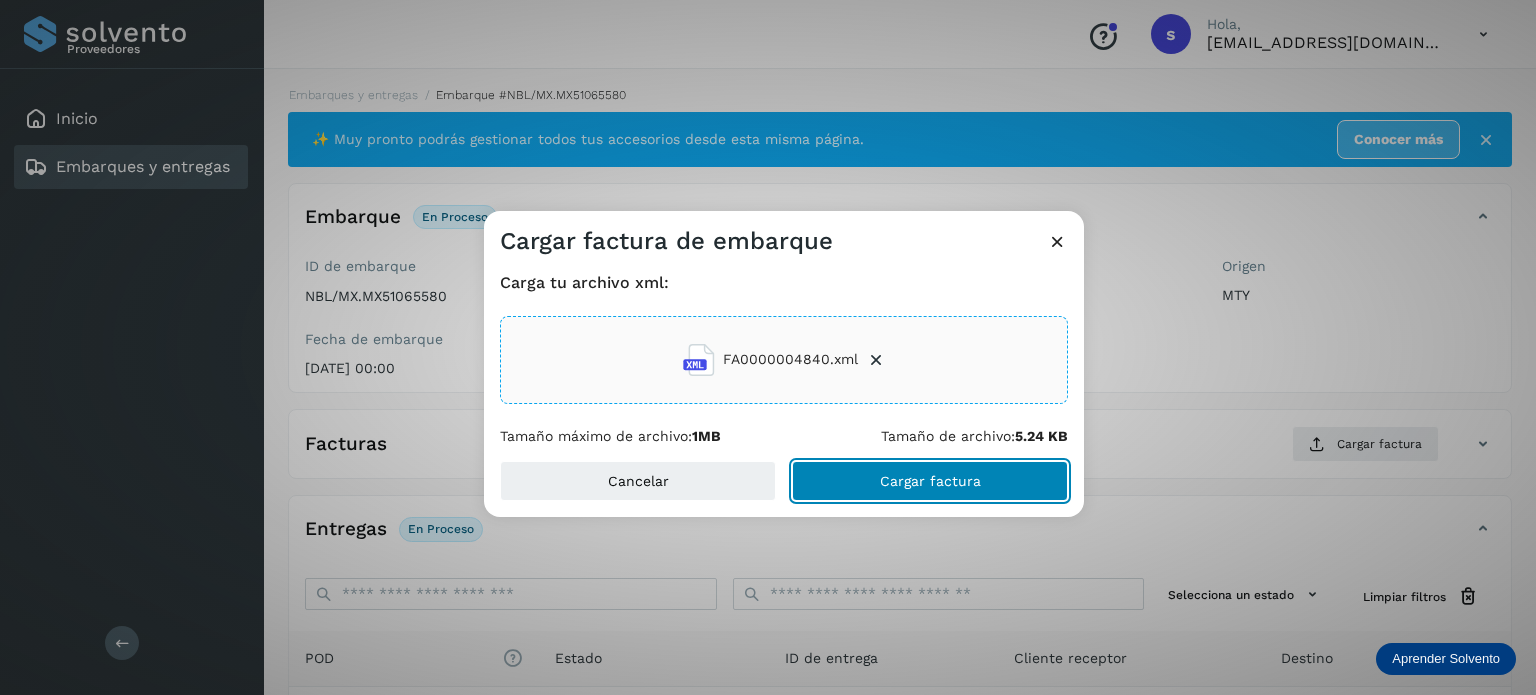 click on "Cargar factura" 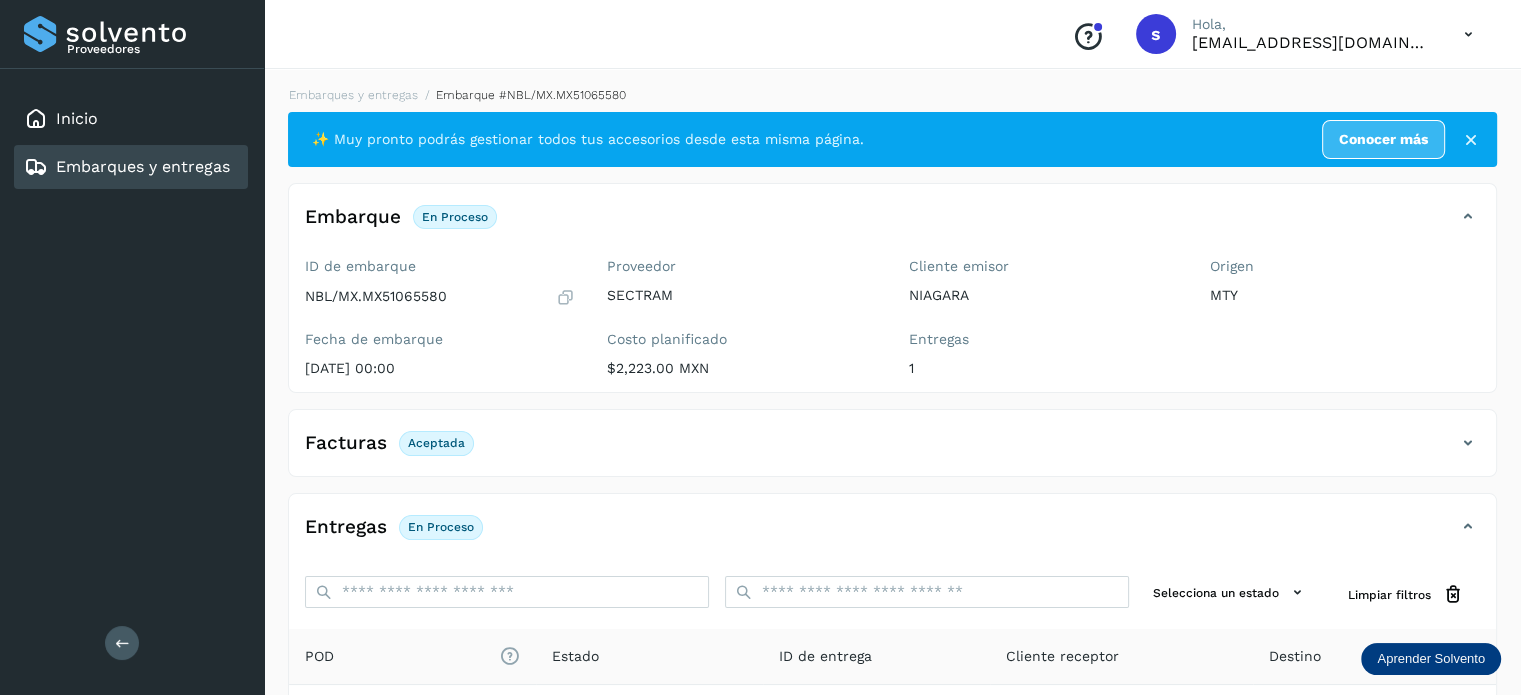 scroll, scrollTop: 250, scrollLeft: 0, axis: vertical 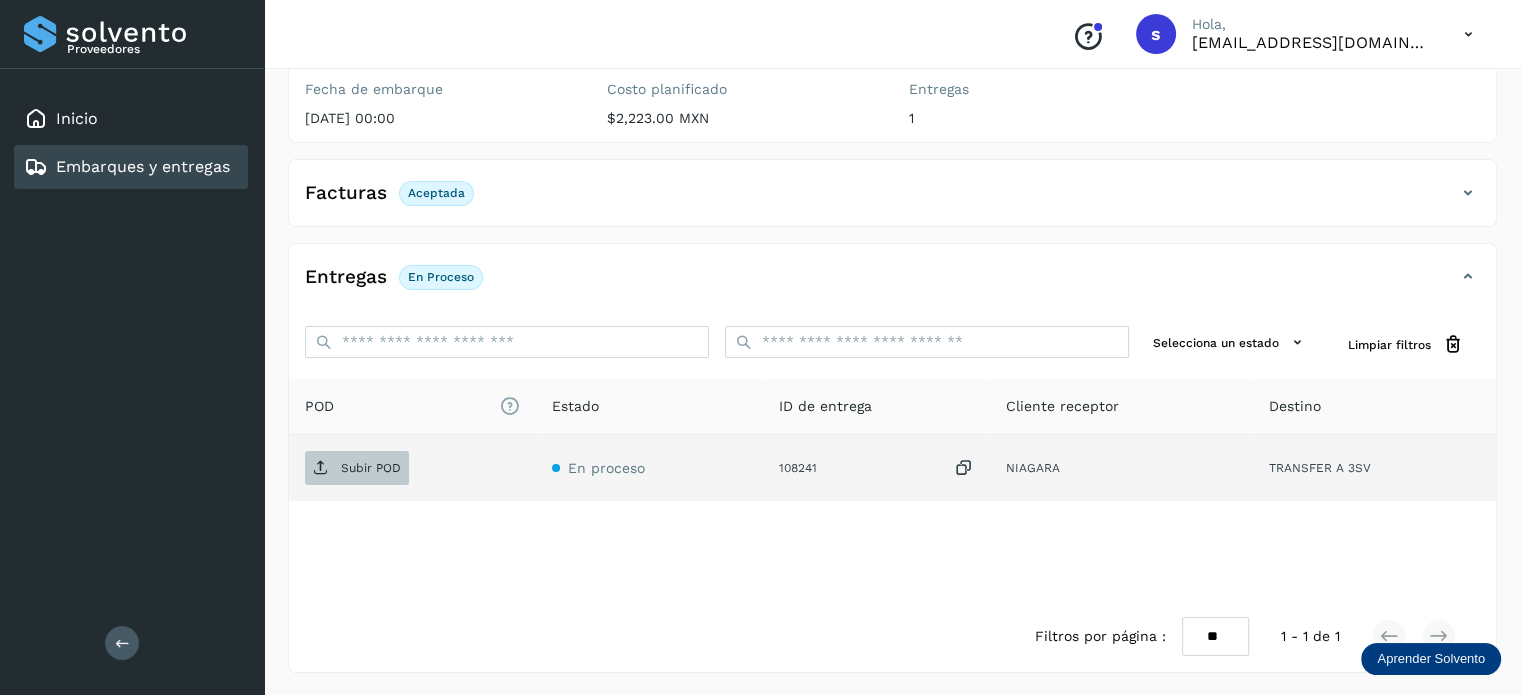click at bounding box center (321, 468) 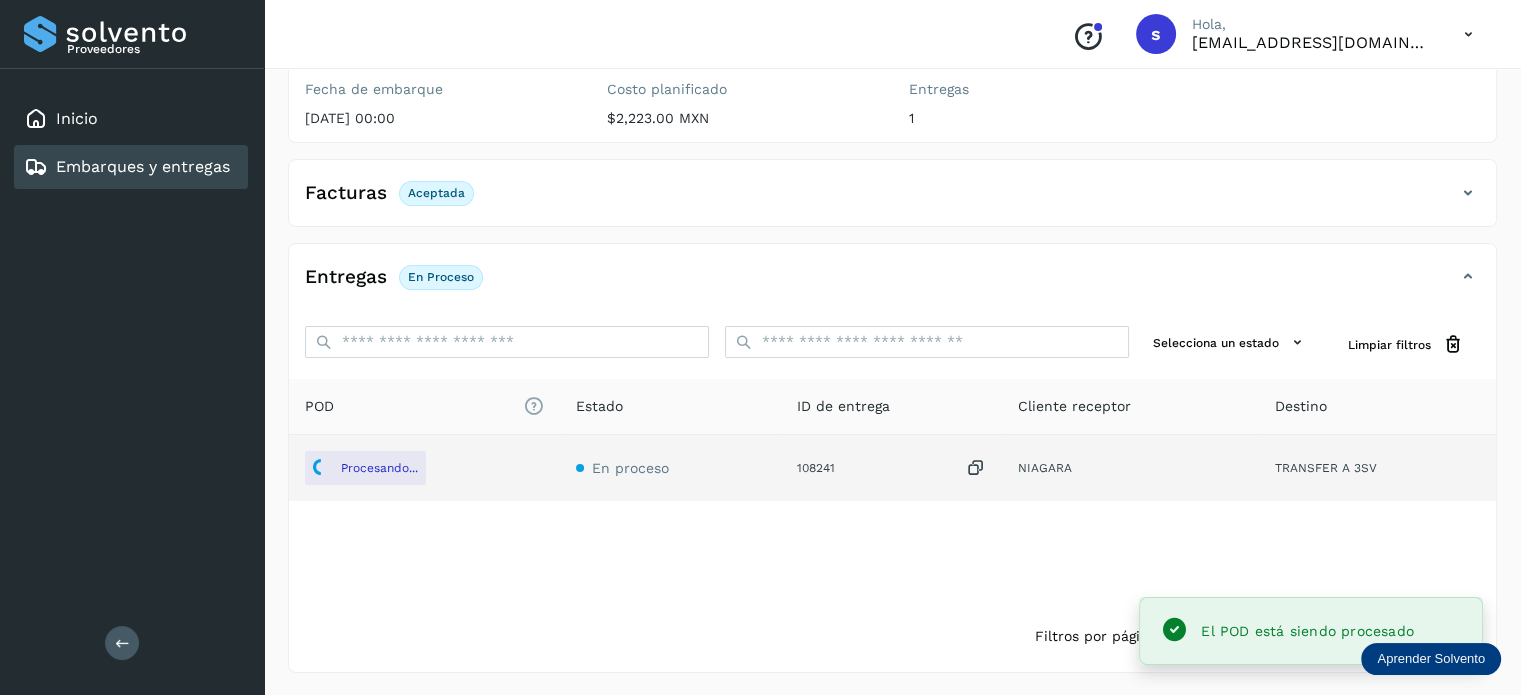 scroll, scrollTop: 0, scrollLeft: 0, axis: both 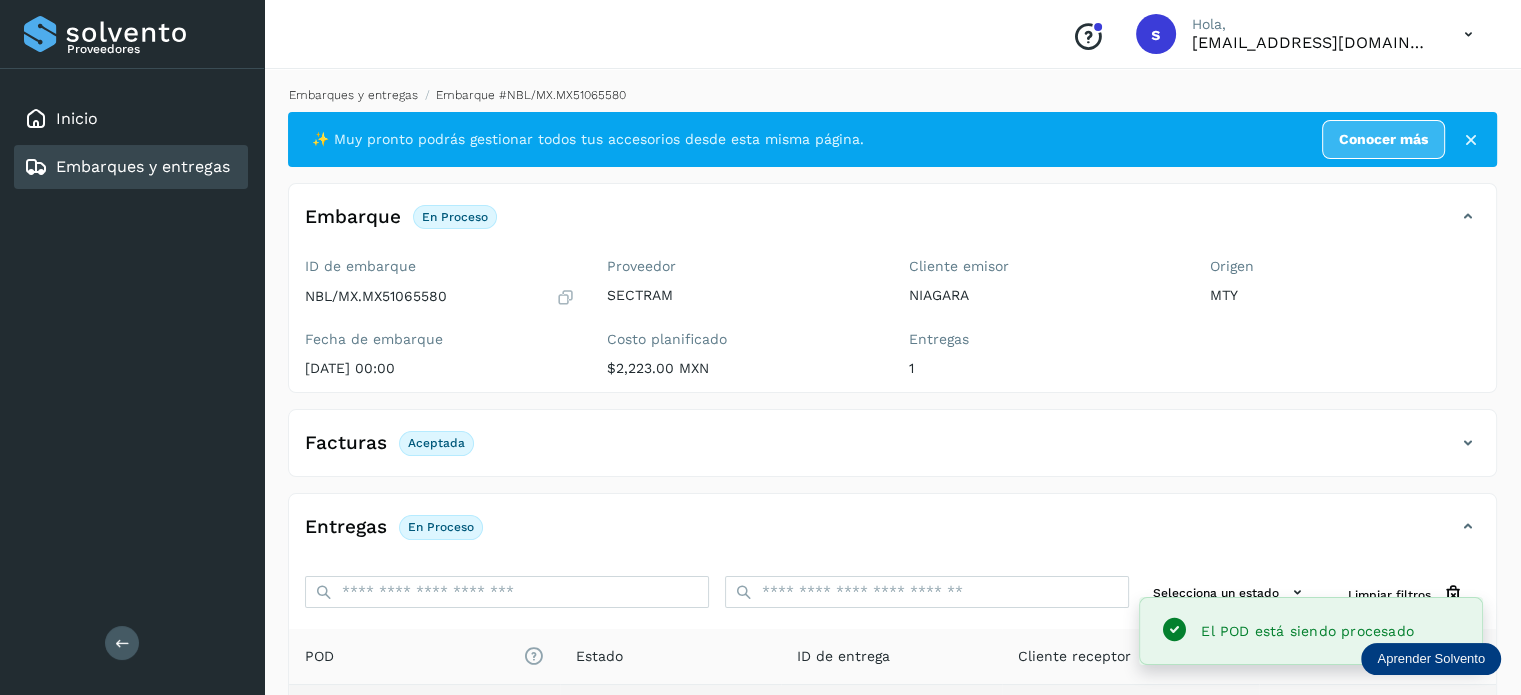 click on "Embarques y entregas" at bounding box center (353, 95) 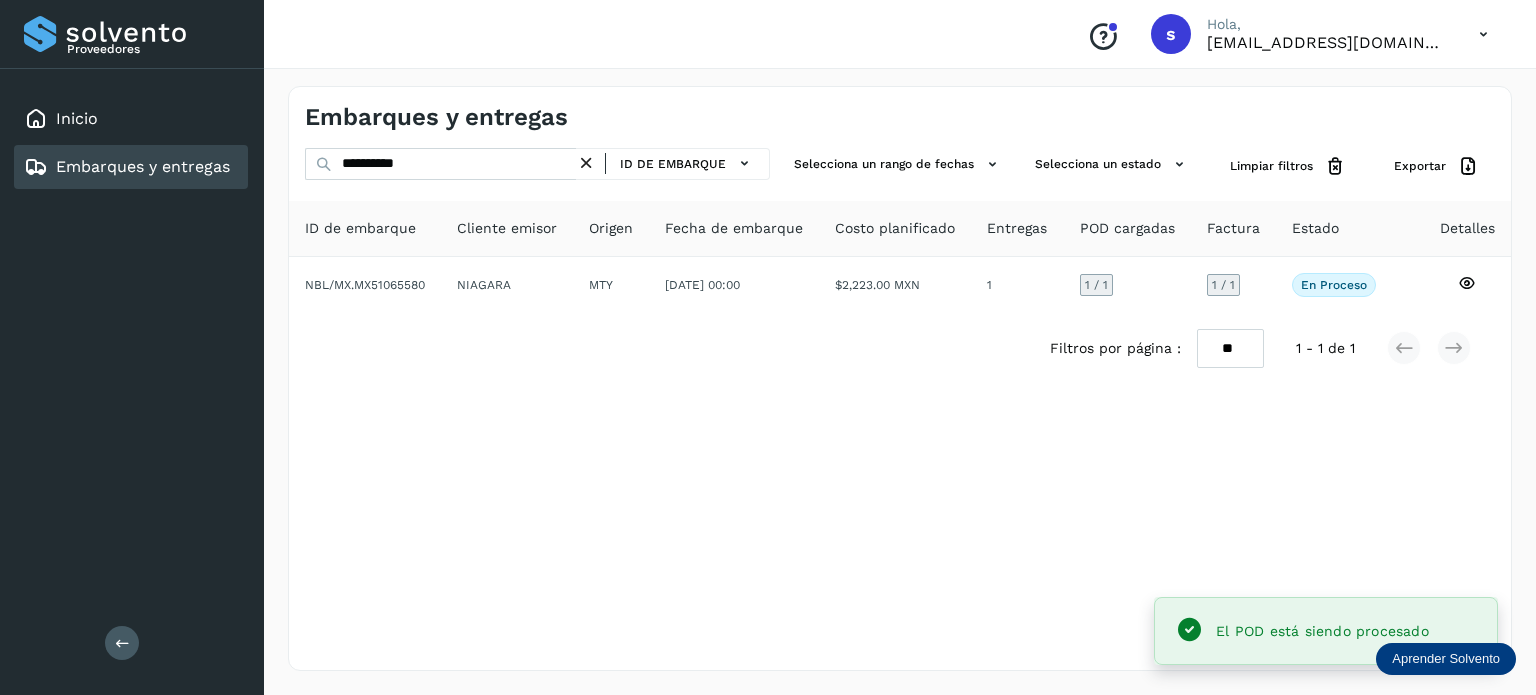 click at bounding box center (586, 163) 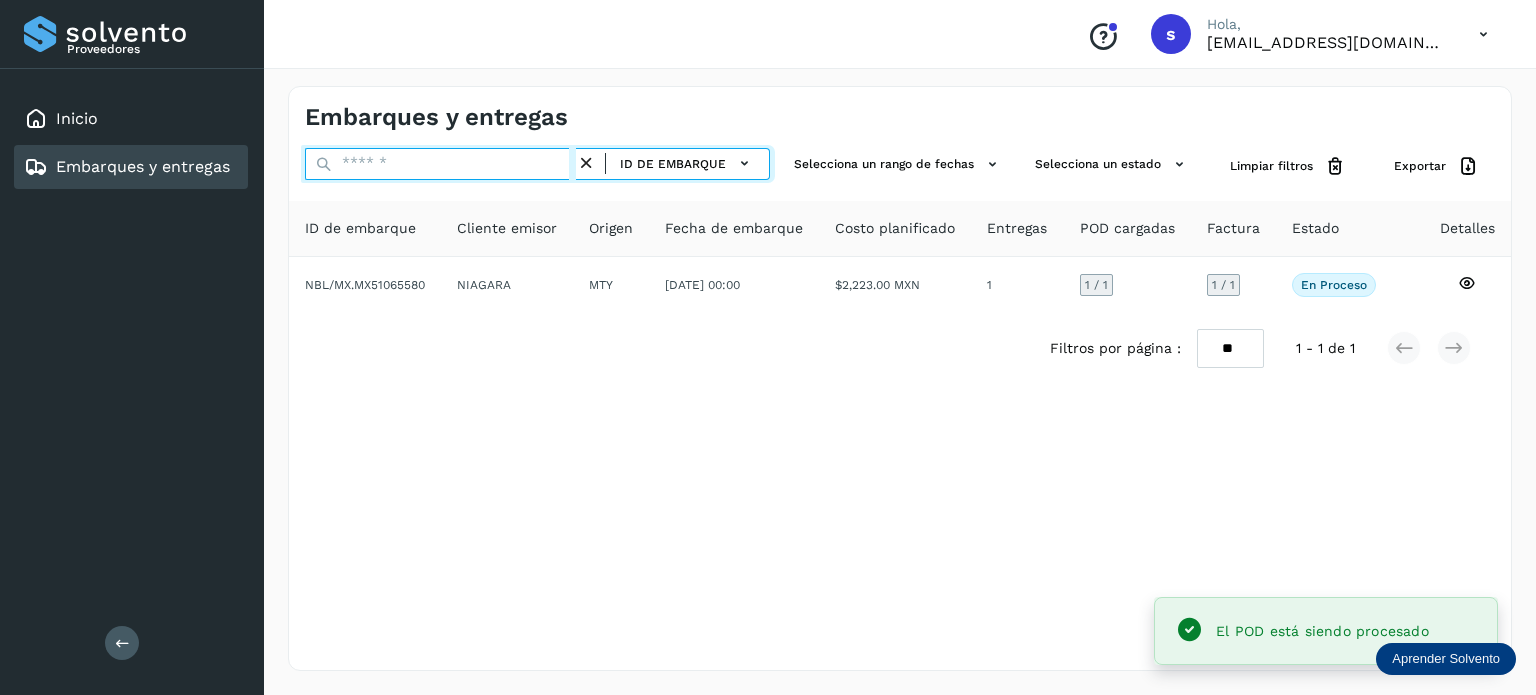 click at bounding box center (440, 164) 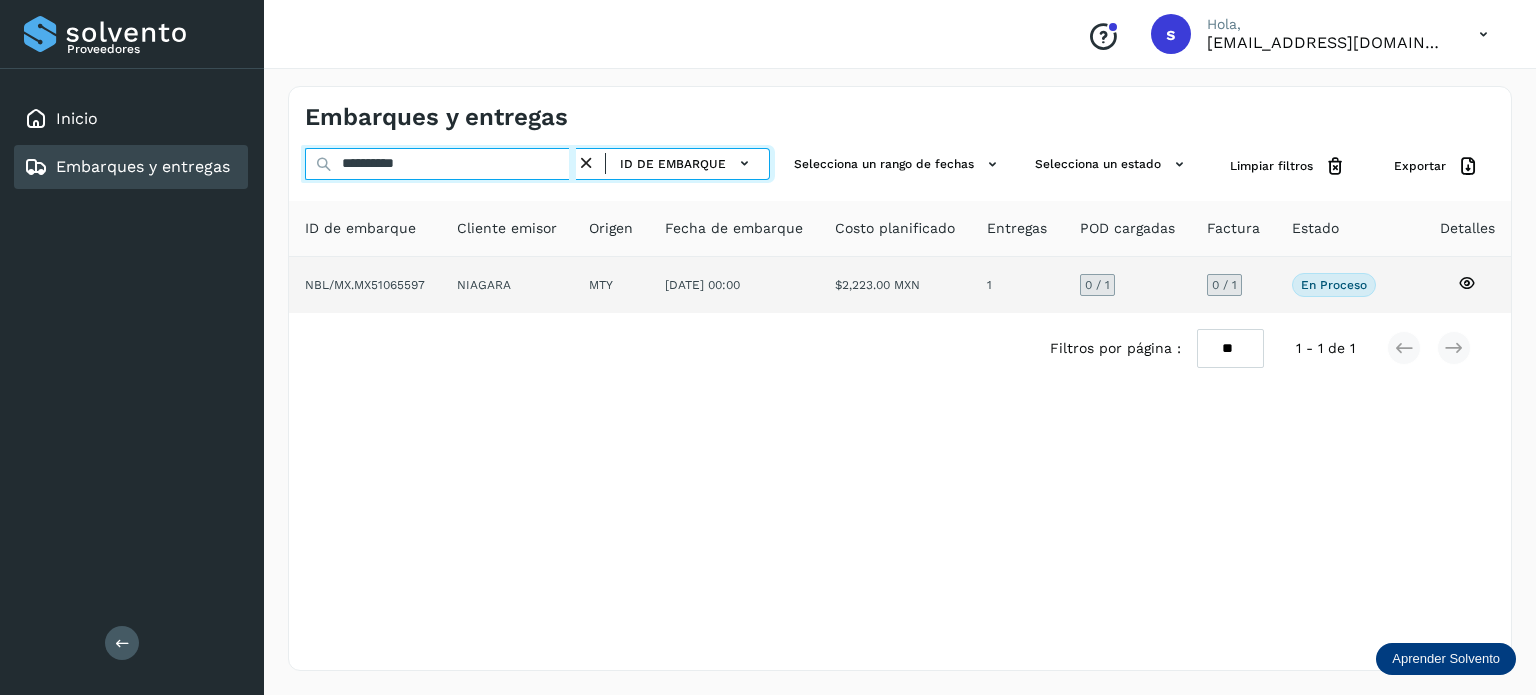 type on "**********" 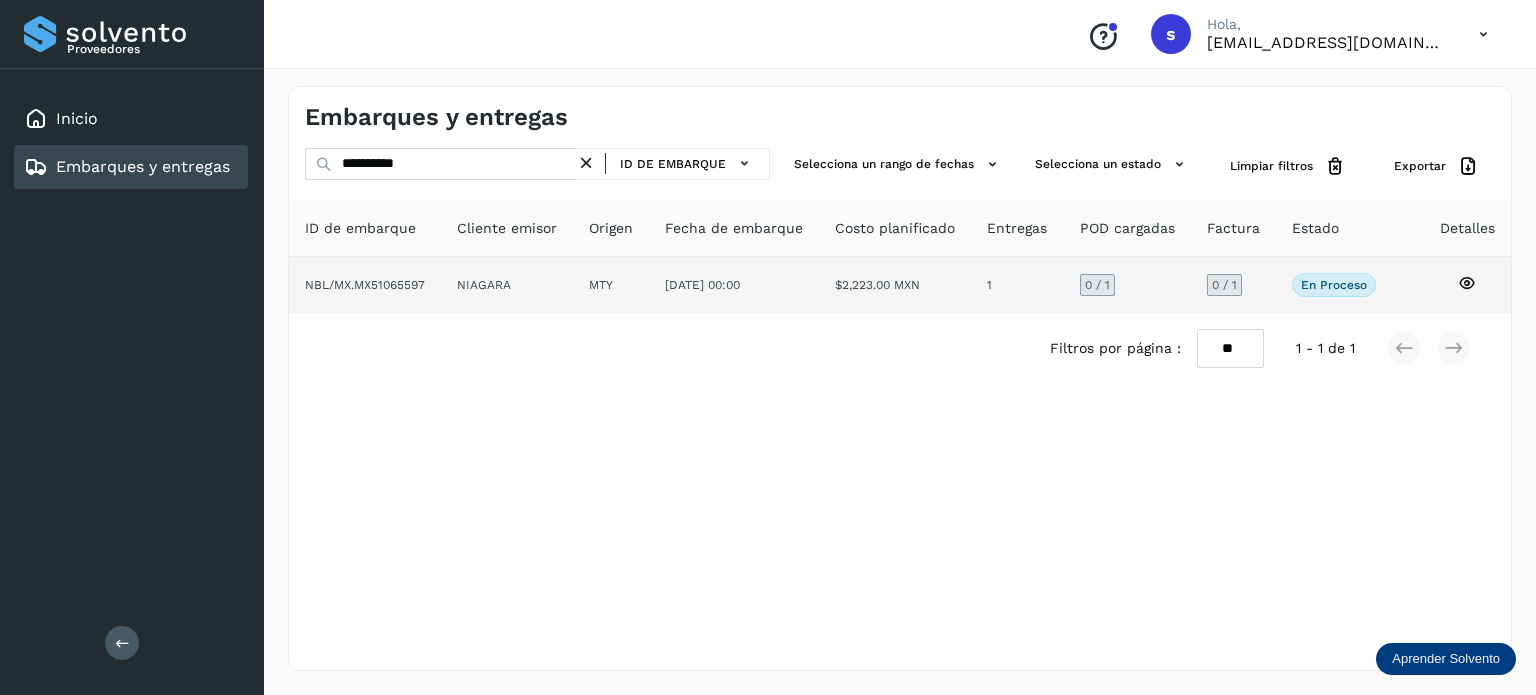 click on "NIAGARA" 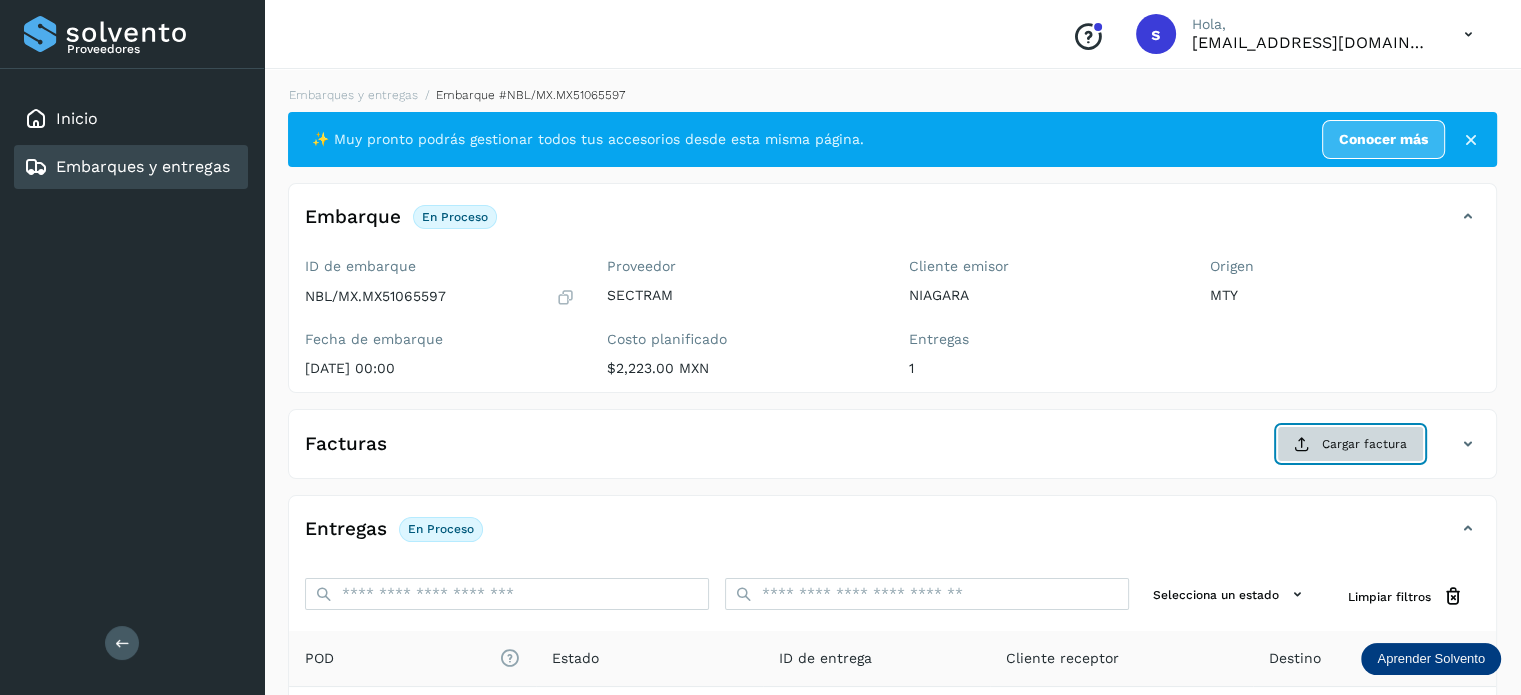 click on "Cargar factura" at bounding box center [1350, 444] 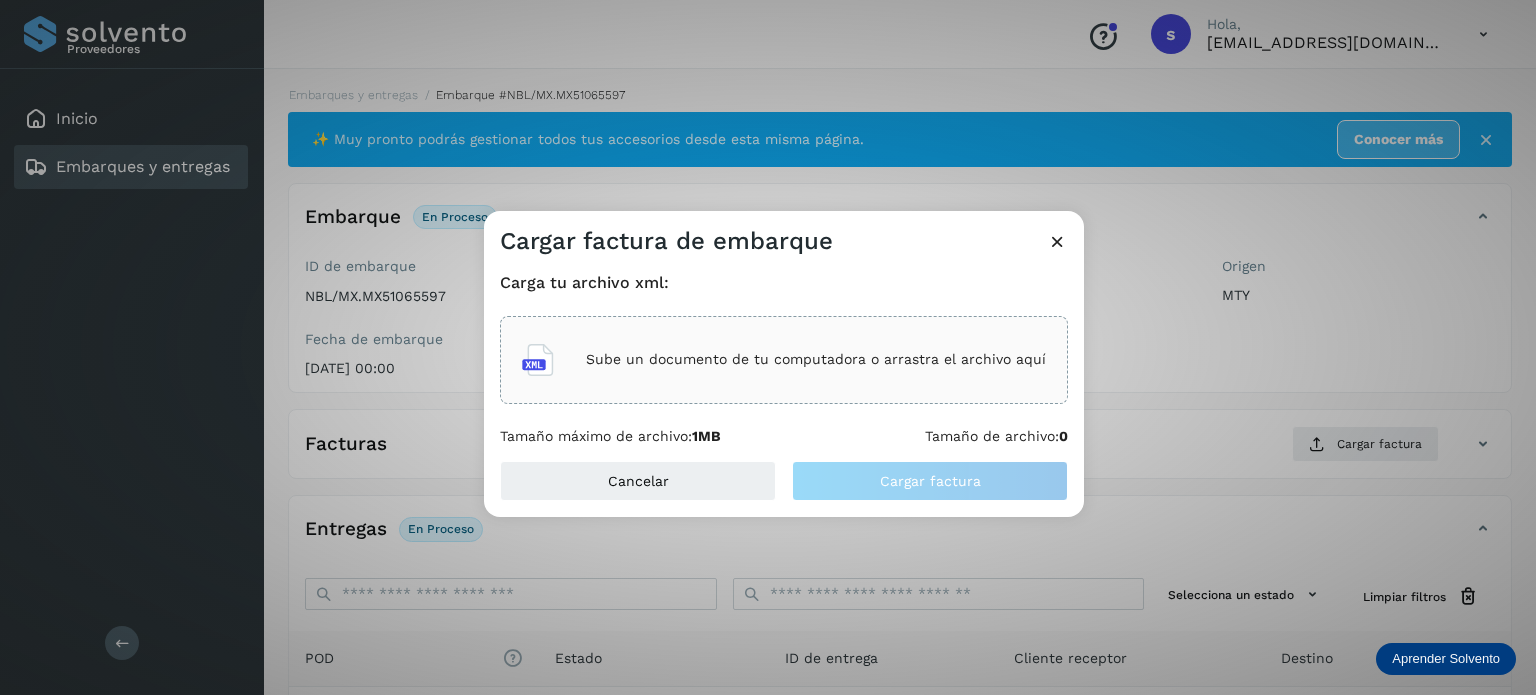 click on "Sube un documento de tu computadora o arrastra el archivo aquí" at bounding box center (816, 359) 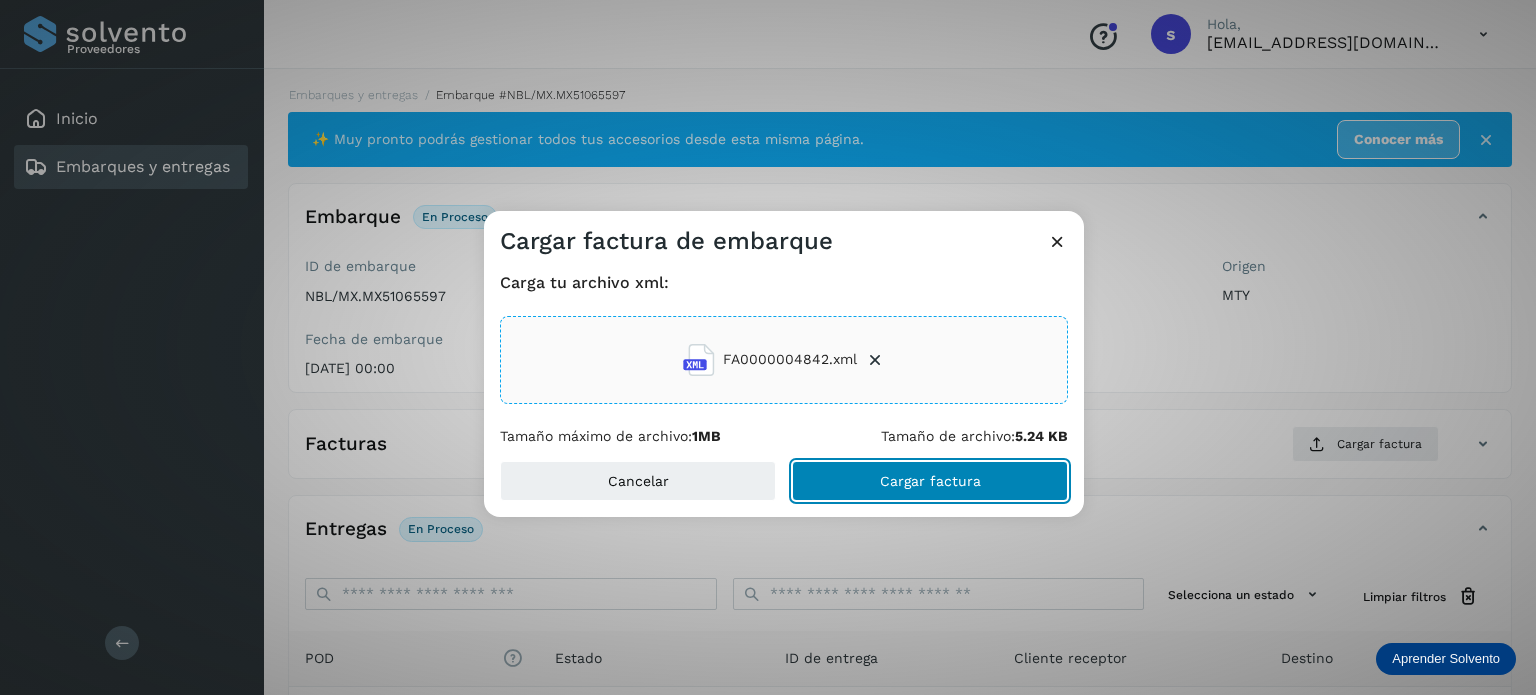 click on "Cargar factura" 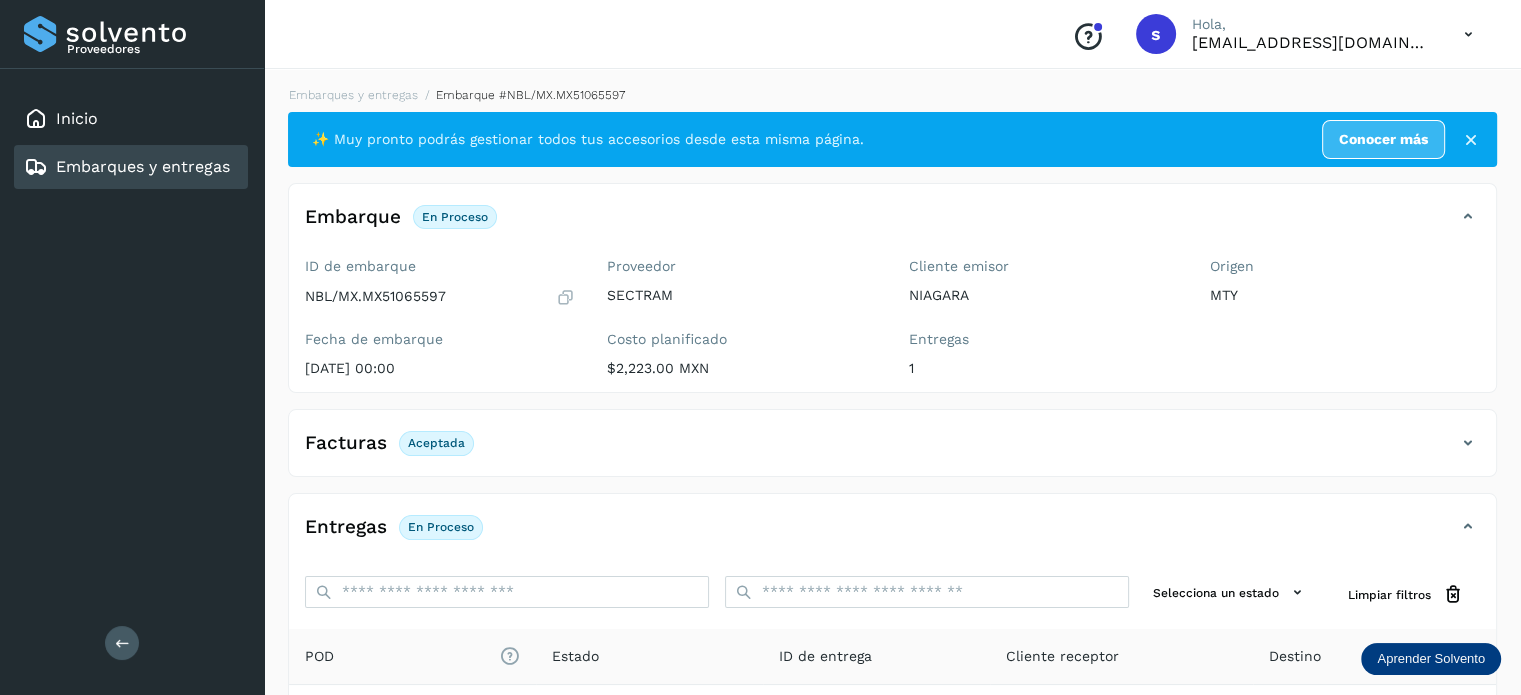 scroll, scrollTop: 250, scrollLeft: 0, axis: vertical 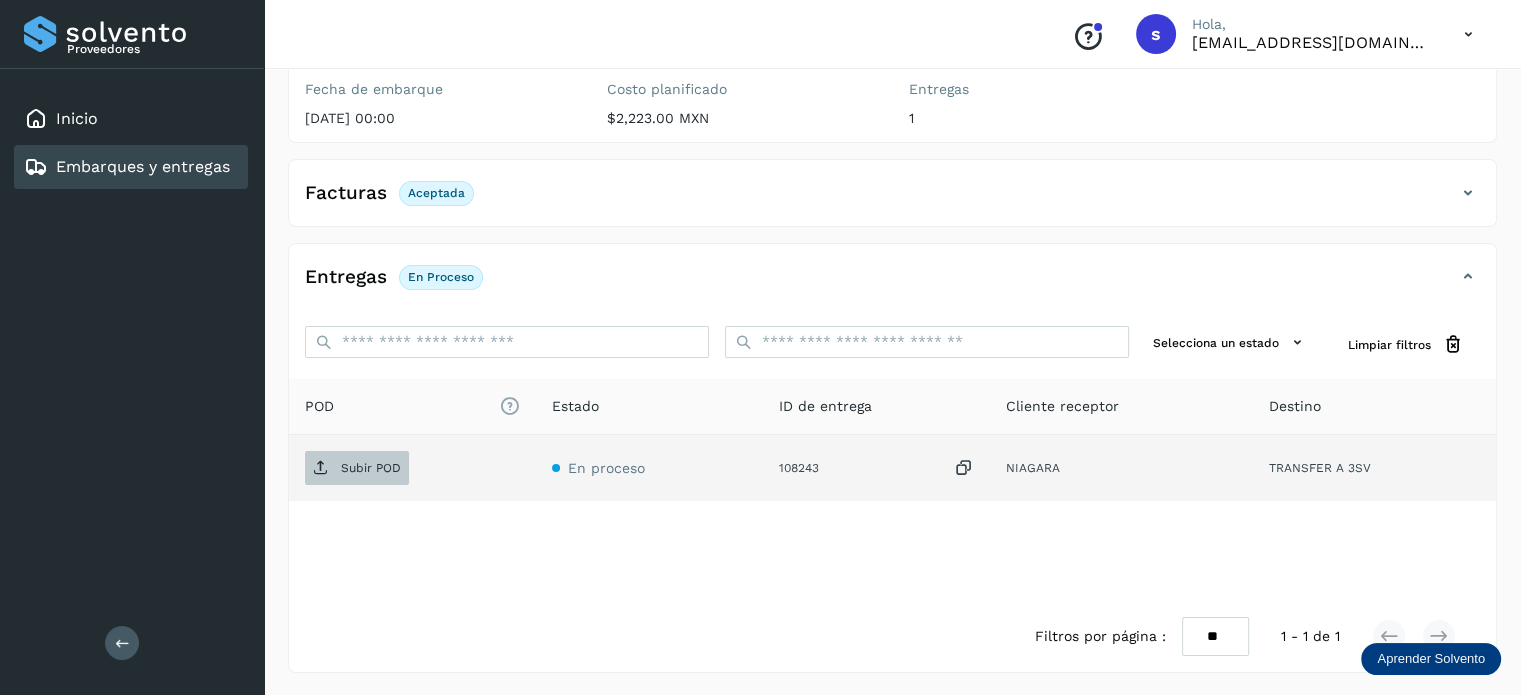 click on "Subir POD" at bounding box center [357, 468] 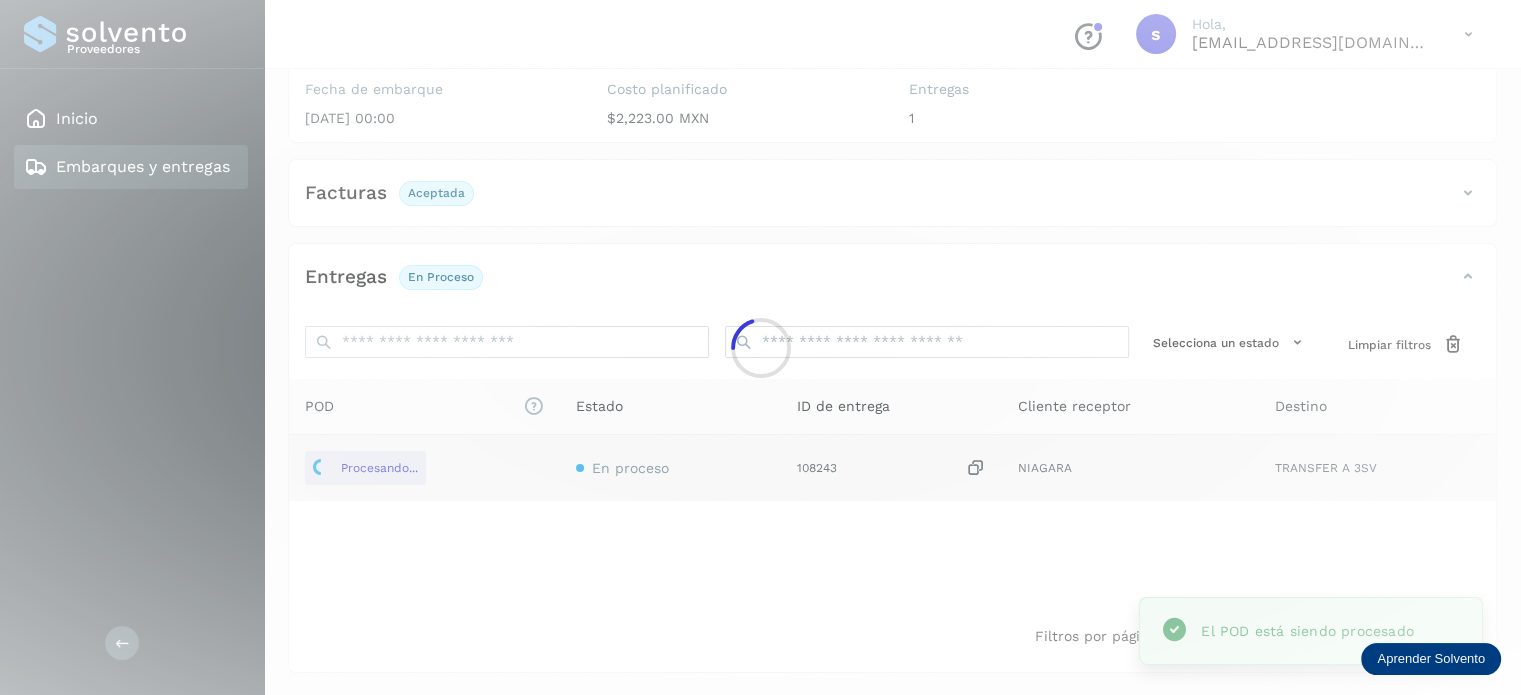 scroll, scrollTop: 0, scrollLeft: 0, axis: both 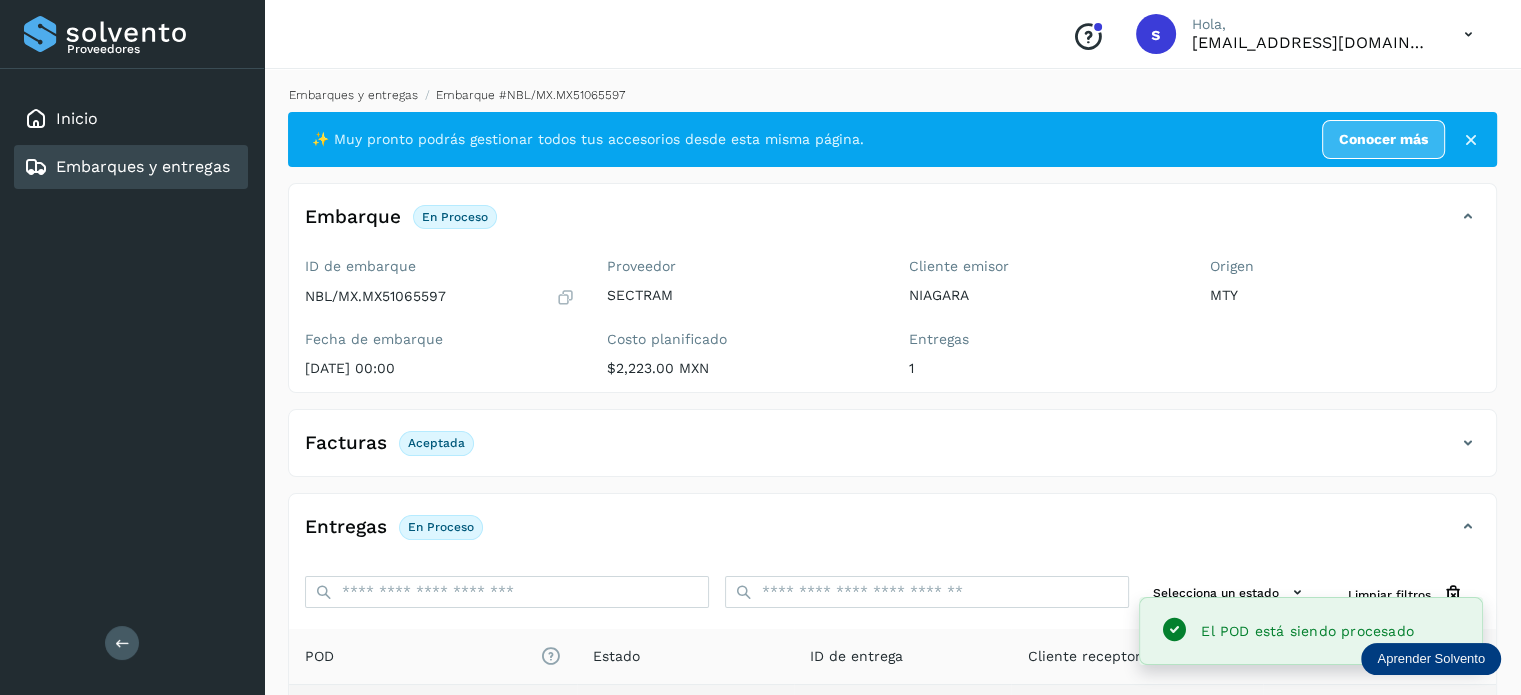 click on "Embarques y entregas" at bounding box center (353, 95) 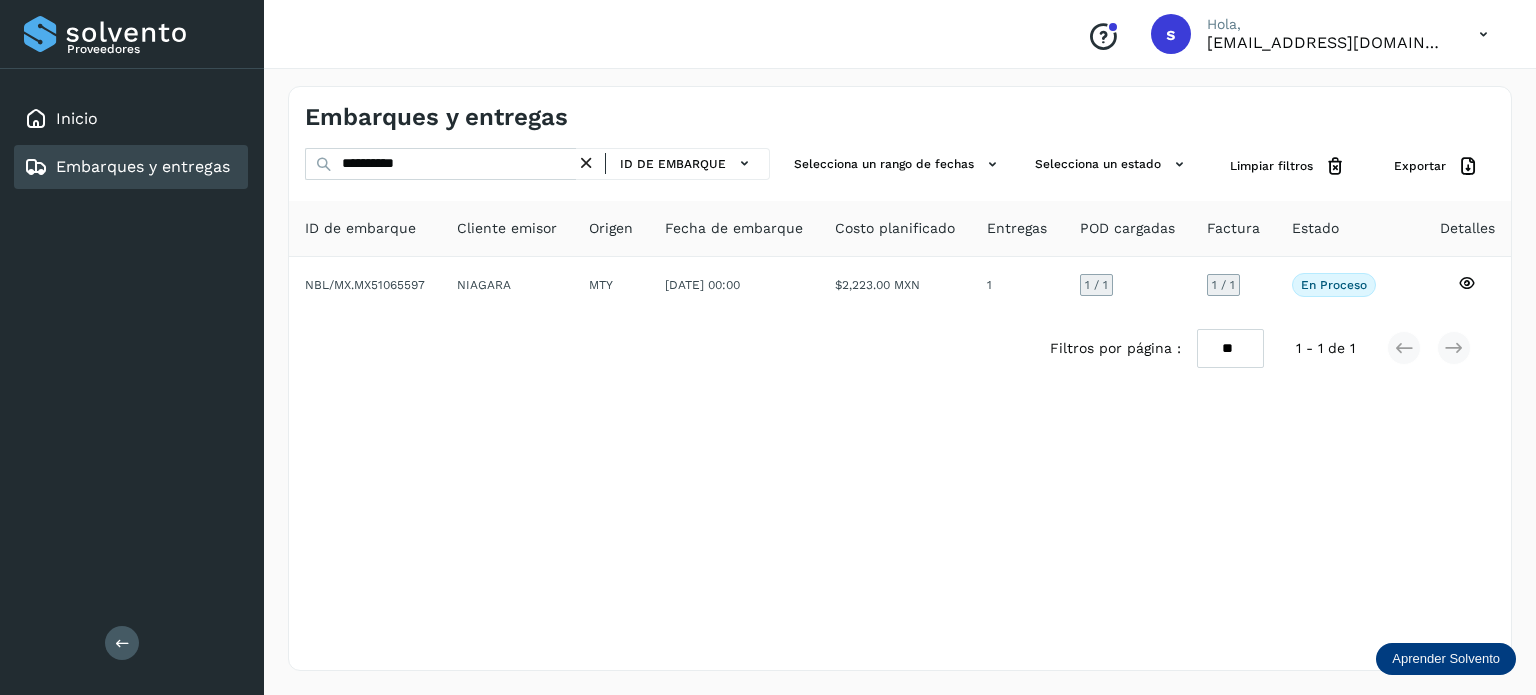 click at bounding box center (586, 163) 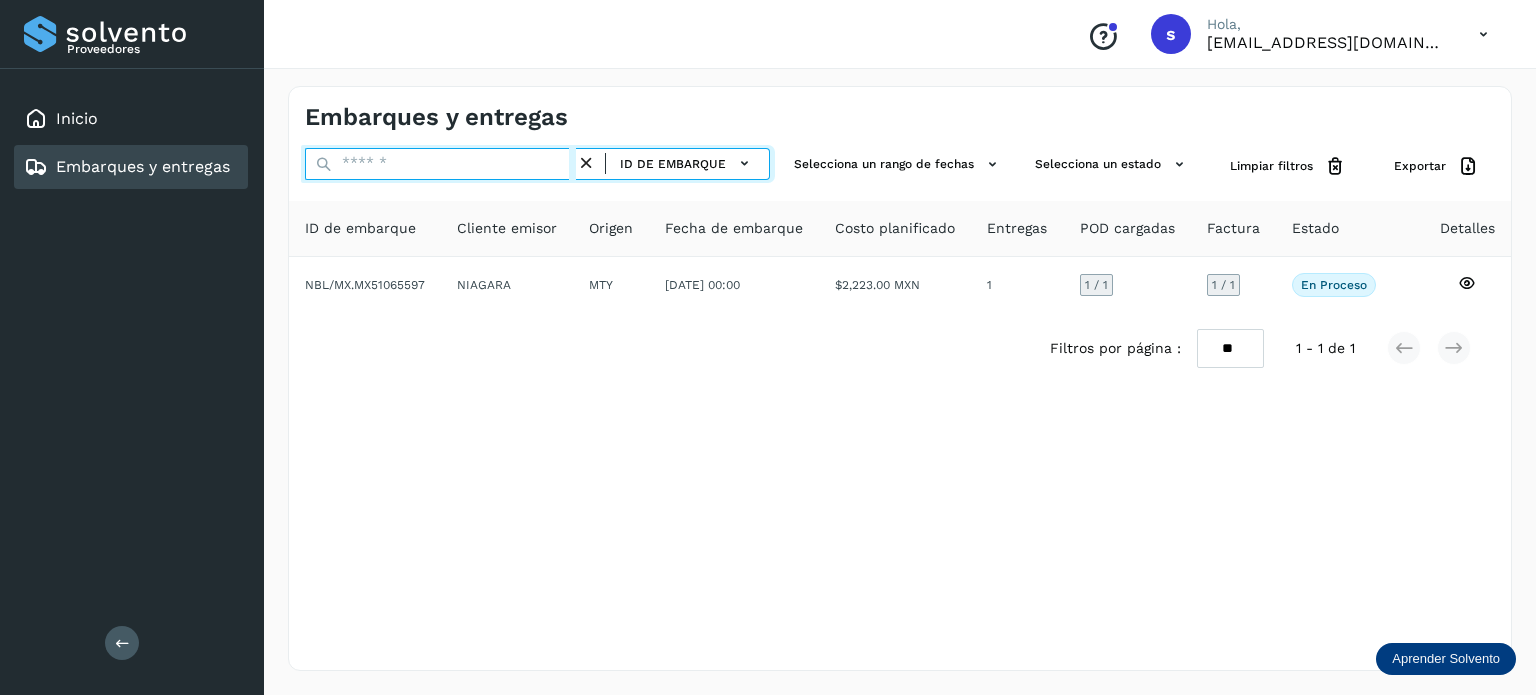 click at bounding box center (440, 164) 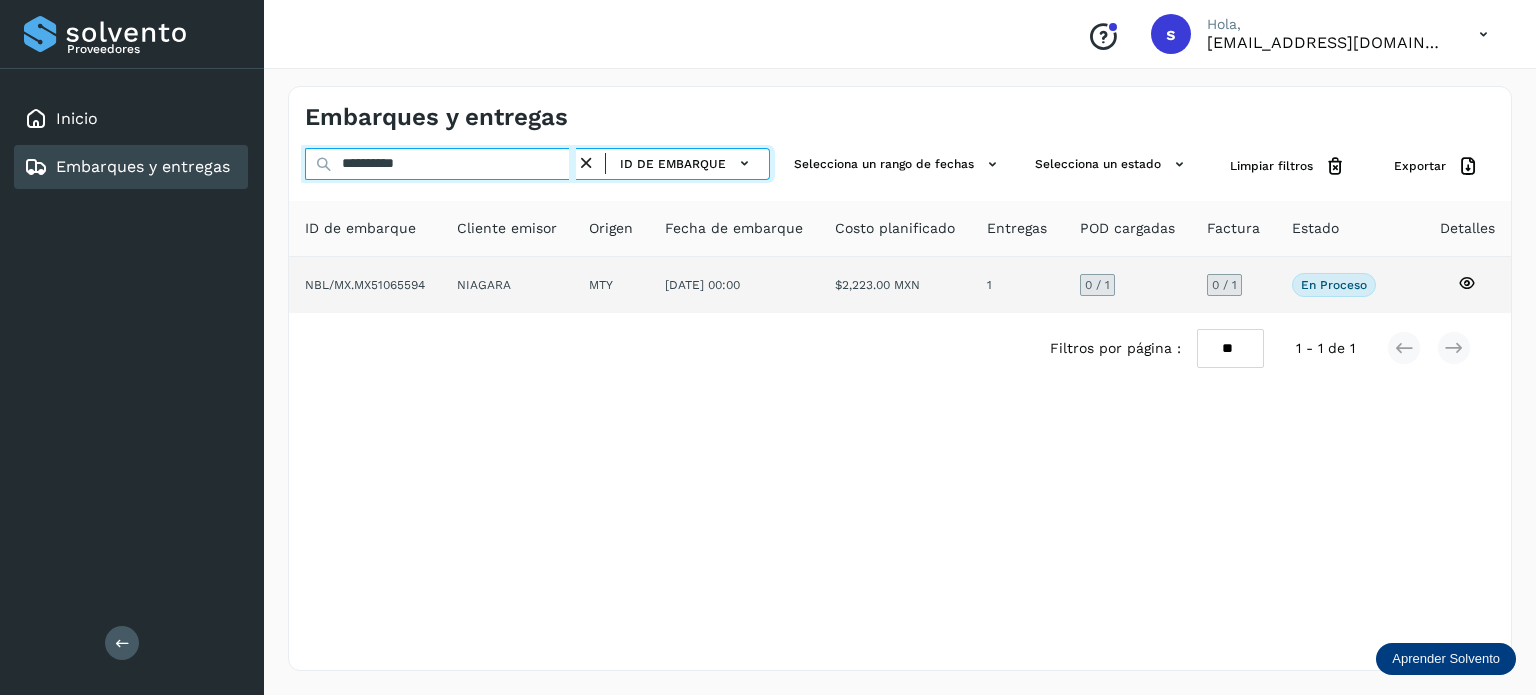 type on "**********" 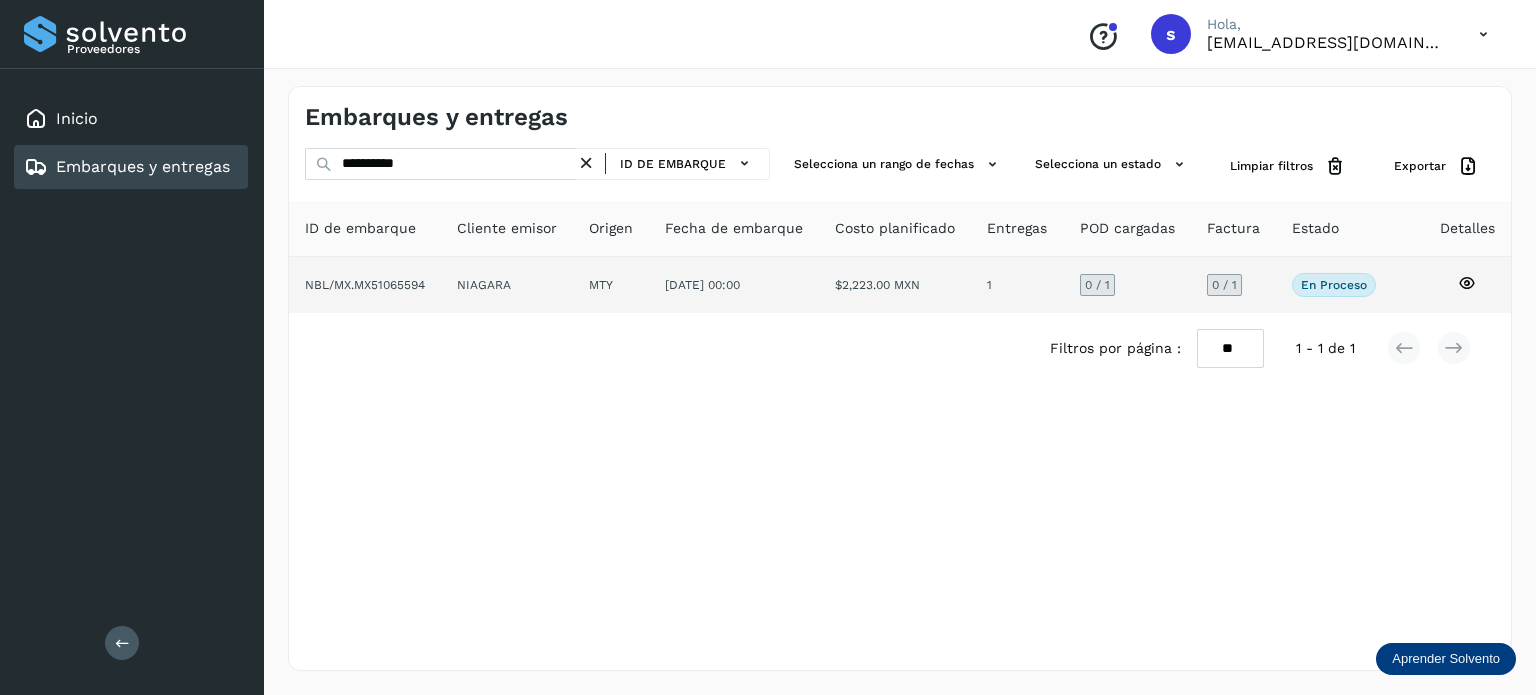 click on "NIAGARA" 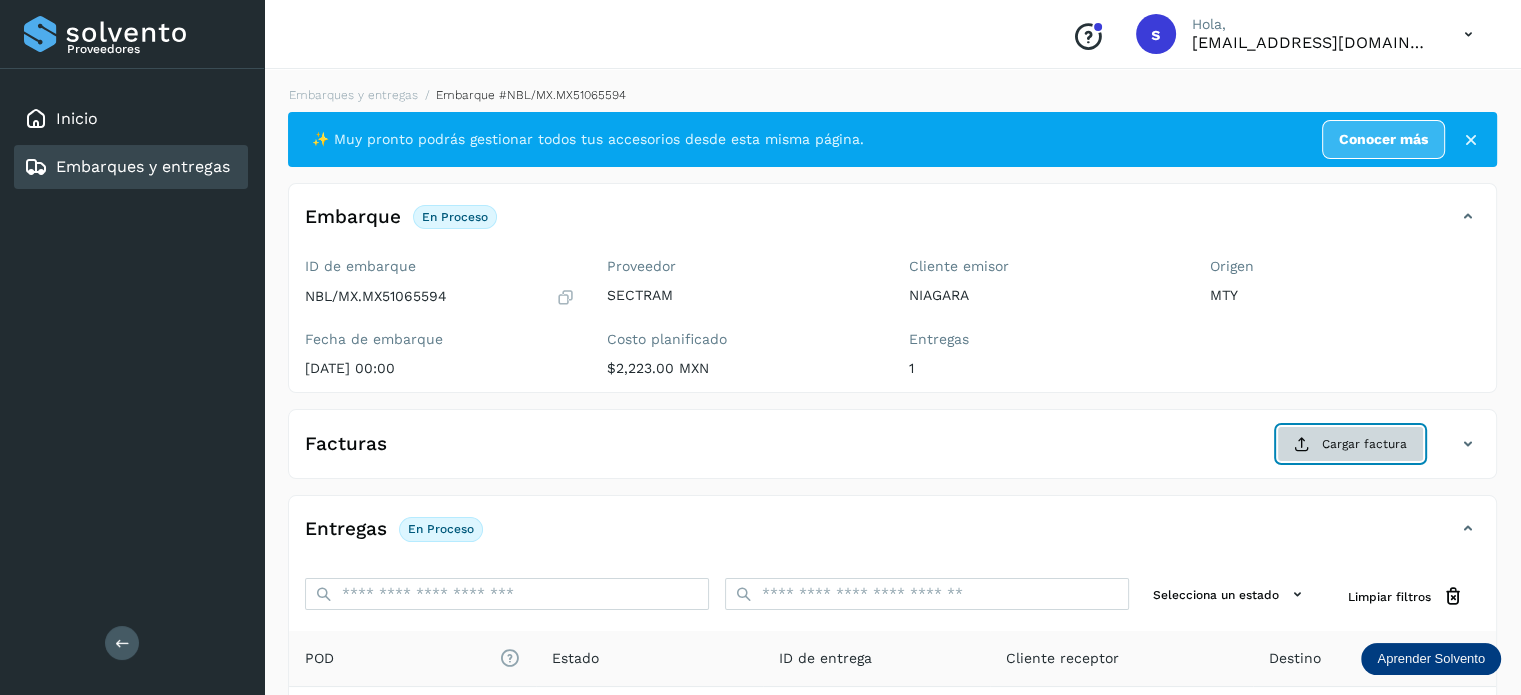 click on "Cargar factura" at bounding box center [1350, 444] 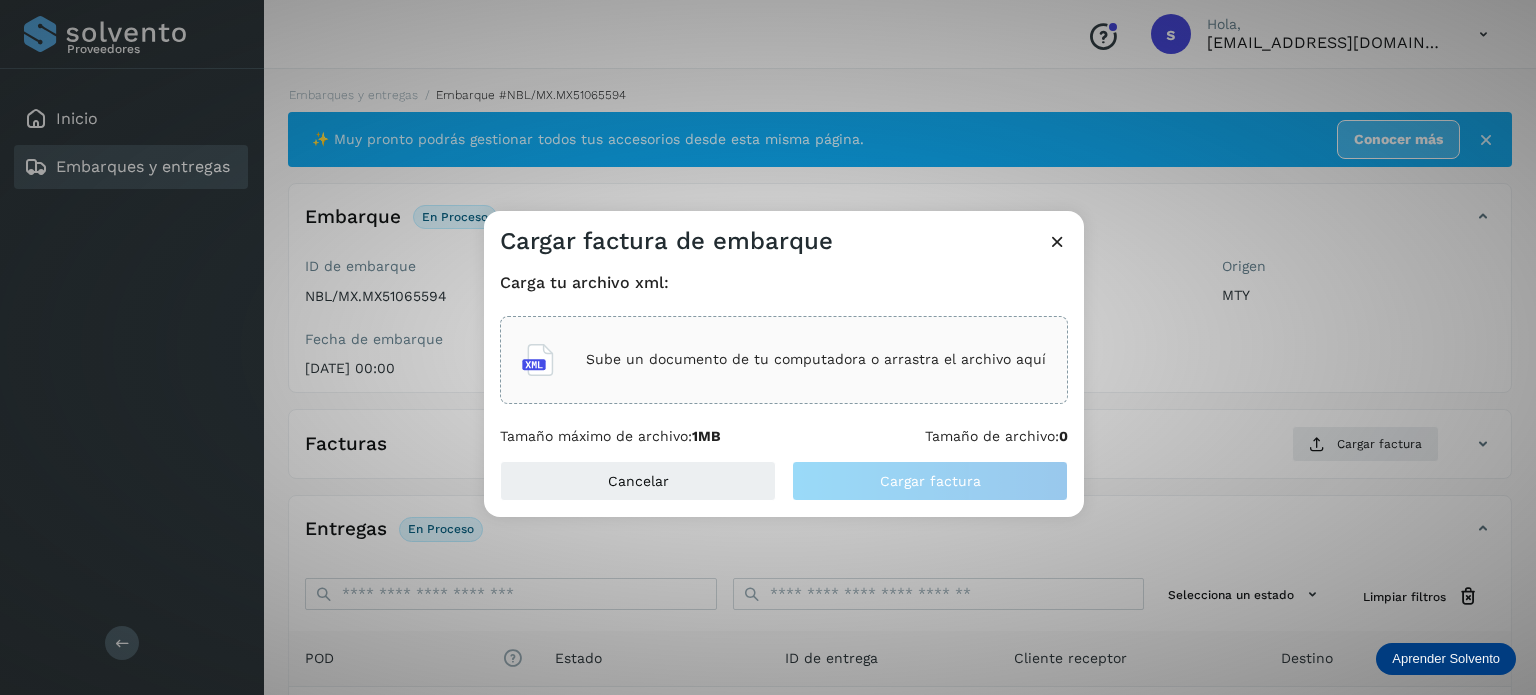 click on "Sube un documento de tu computadora o arrastra el archivo aquí" at bounding box center [816, 359] 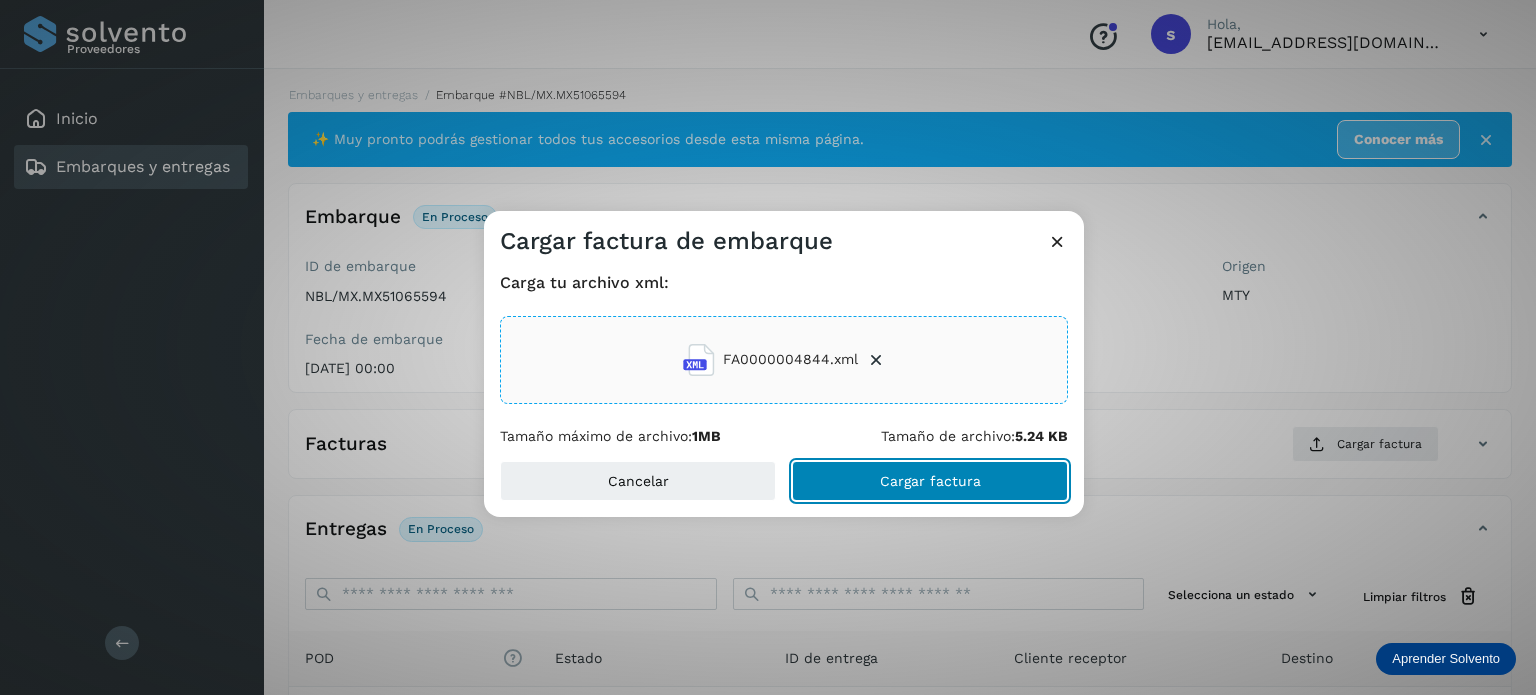 click on "Cargar factura" 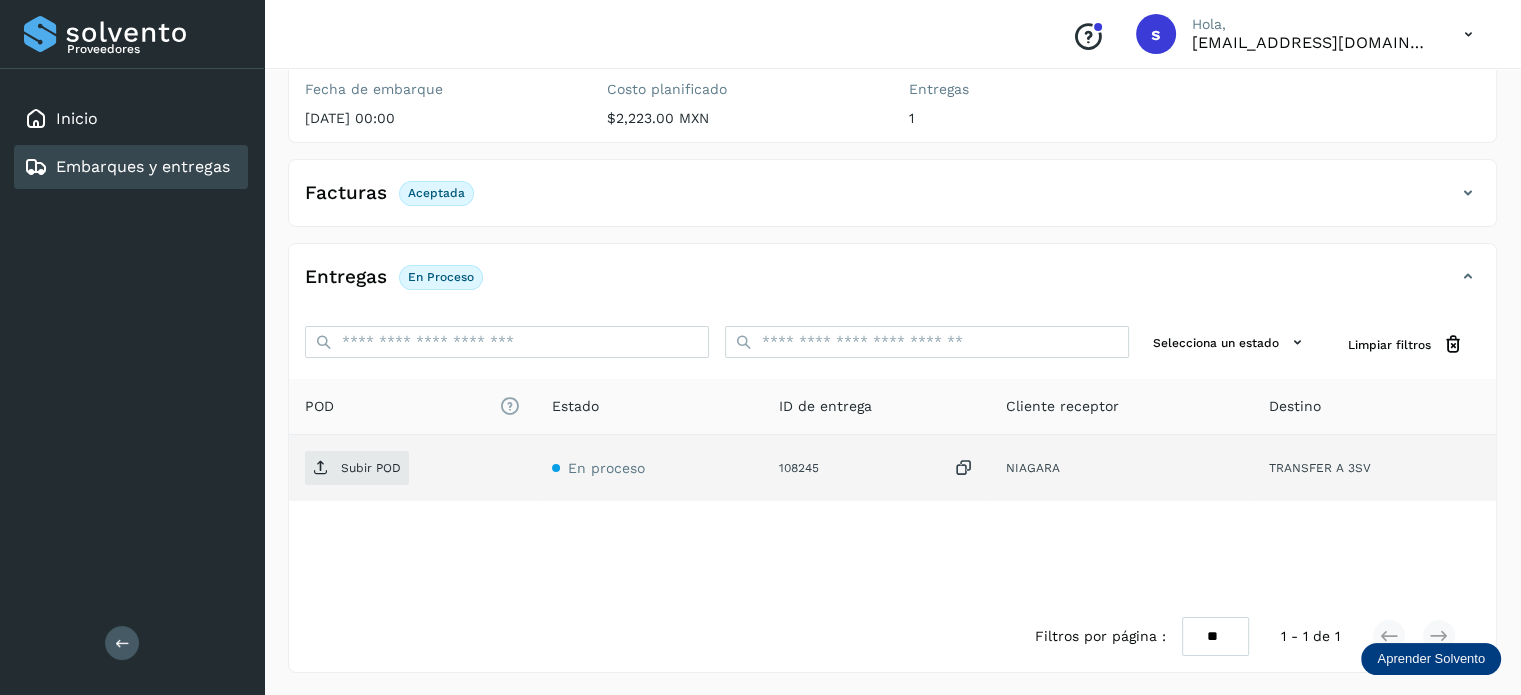 scroll, scrollTop: 249, scrollLeft: 0, axis: vertical 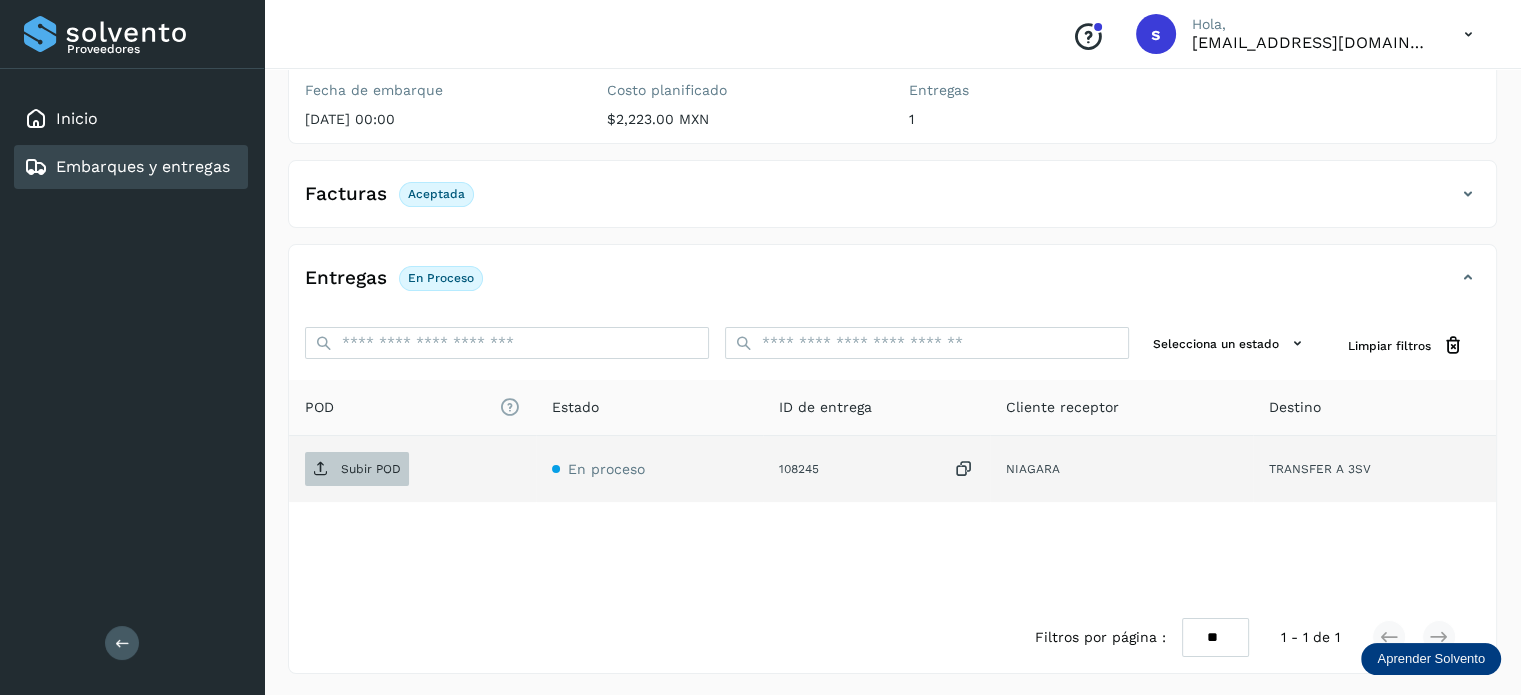 click on "Subir POD" at bounding box center (357, 469) 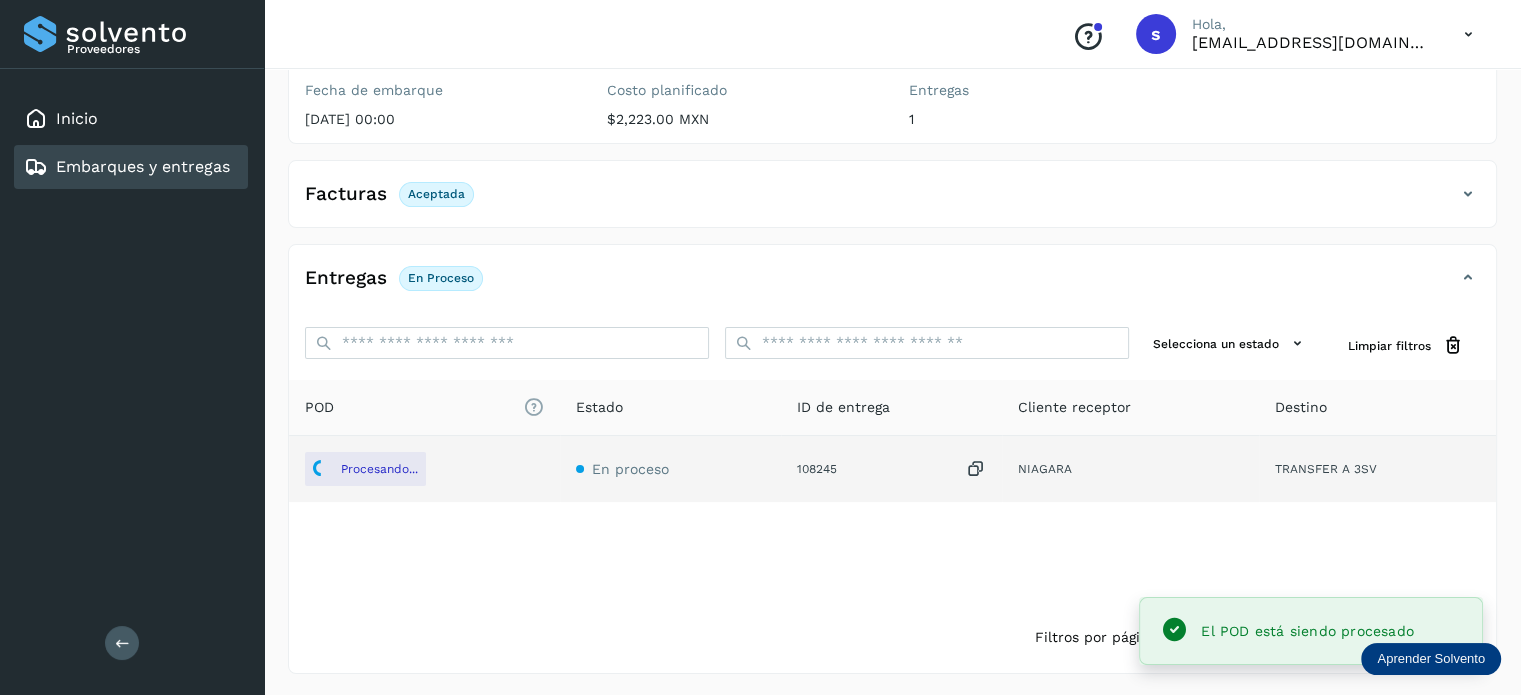 scroll, scrollTop: 0, scrollLeft: 0, axis: both 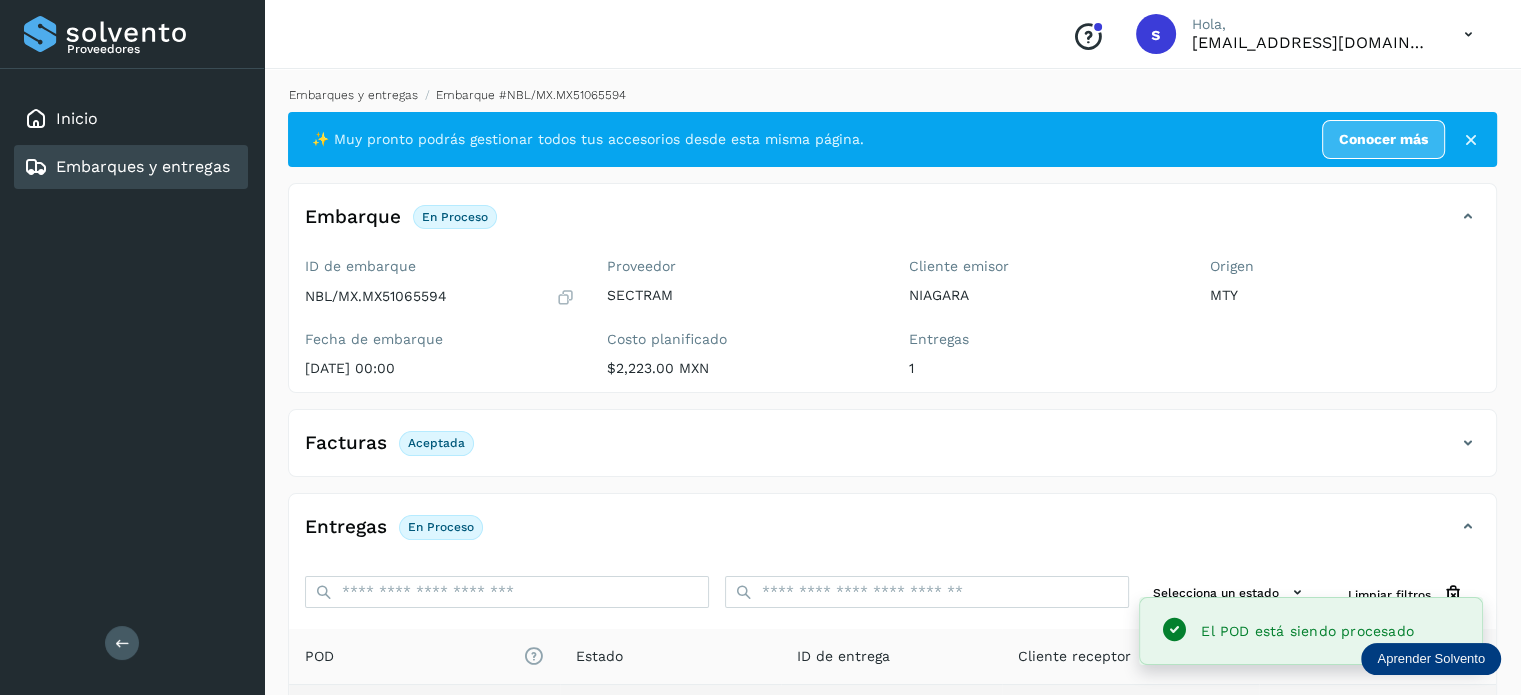 click on "Embarques y entregas" at bounding box center (353, 95) 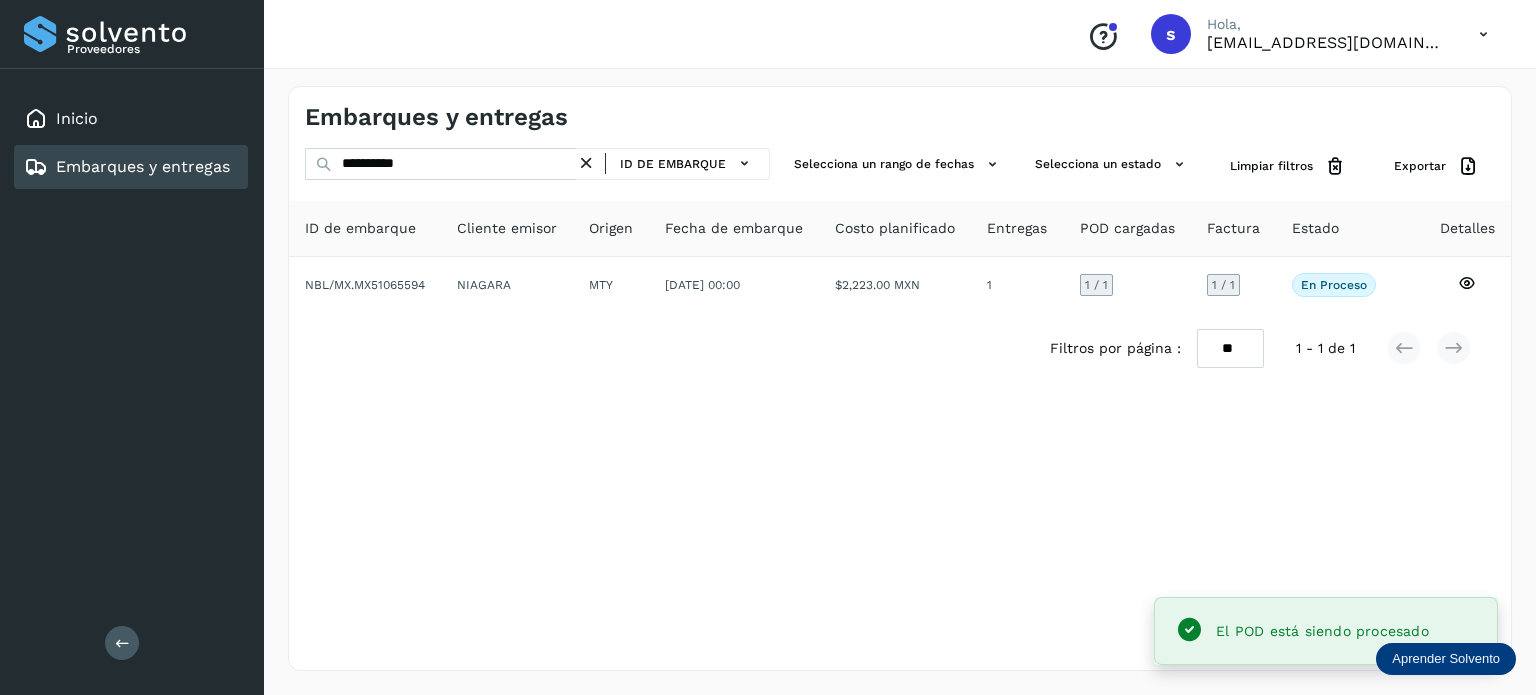 click at bounding box center [586, 163] 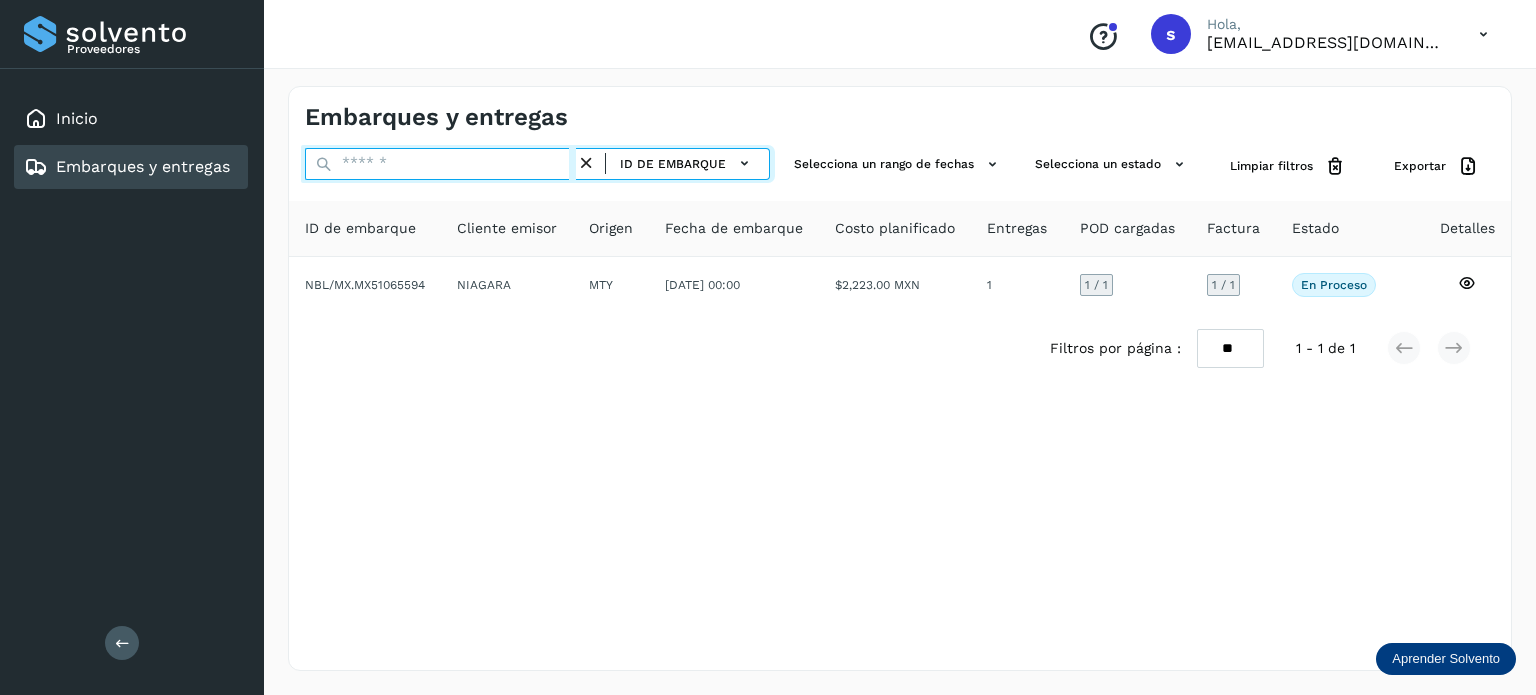 click at bounding box center (440, 164) 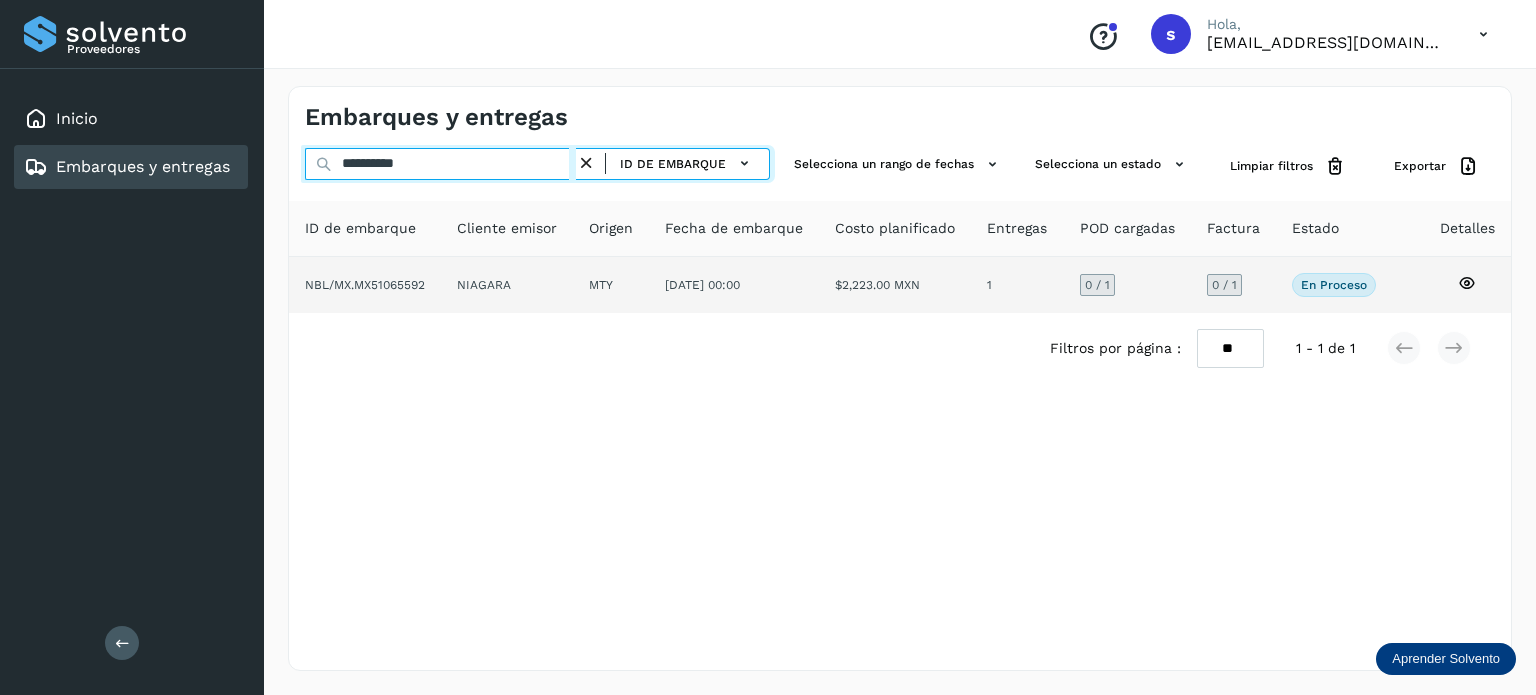 type on "**********" 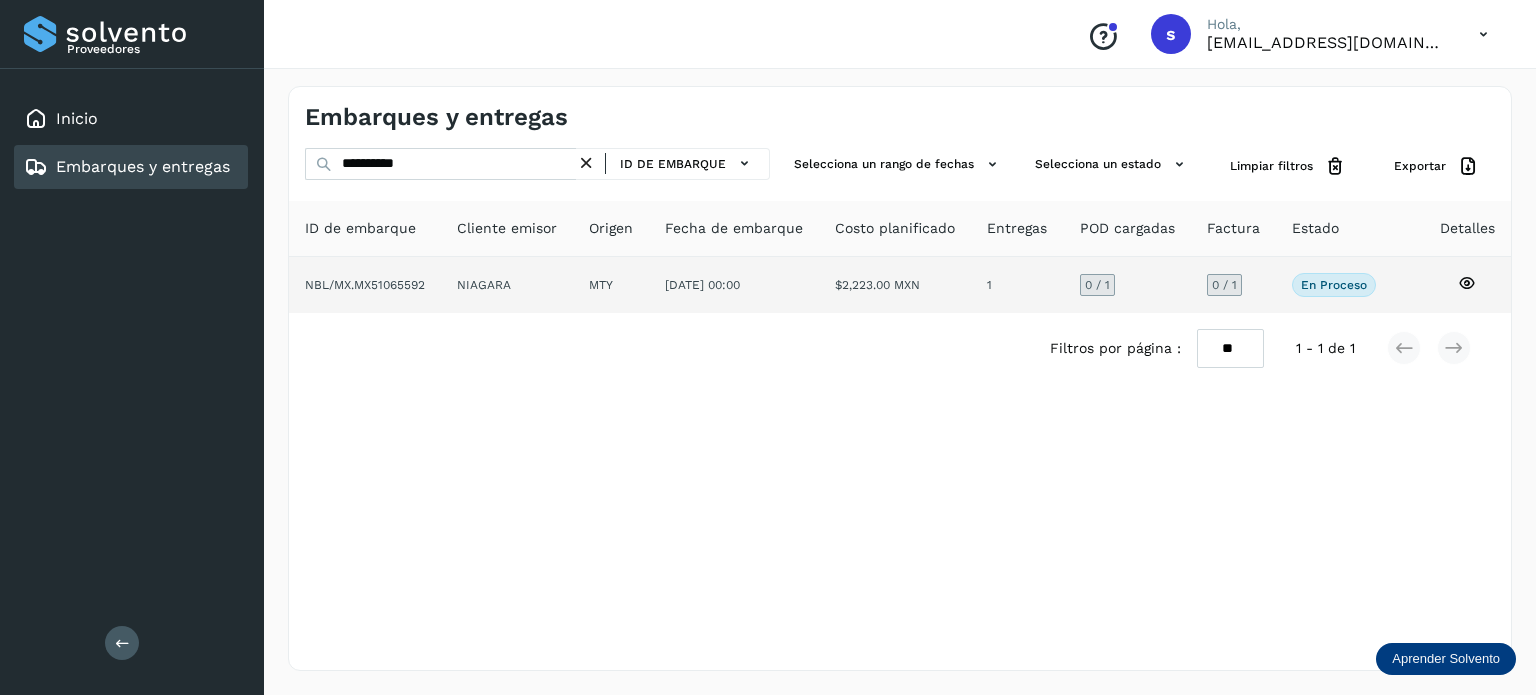 click on "MTY" 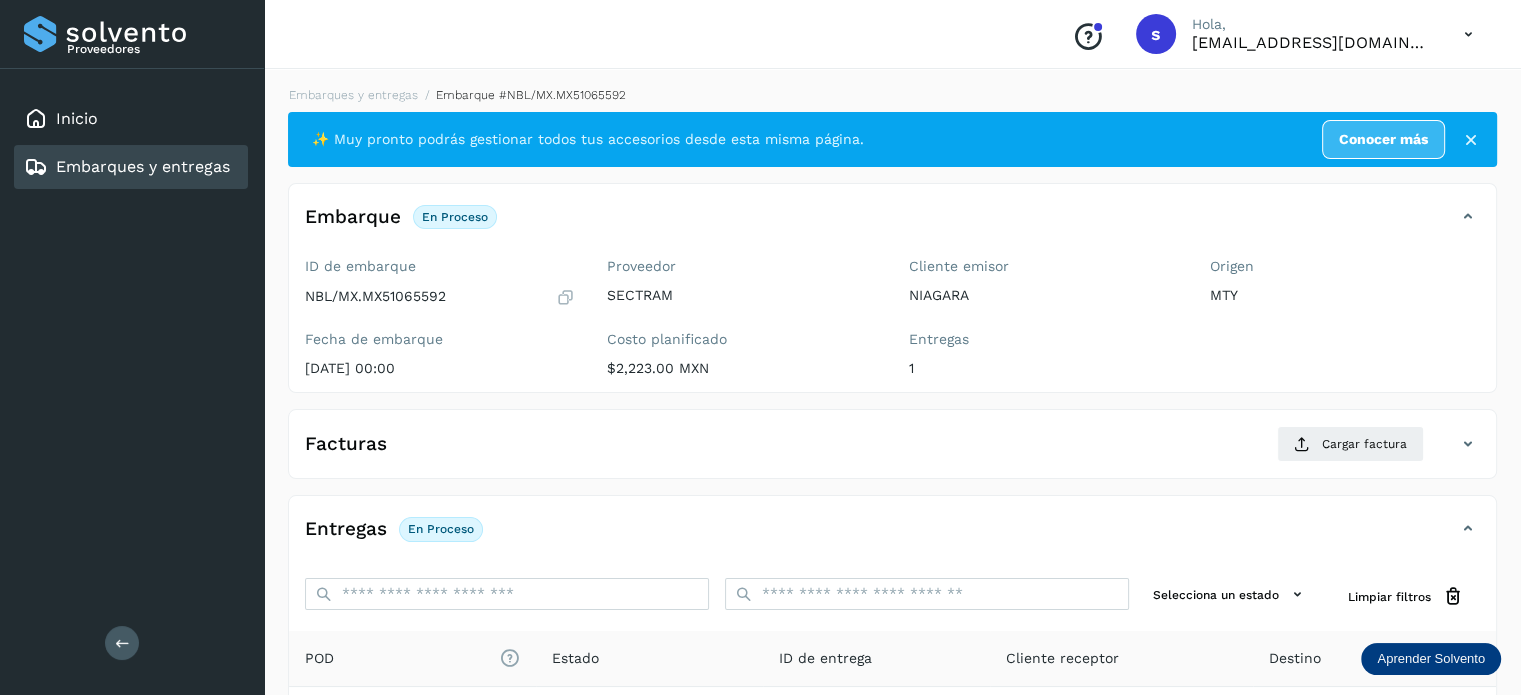 click on "Facturas Cargar factura" at bounding box center [892, 452] 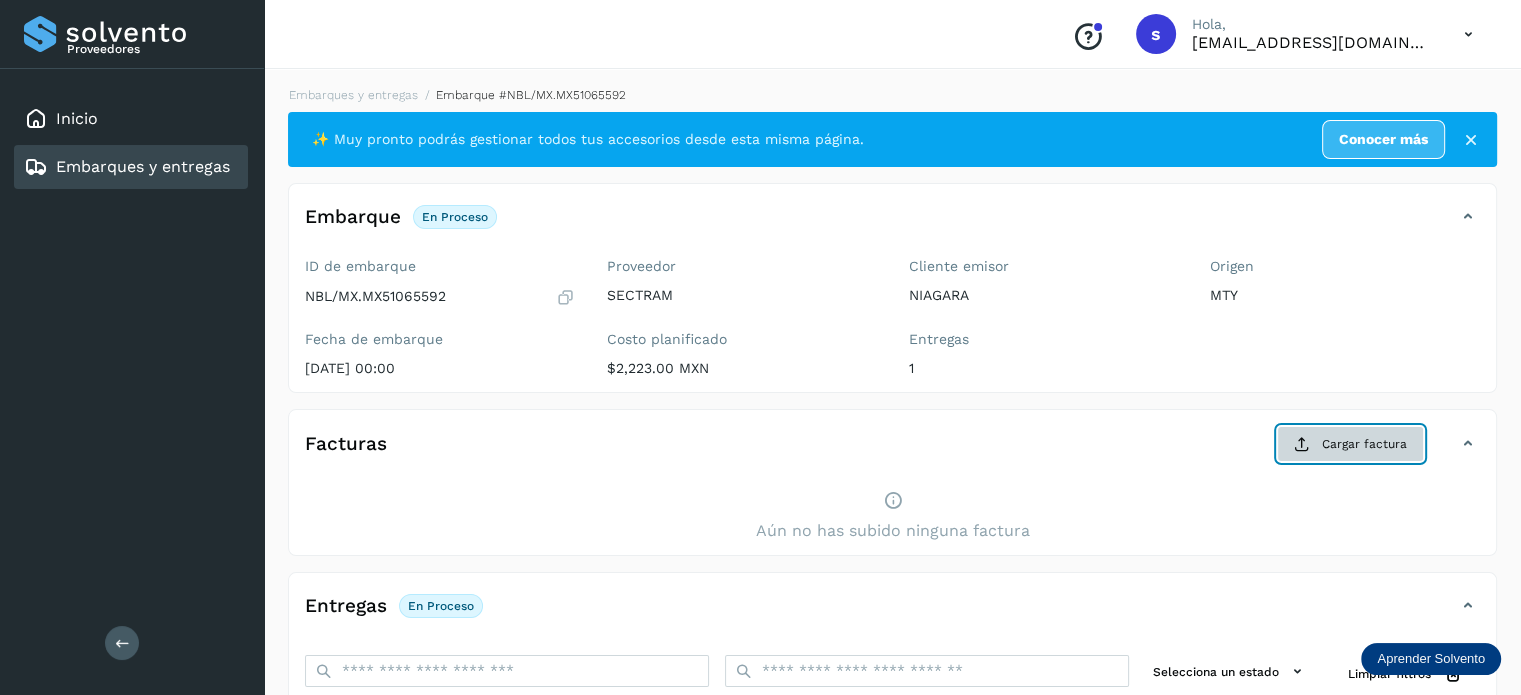 click on "Cargar factura" at bounding box center [1350, 444] 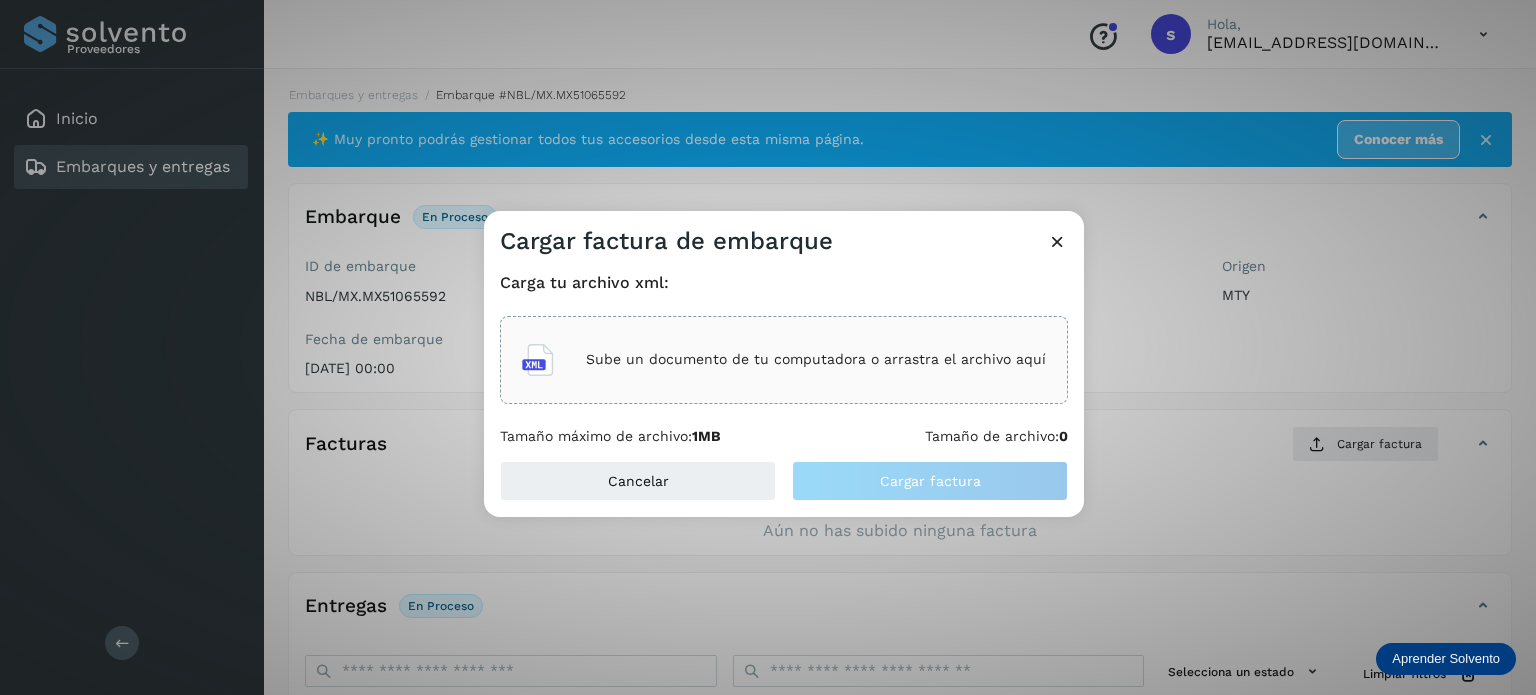 click on "Sube un documento de tu computadora o arrastra el archivo aquí" 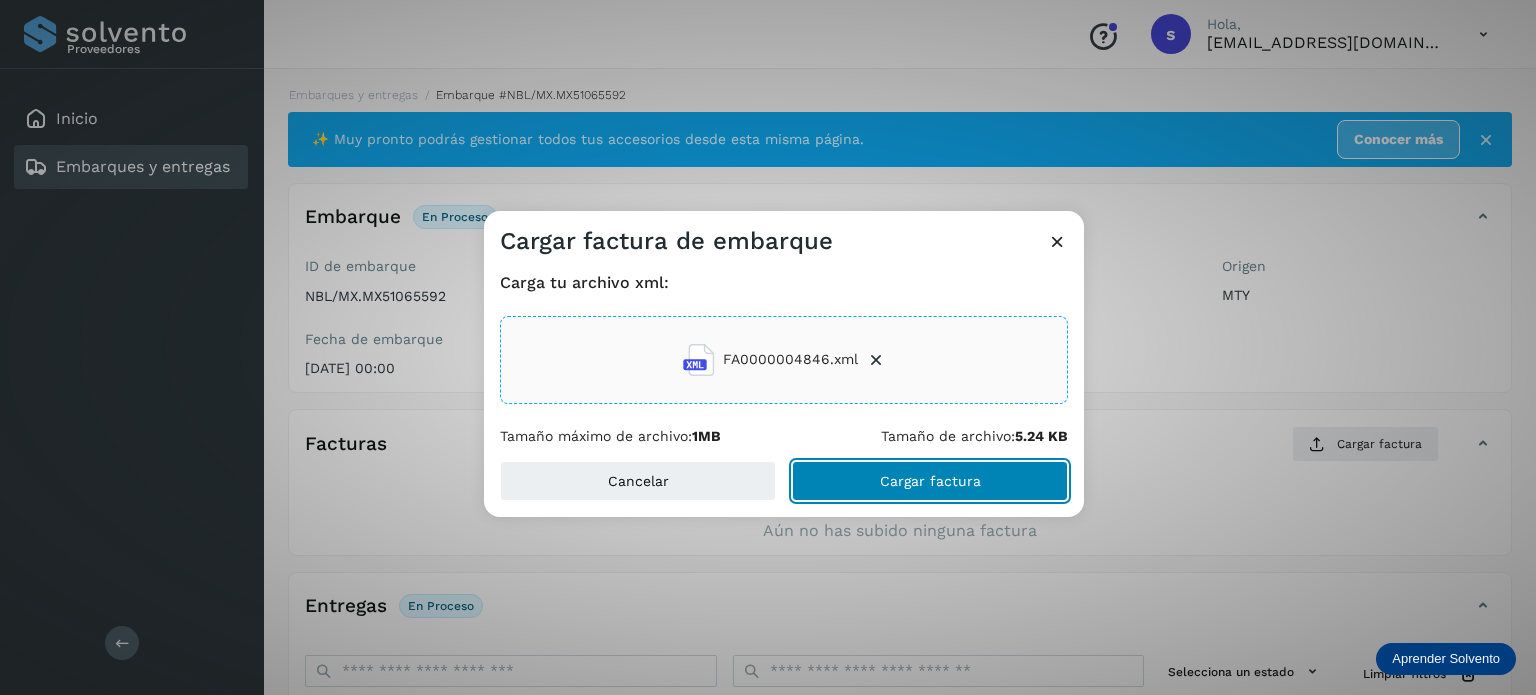 click on "Cargar factura" 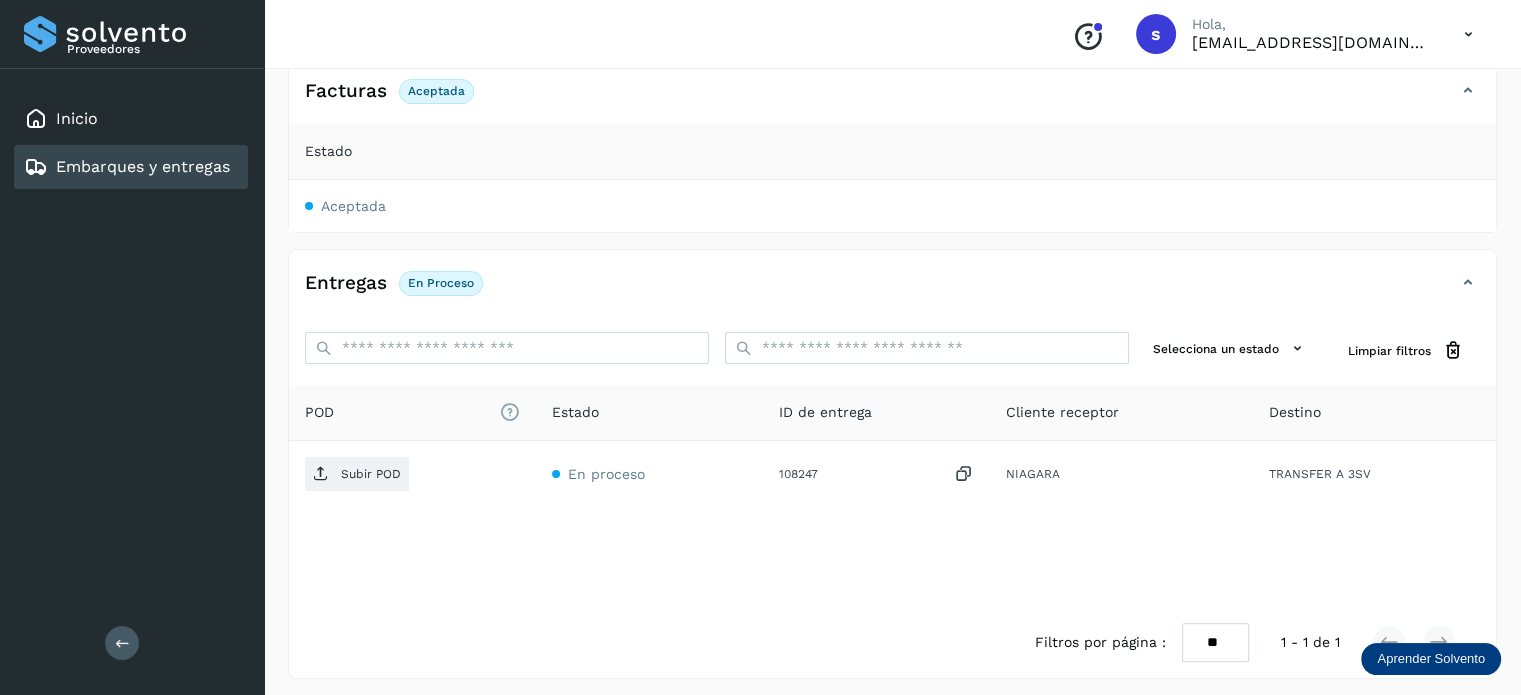 scroll, scrollTop: 358, scrollLeft: 0, axis: vertical 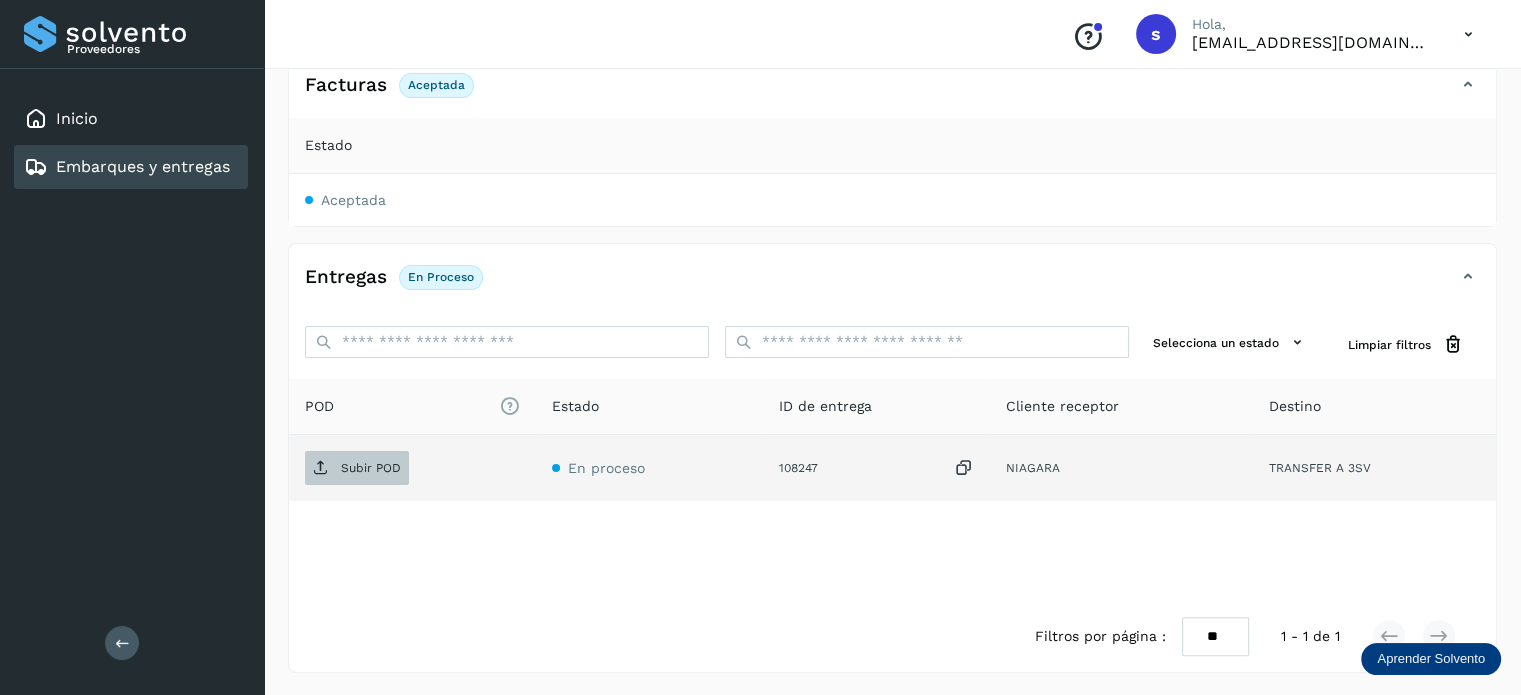 click on "Subir POD" at bounding box center [357, 468] 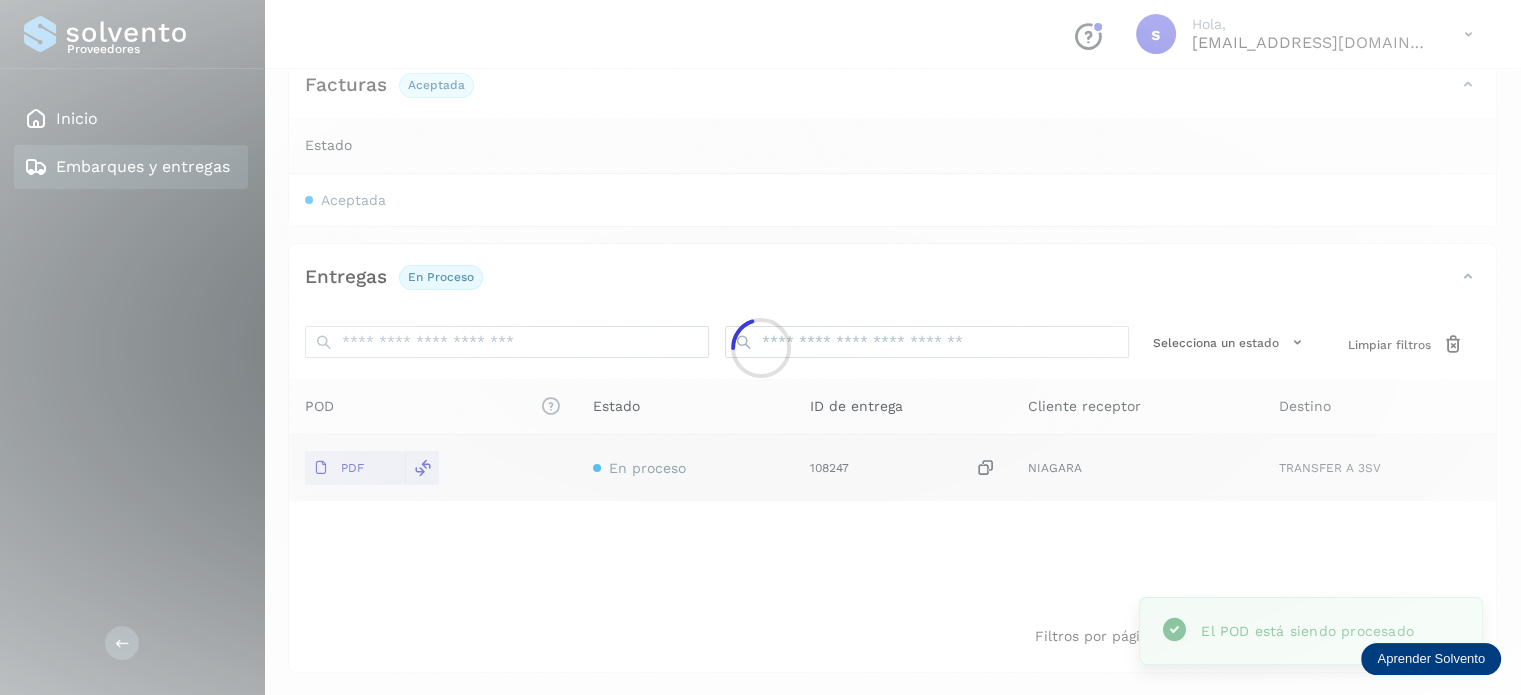 scroll, scrollTop: 0, scrollLeft: 0, axis: both 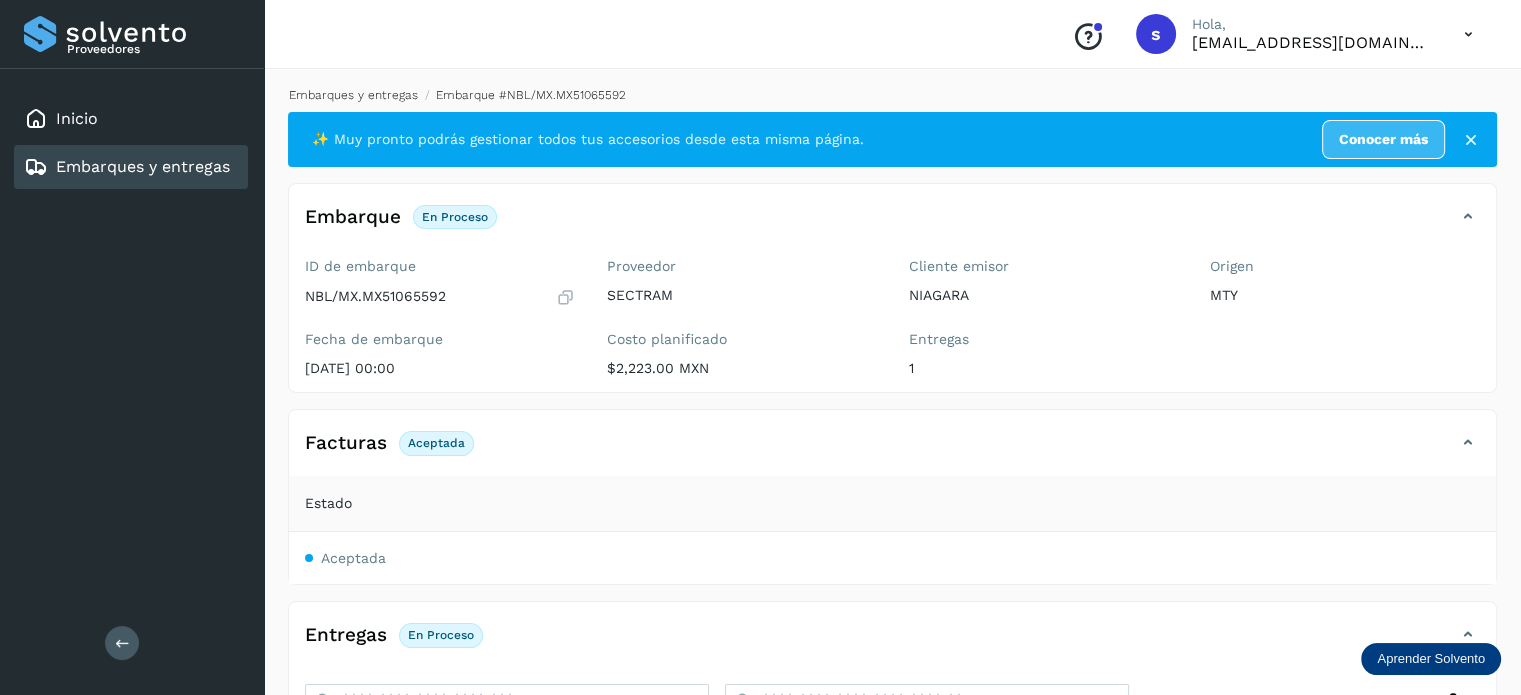 click on "Embarques y entregas" at bounding box center (353, 95) 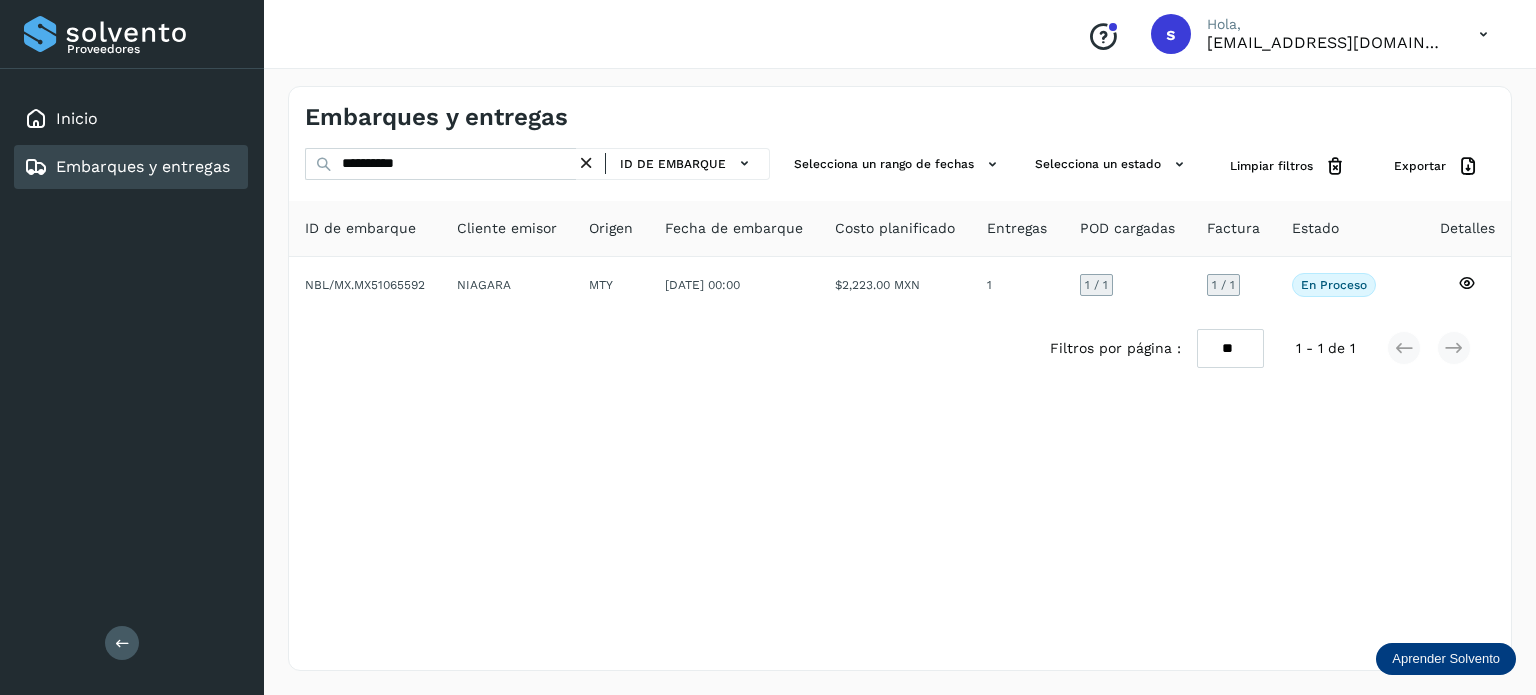 click at bounding box center (586, 163) 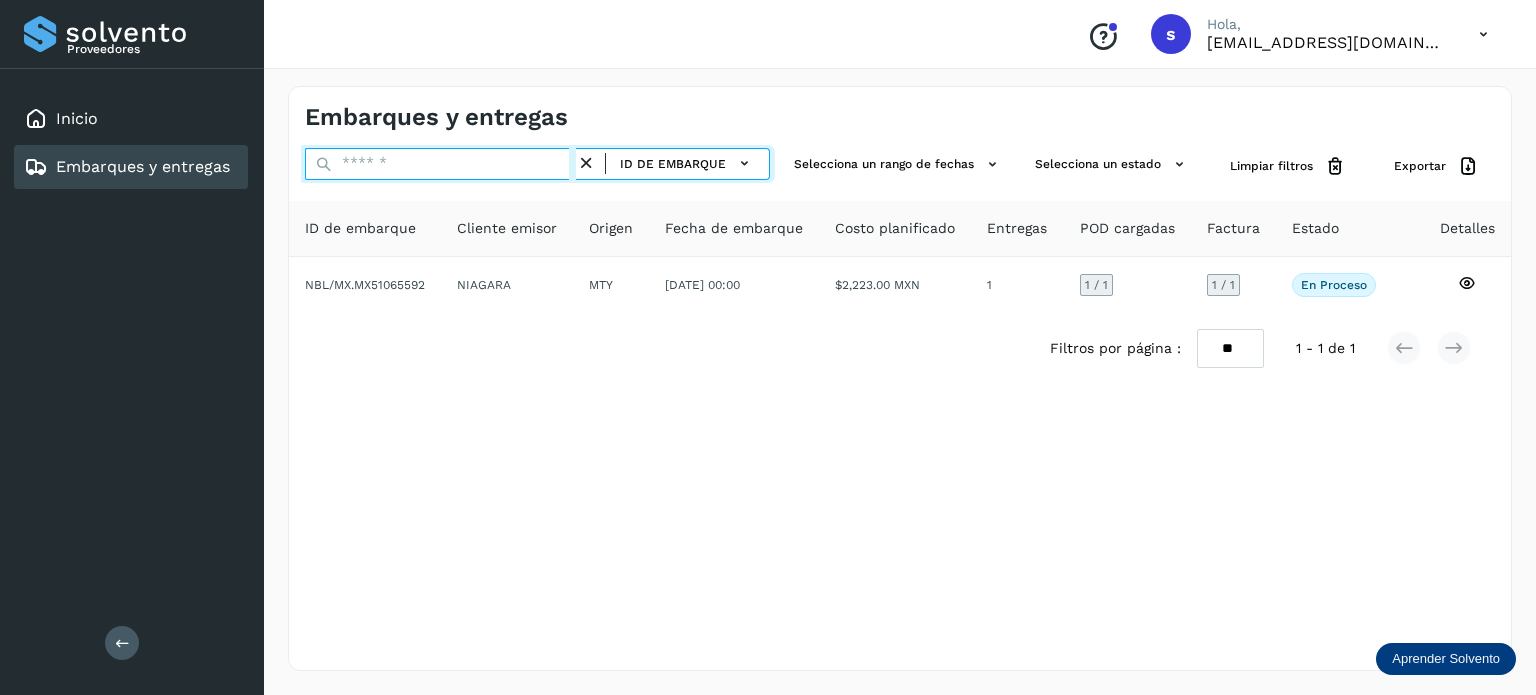 click at bounding box center [440, 164] 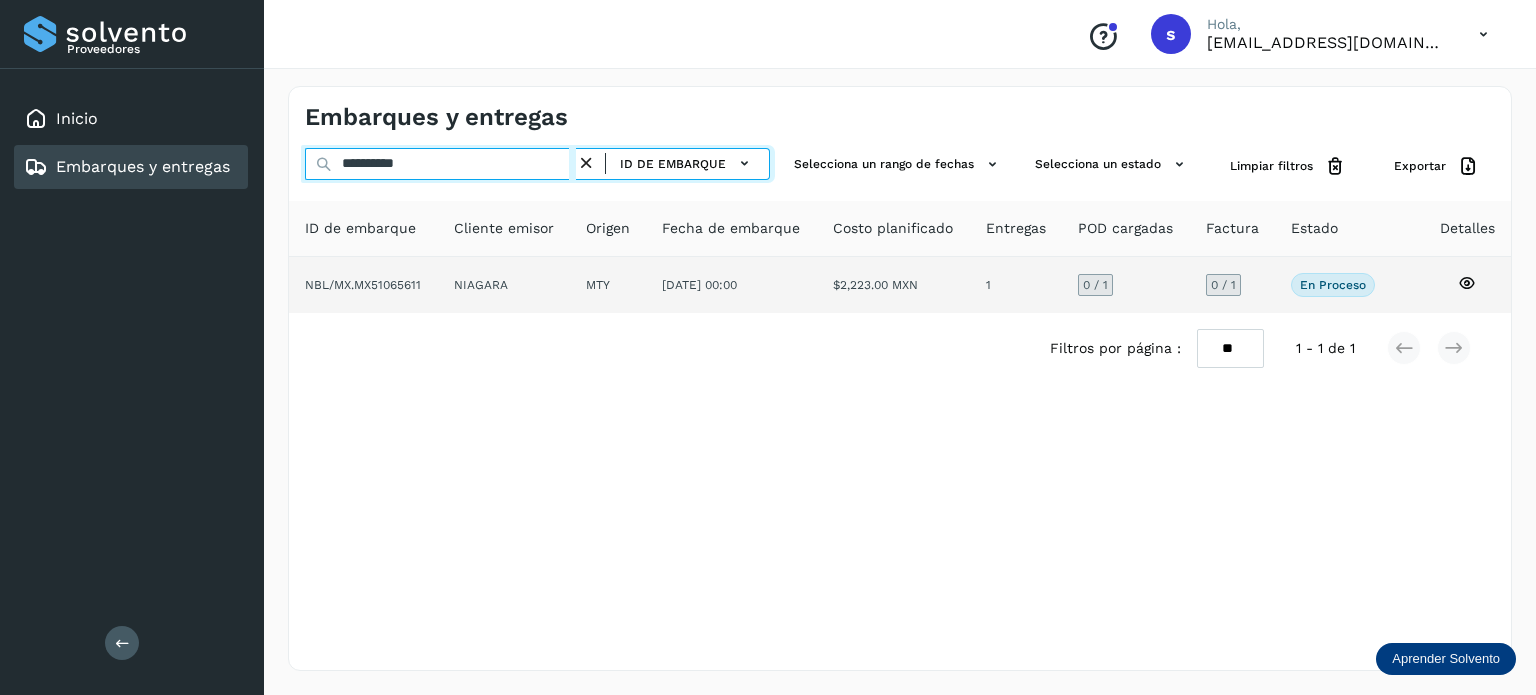 type on "**********" 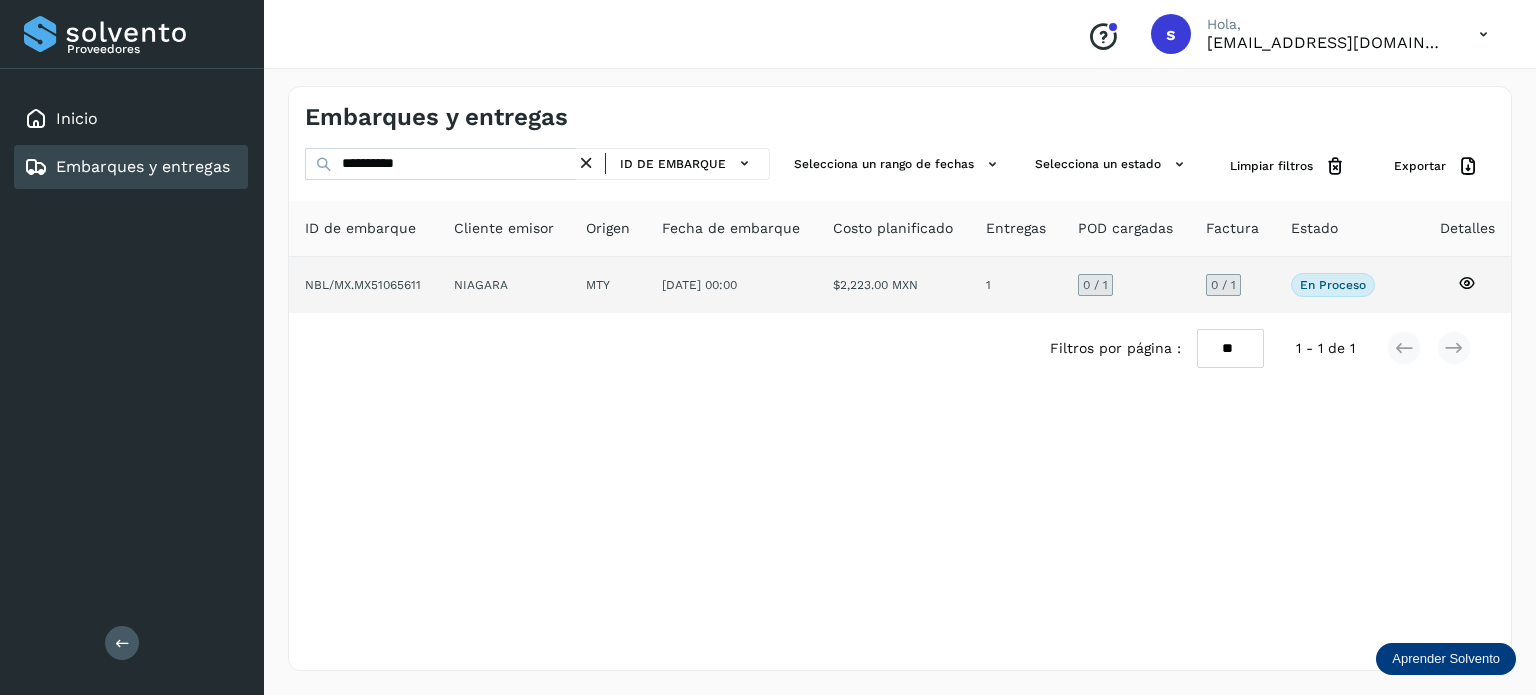click on "NIAGARA" 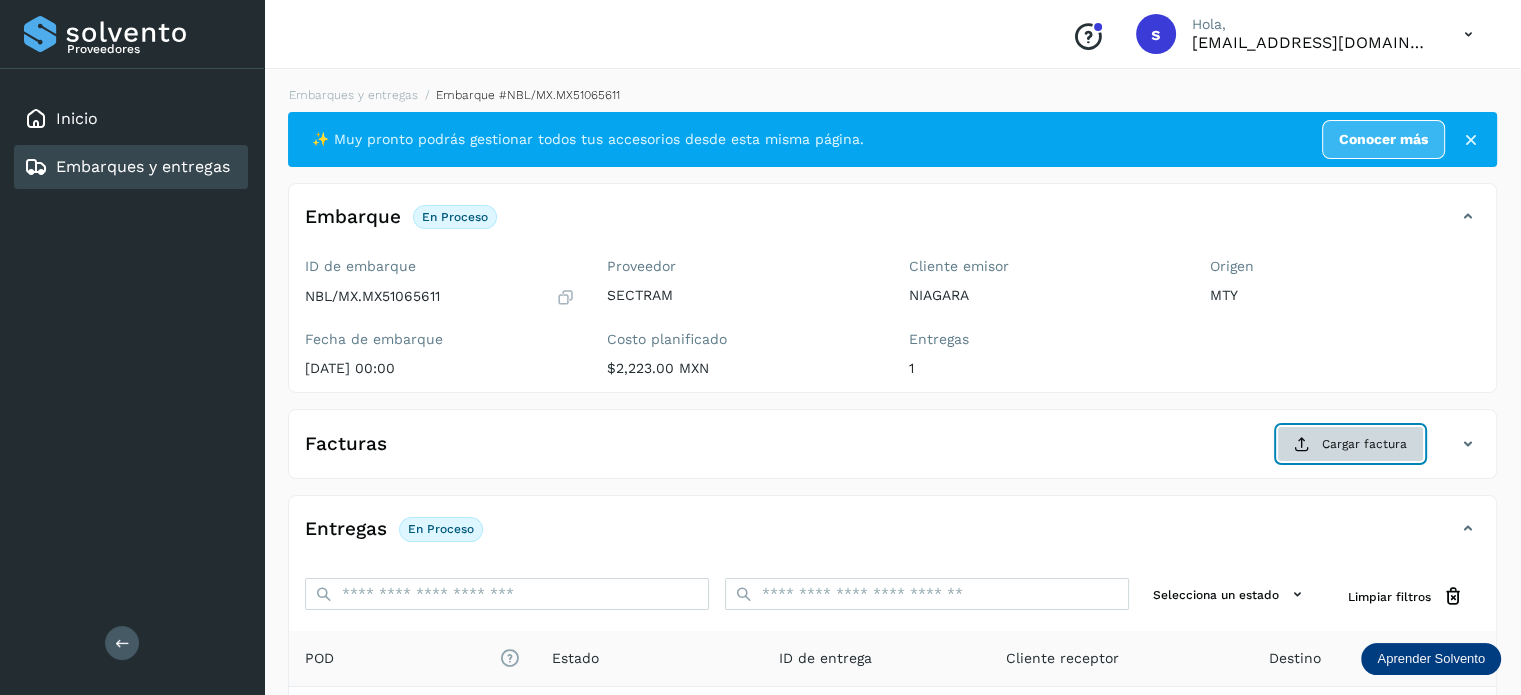 click on "Cargar factura" 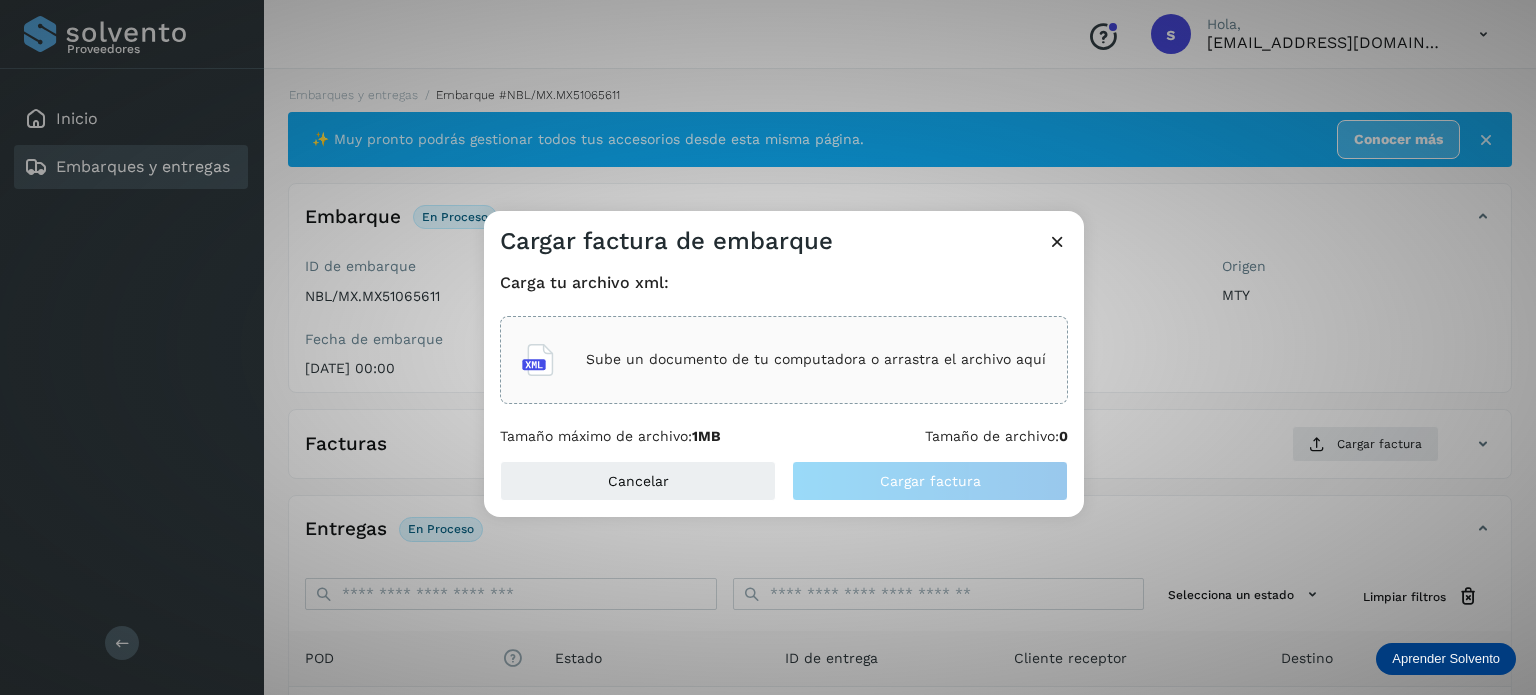 click on "Sube un documento de tu computadora o arrastra el archivo aquí" 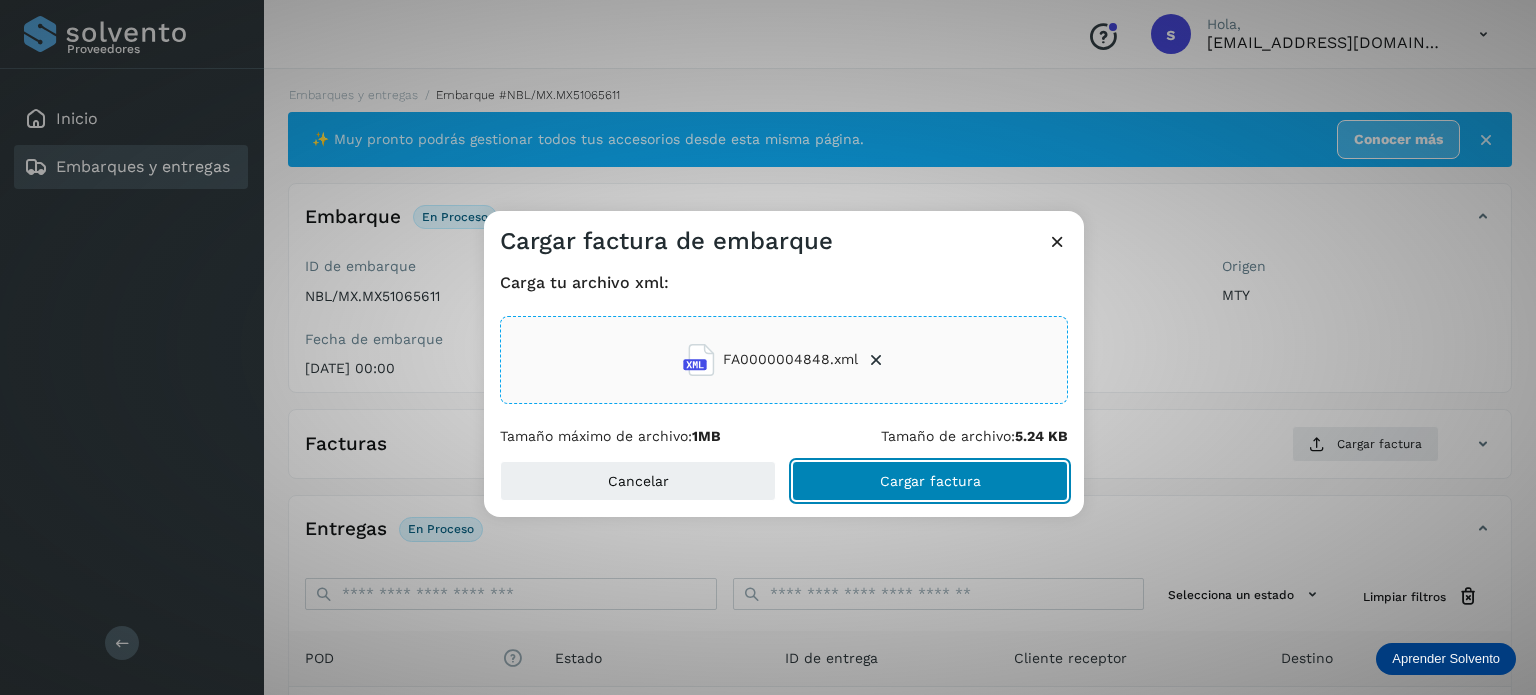 click on "Cargar factura" 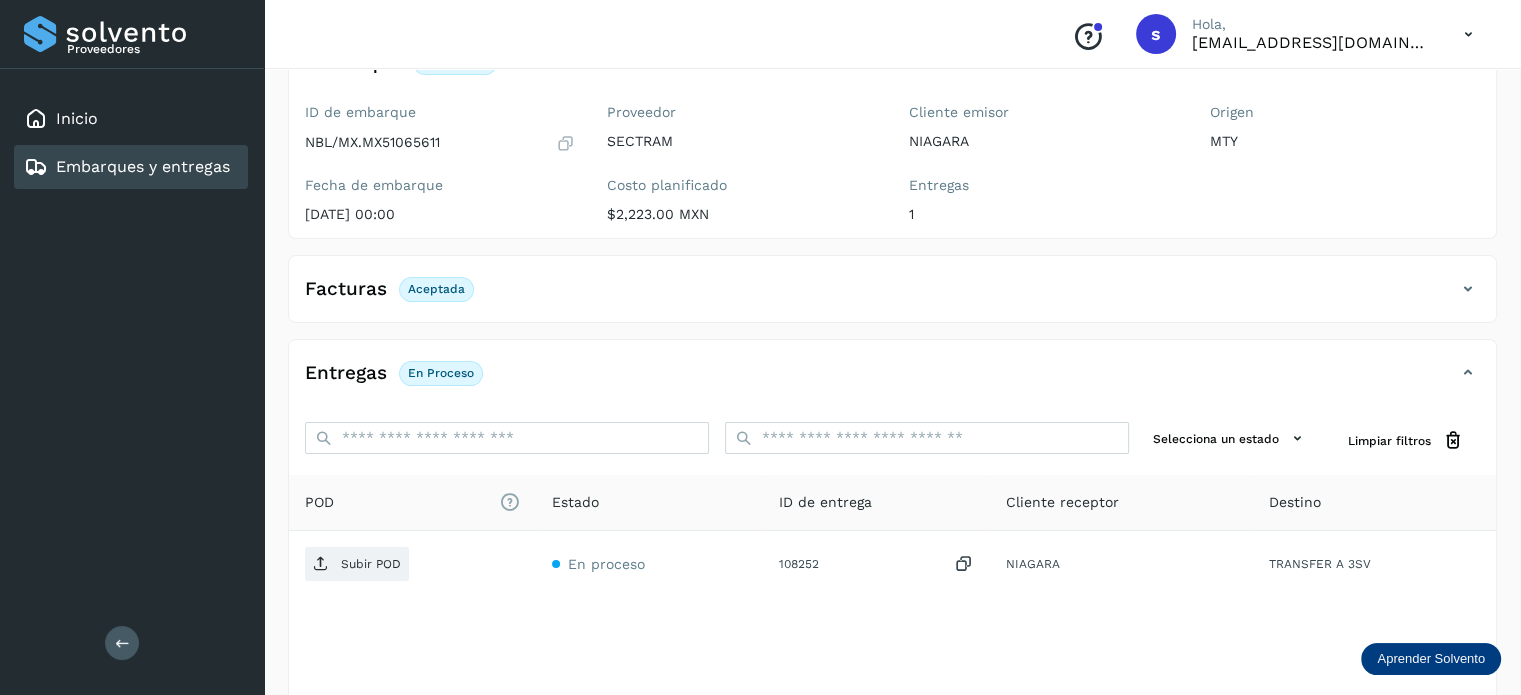 scroll, scrollTop: 160, scrollLeft: 0, axis: vertical 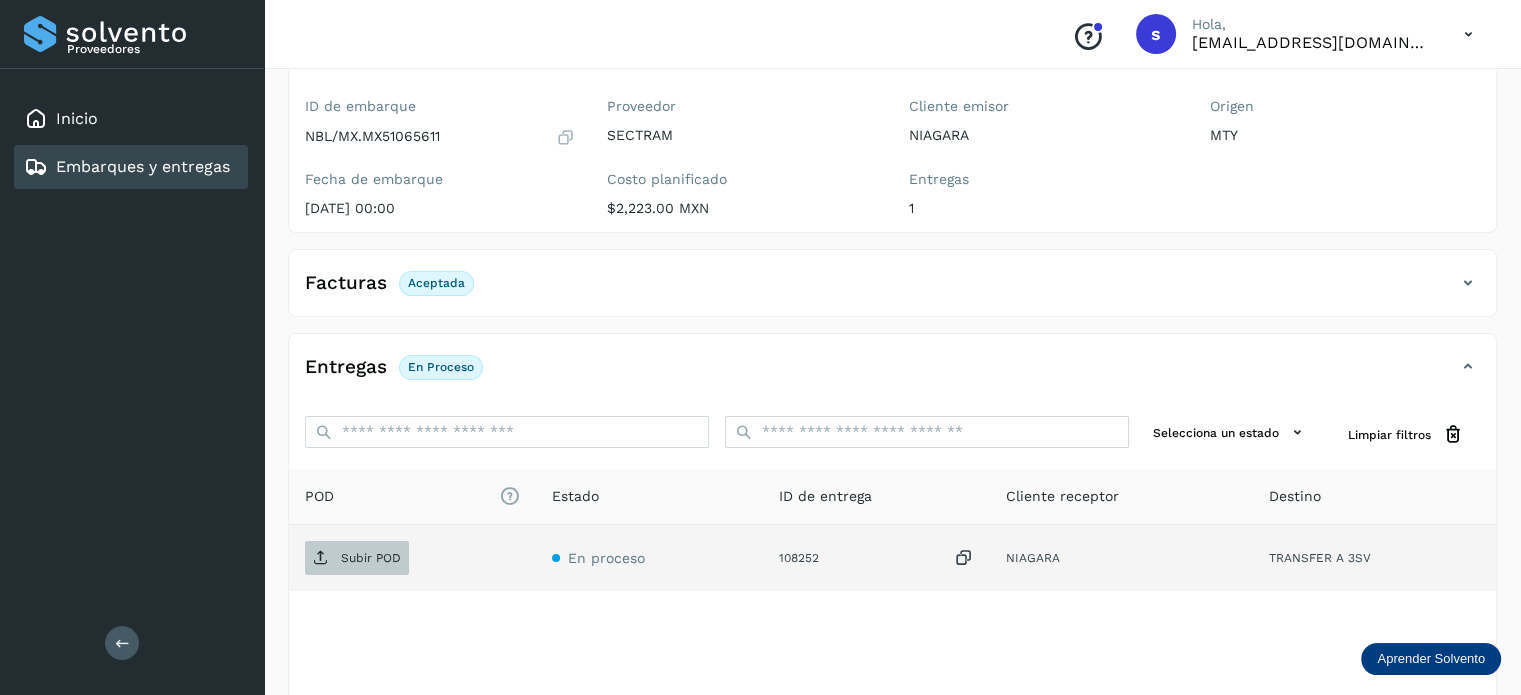 click on "Subir POD" at bounding box center [357, 558] 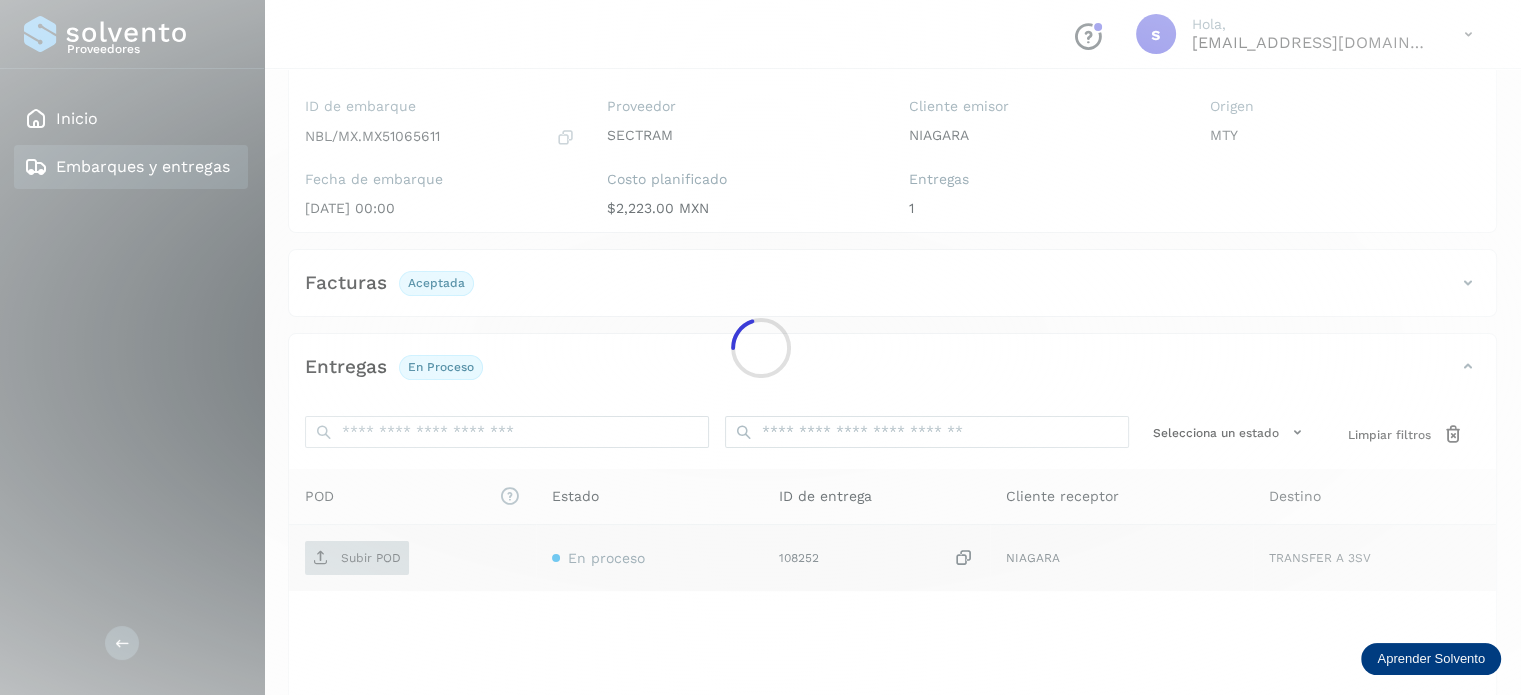 type 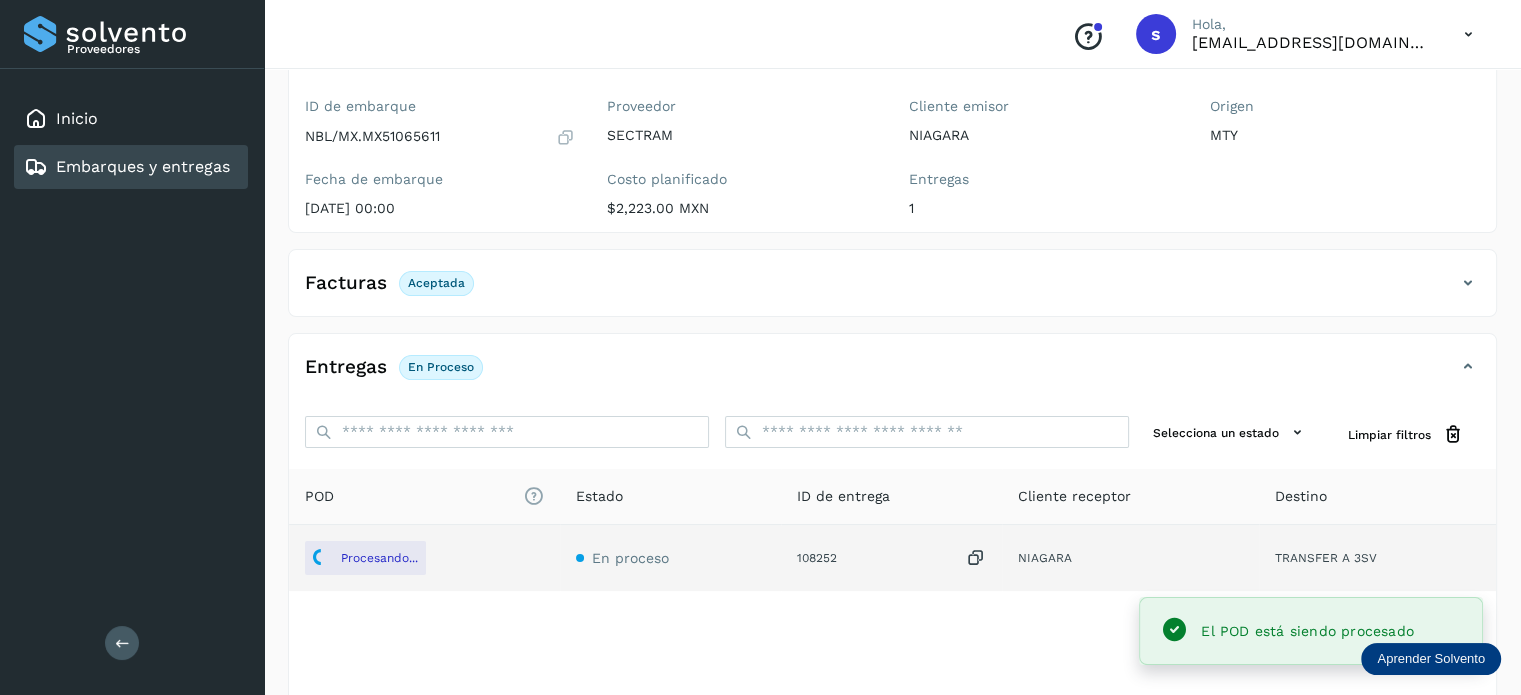 scroll, scrollTop: 0, scrollLeft: 0, axis: both 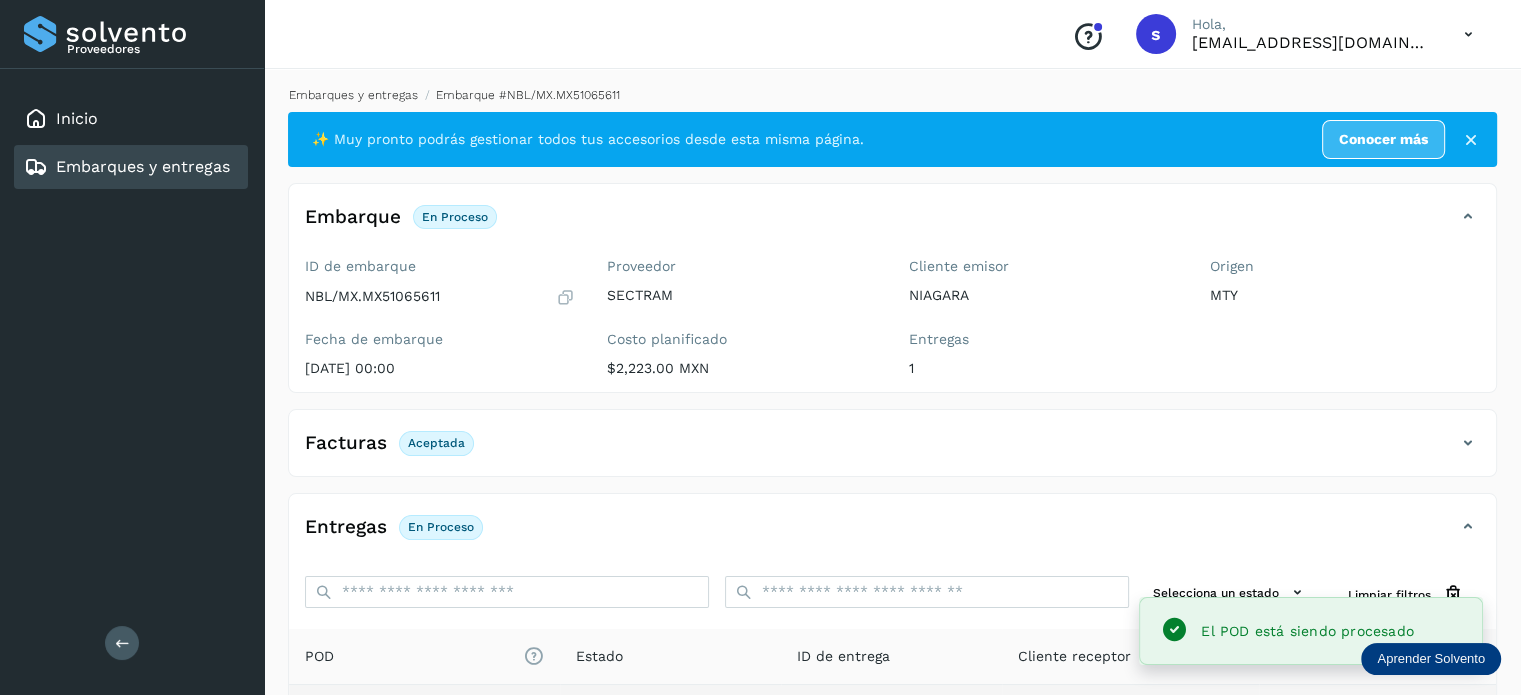 click on "Embarques y entregas" at bounding box center [353, 95] 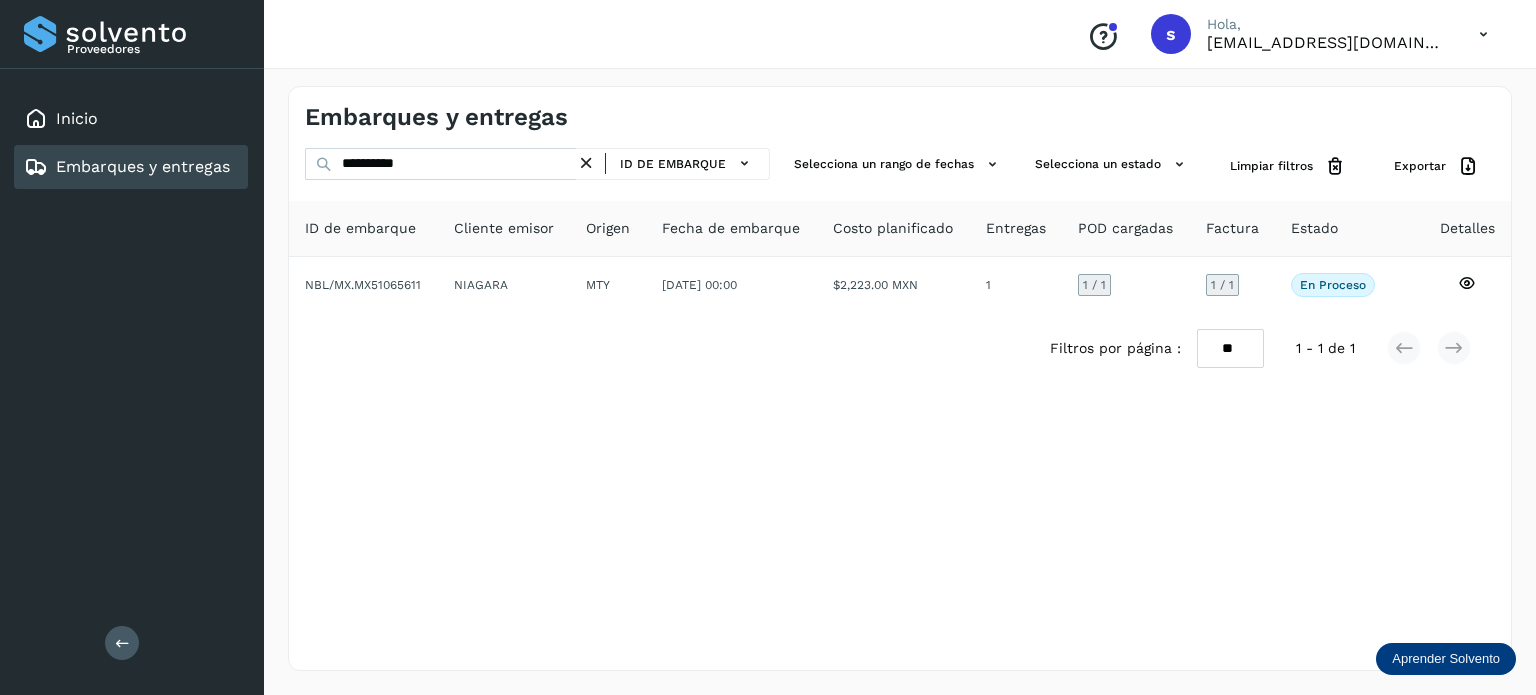 click at bounding box center [586, 163] 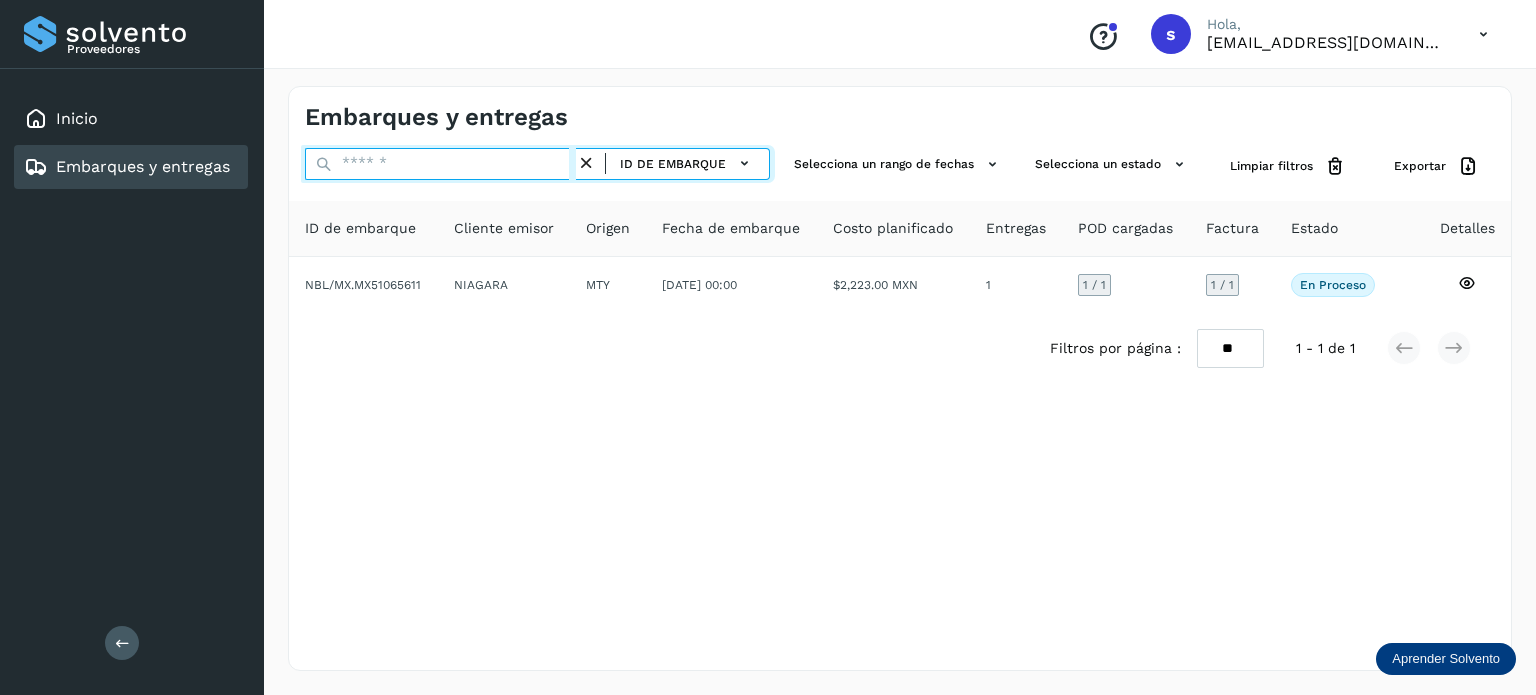 click at bounding box center [440, 164] 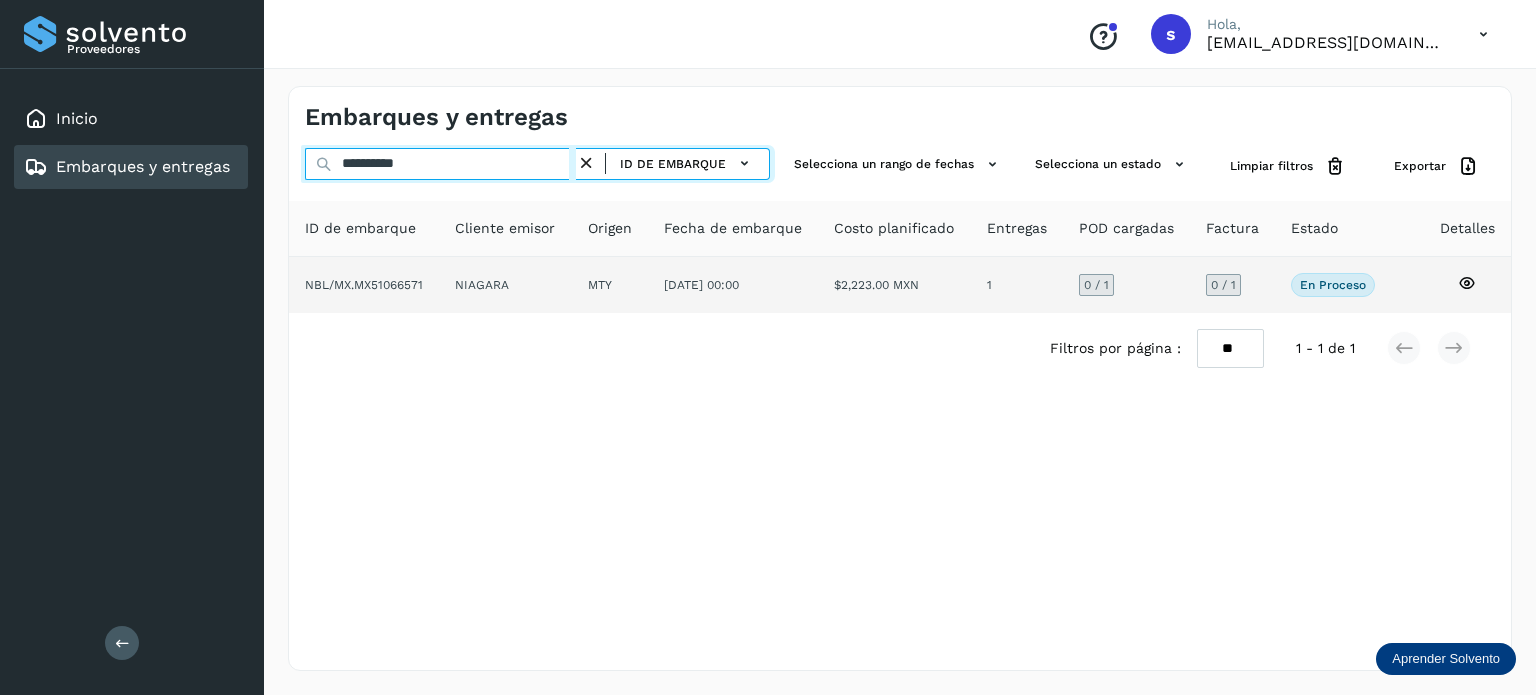 type on "**********" 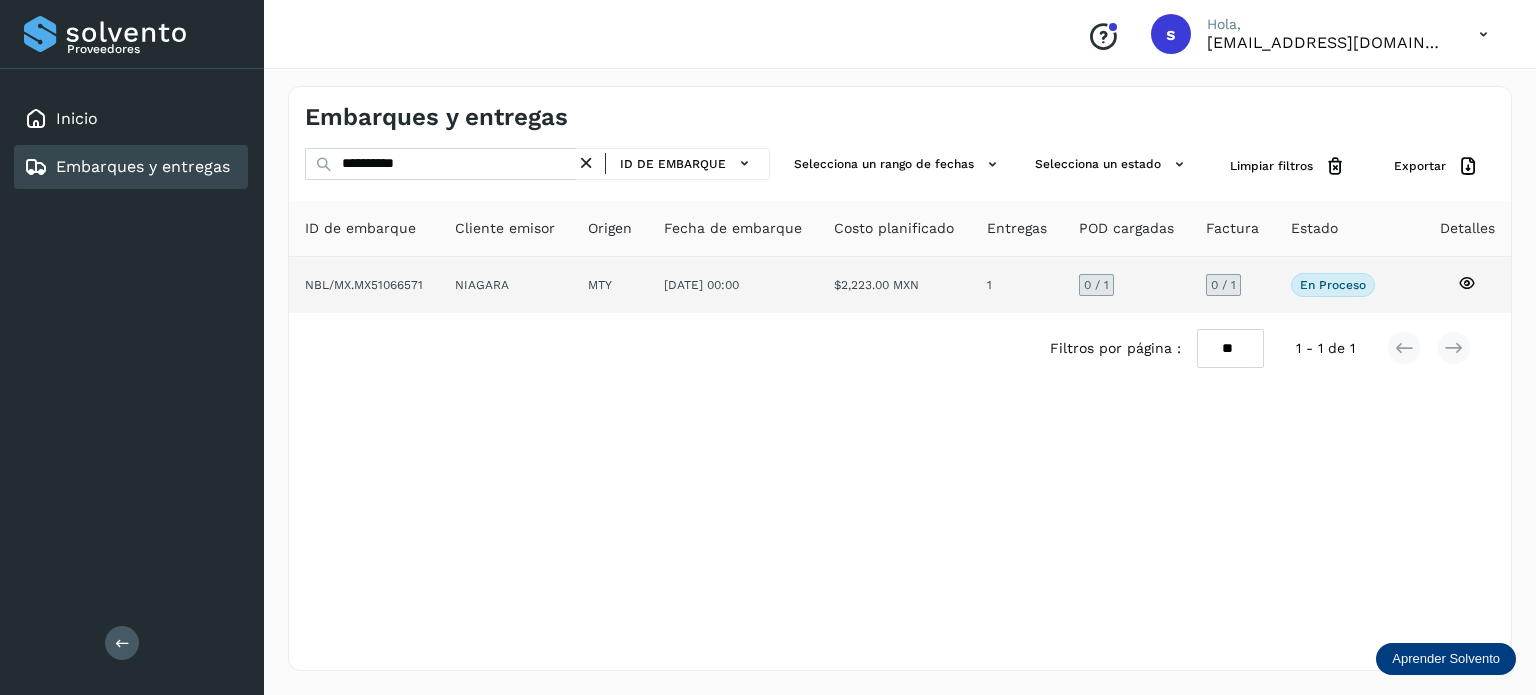 click on "NIAGARA" 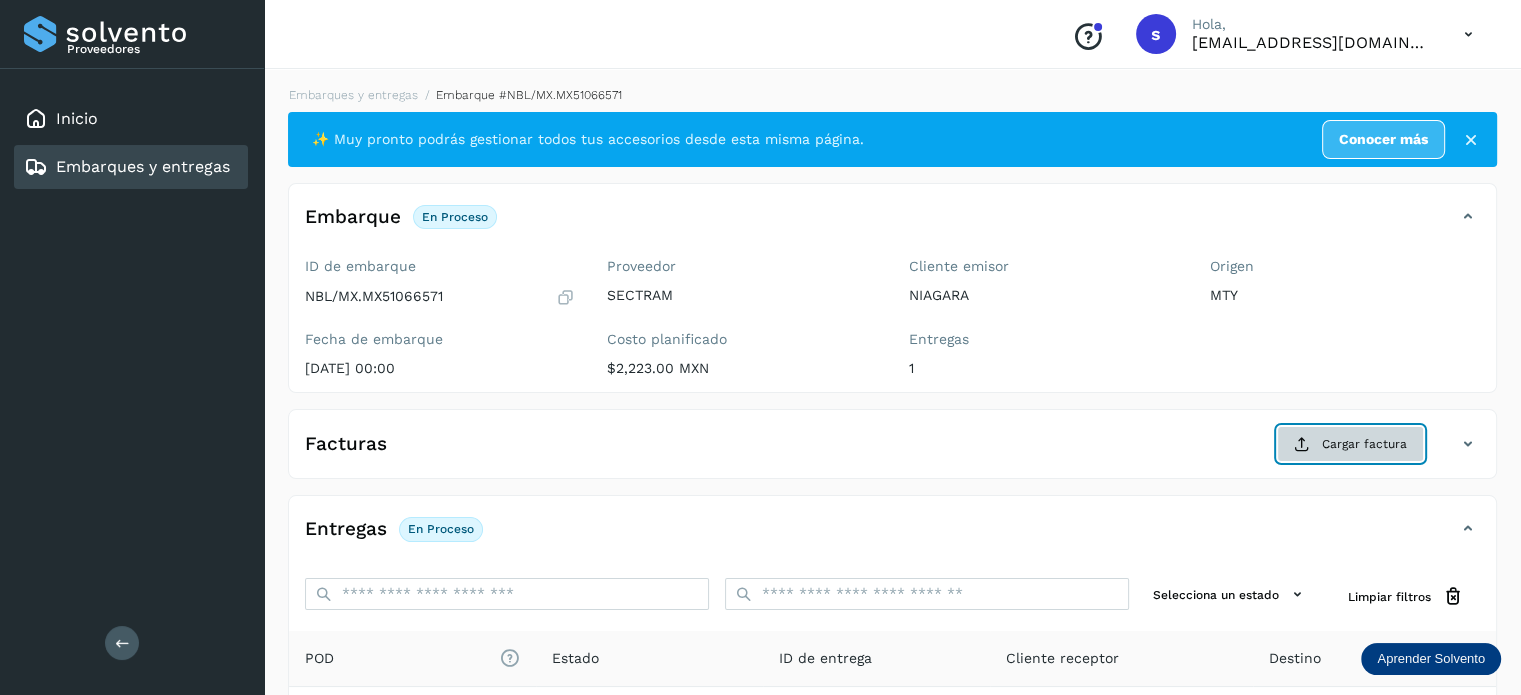 click on "Cargar factura" at bounding box center [1350, 444] 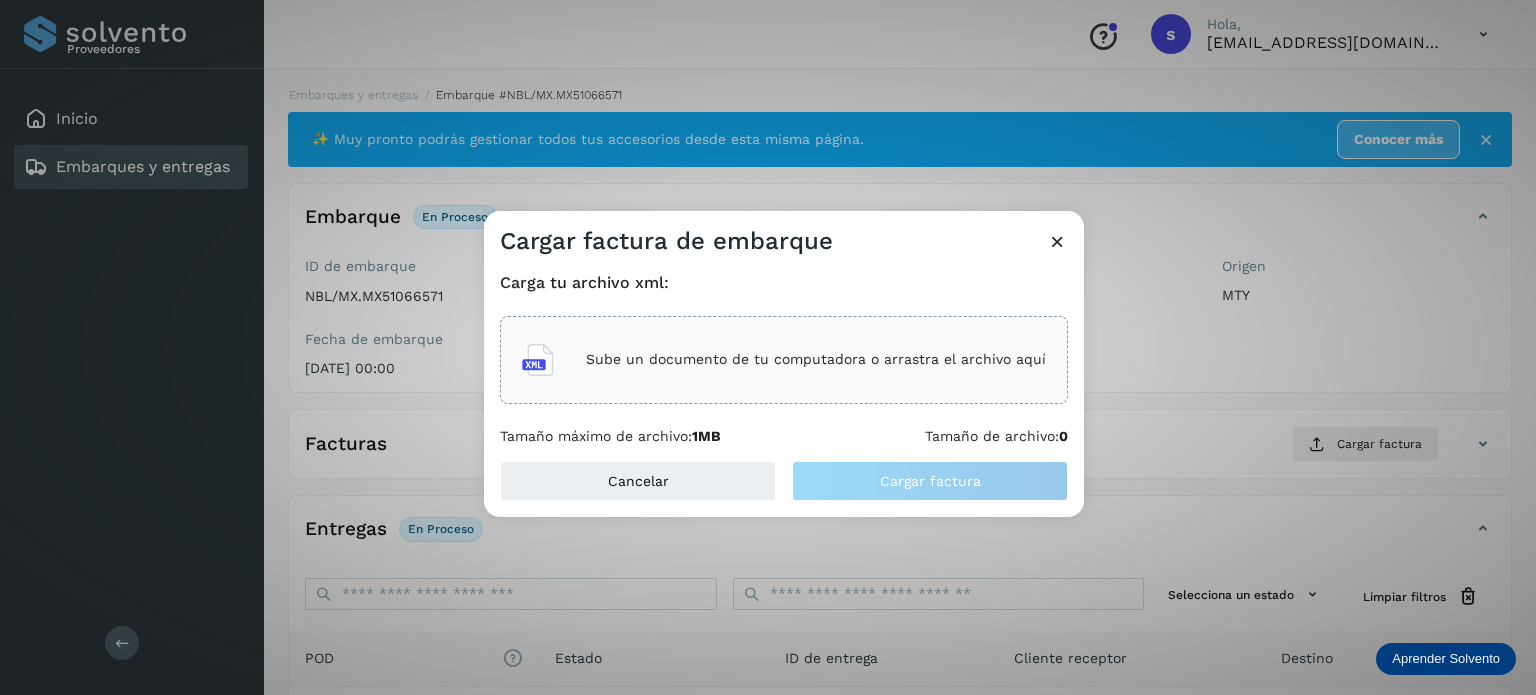 click on "Sube un documento de tu computadora o arrastra el archivo aquí" at bounding box center [784, 360] 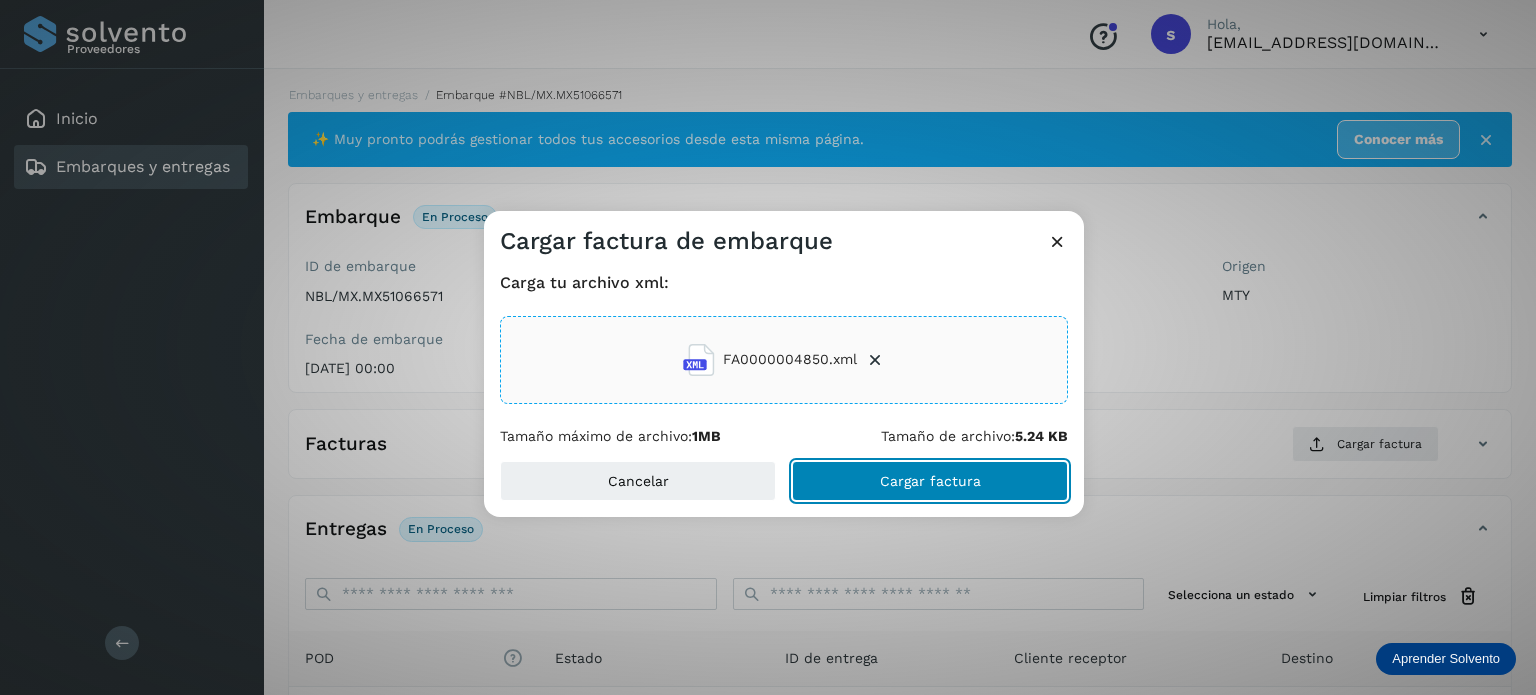 click on "Cargar factura" 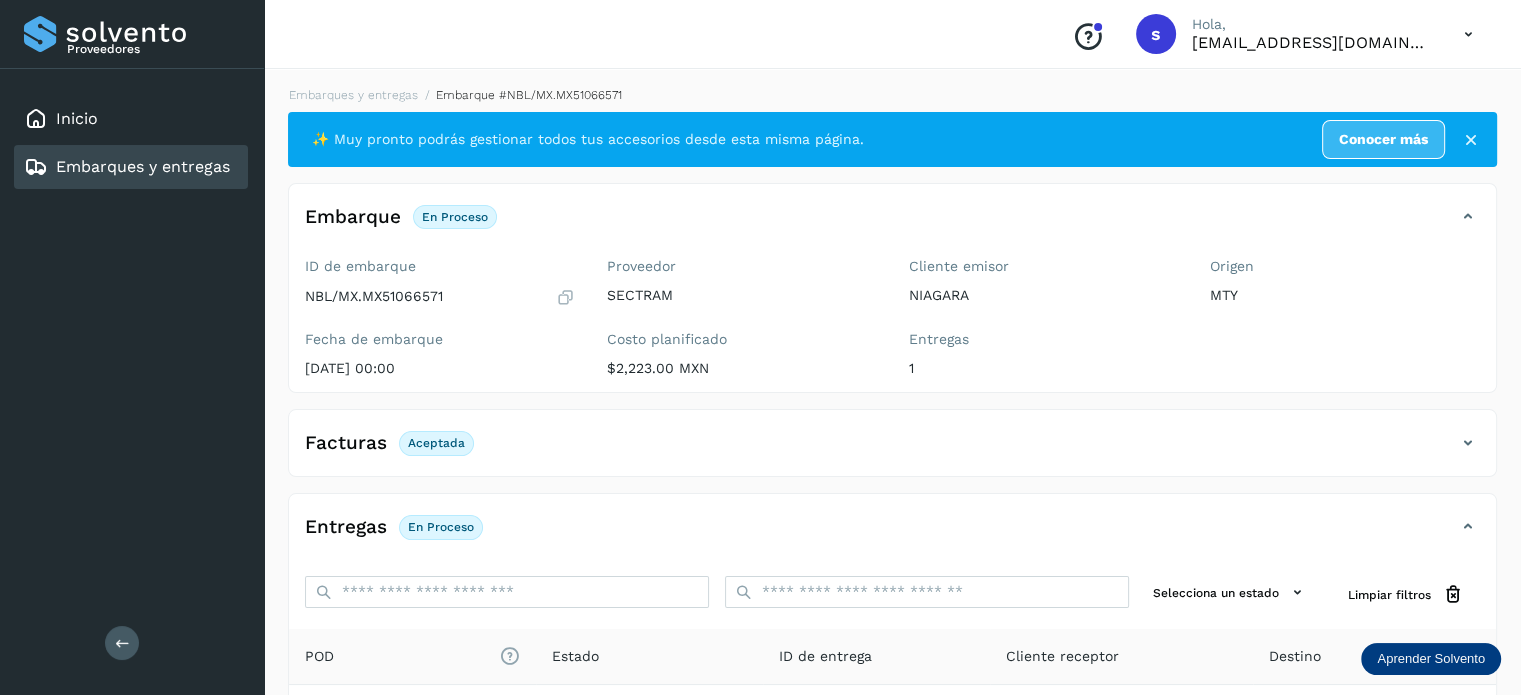 scroll, scrollTop: 250, scrollLeft: 0, axis: vertical 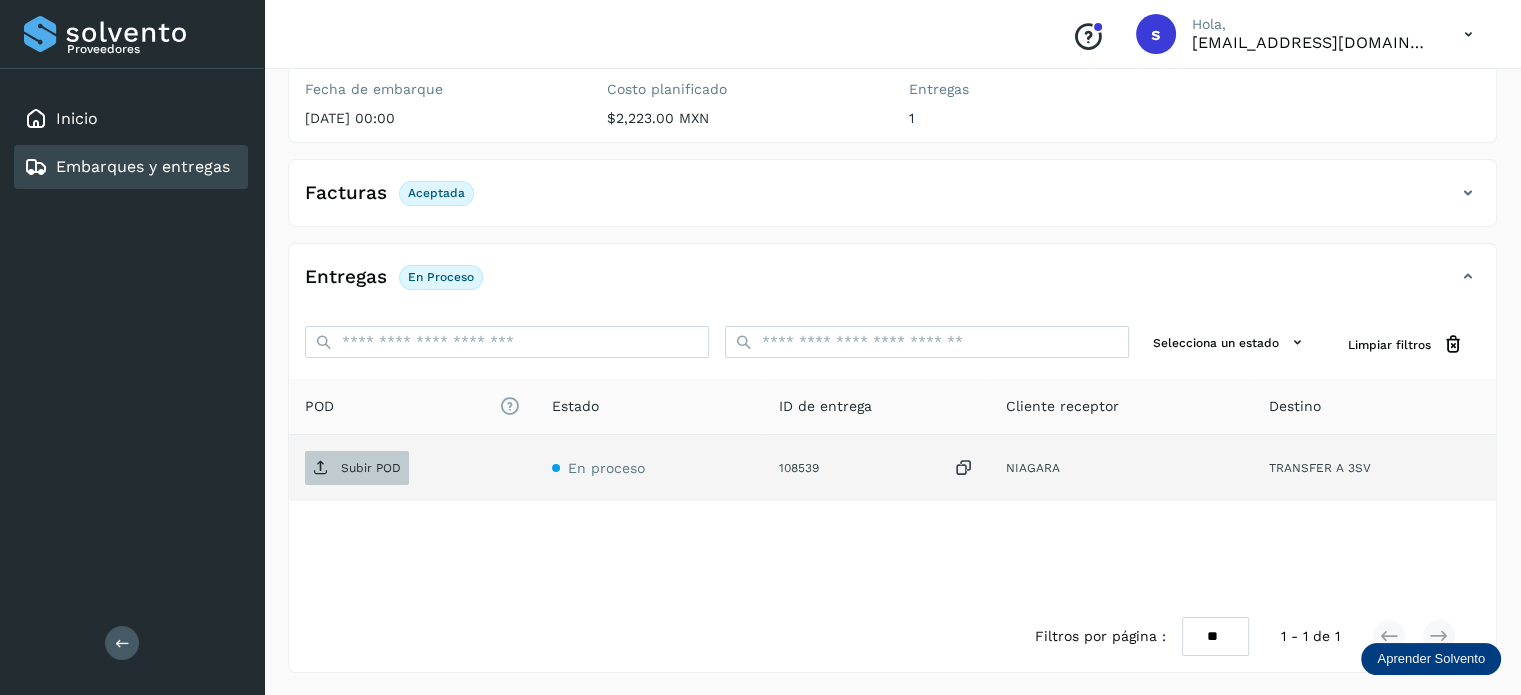 click on "Subir POD" at bounding box center (371, 468) 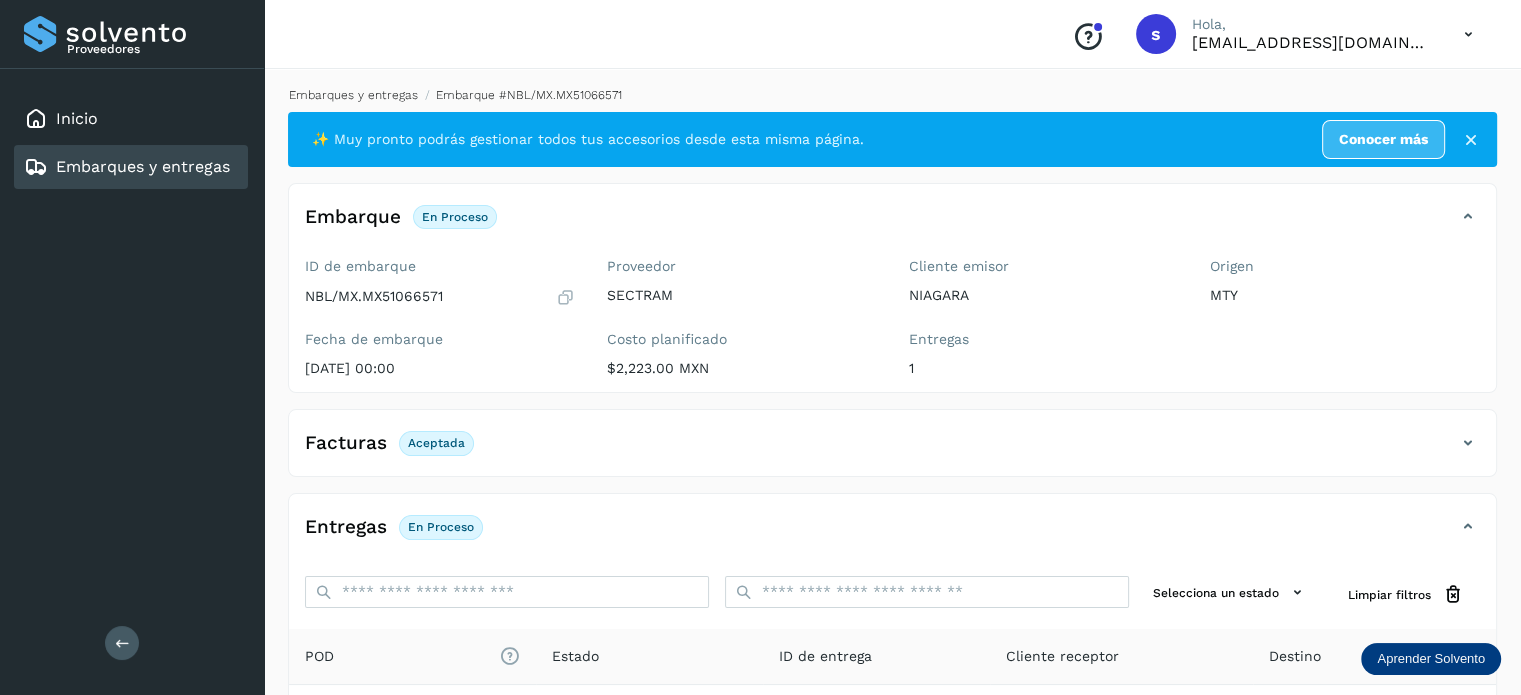 click on "Embarques y entregas" at bounding box center (353, 95) 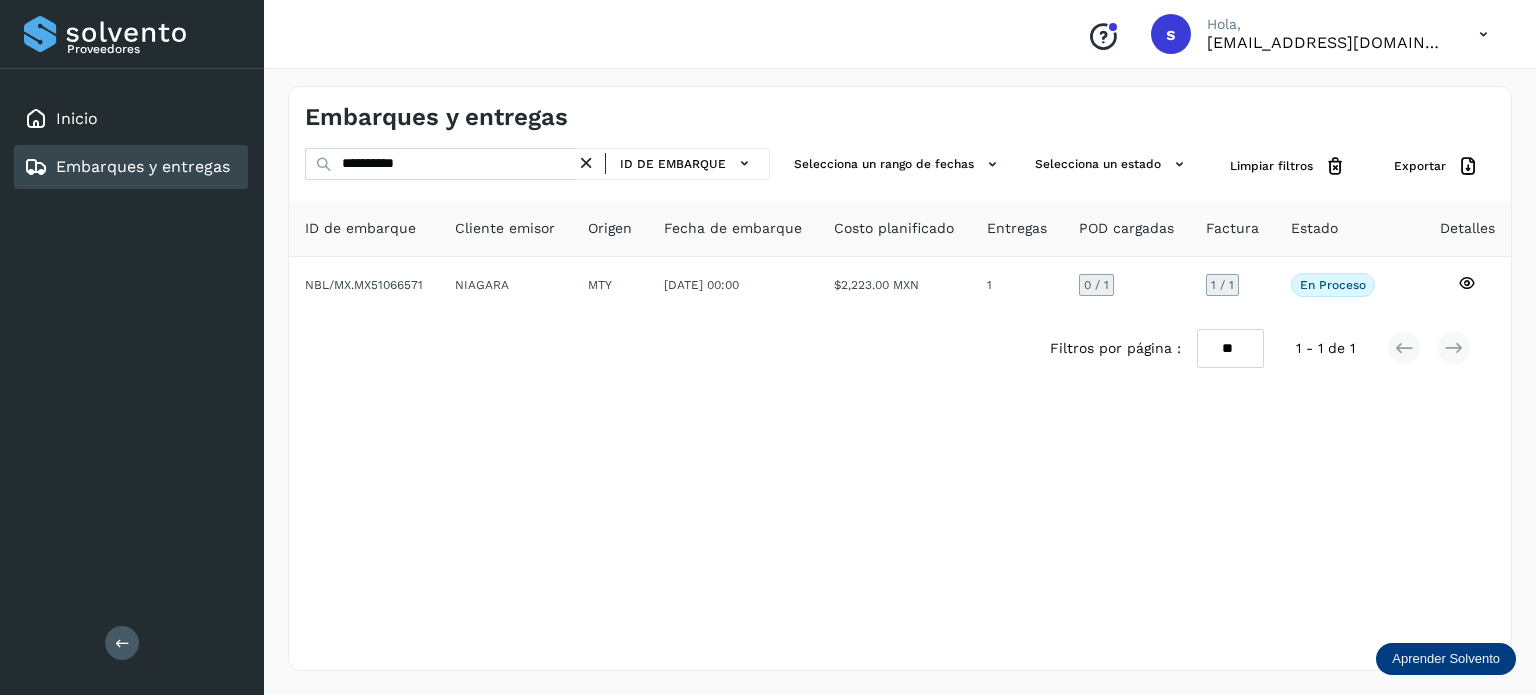 click at bounding box center (586, 163) 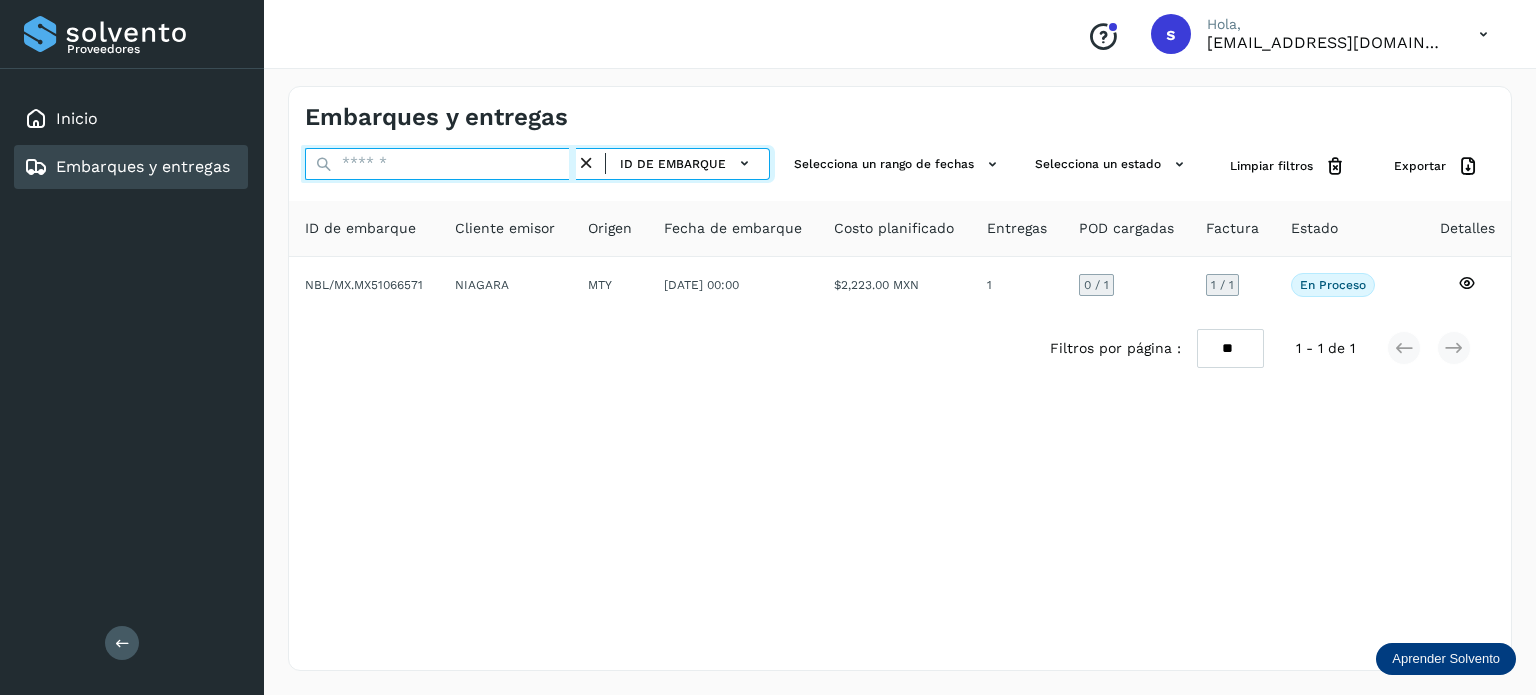 click at bounding box center [440, 164] 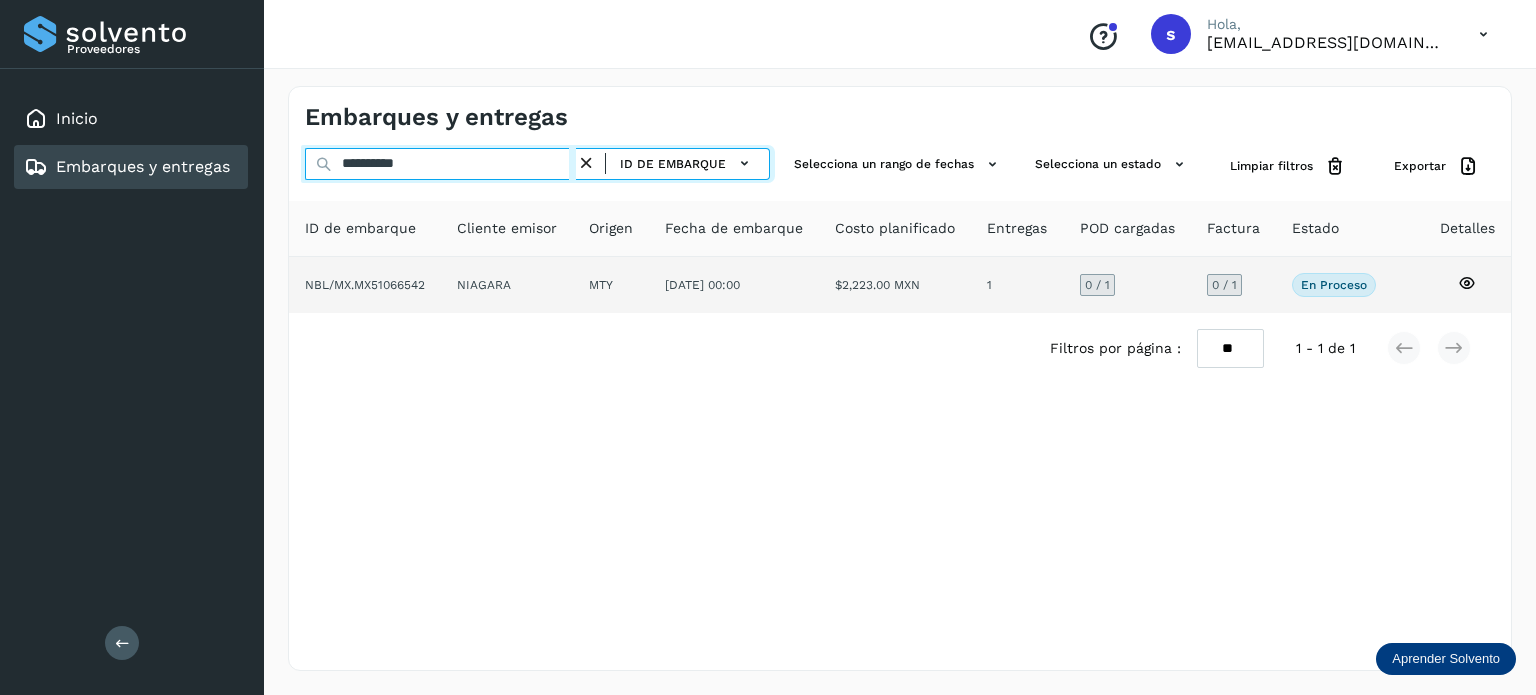 type on "**********" 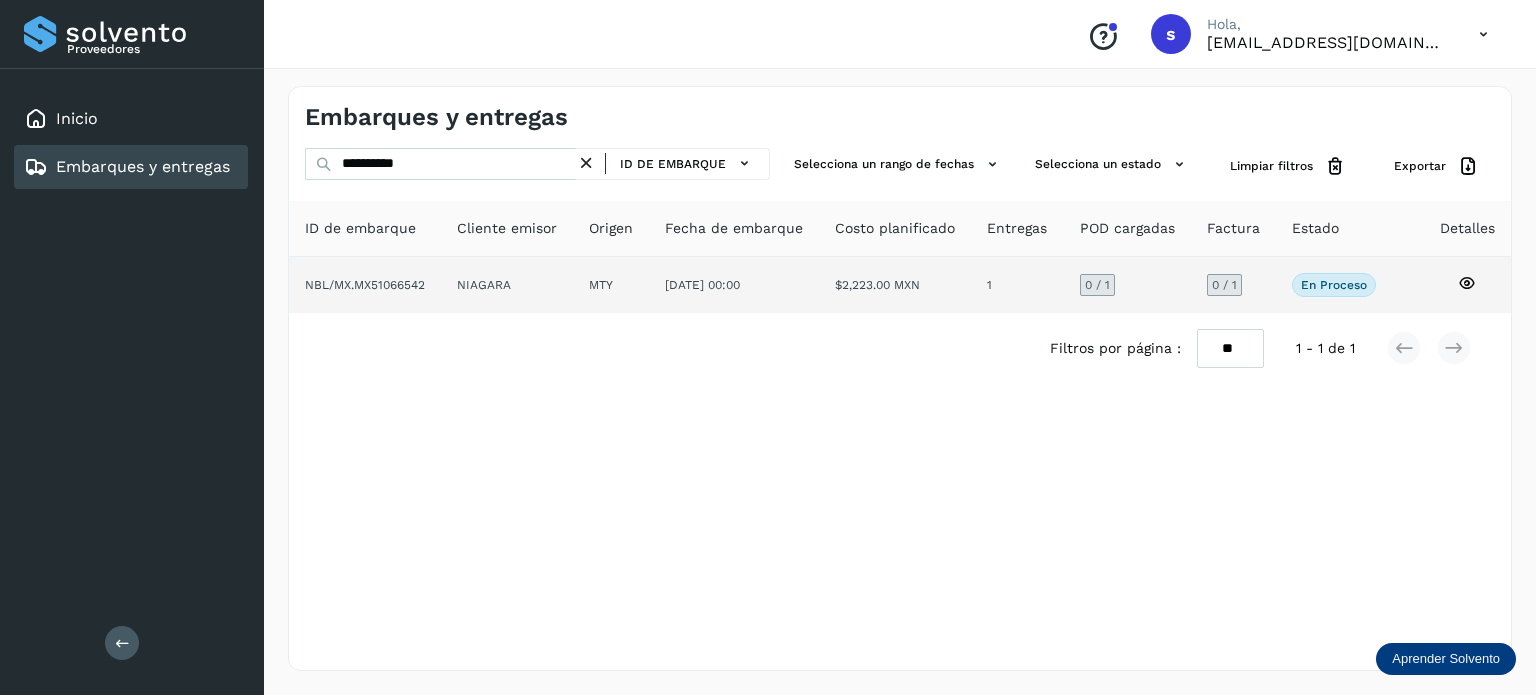 click on "NIAGARA" 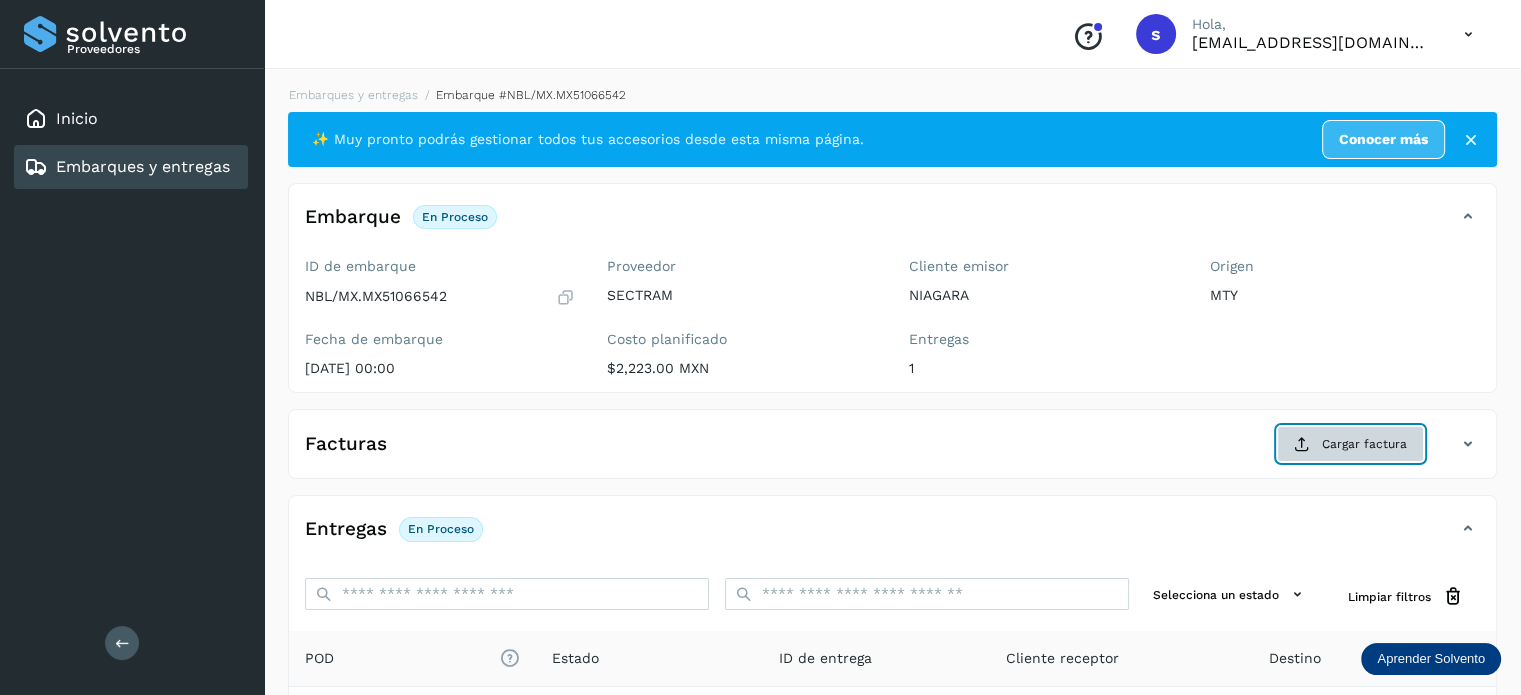 click on "Cargar factura" at bounding box center [1350, 444] 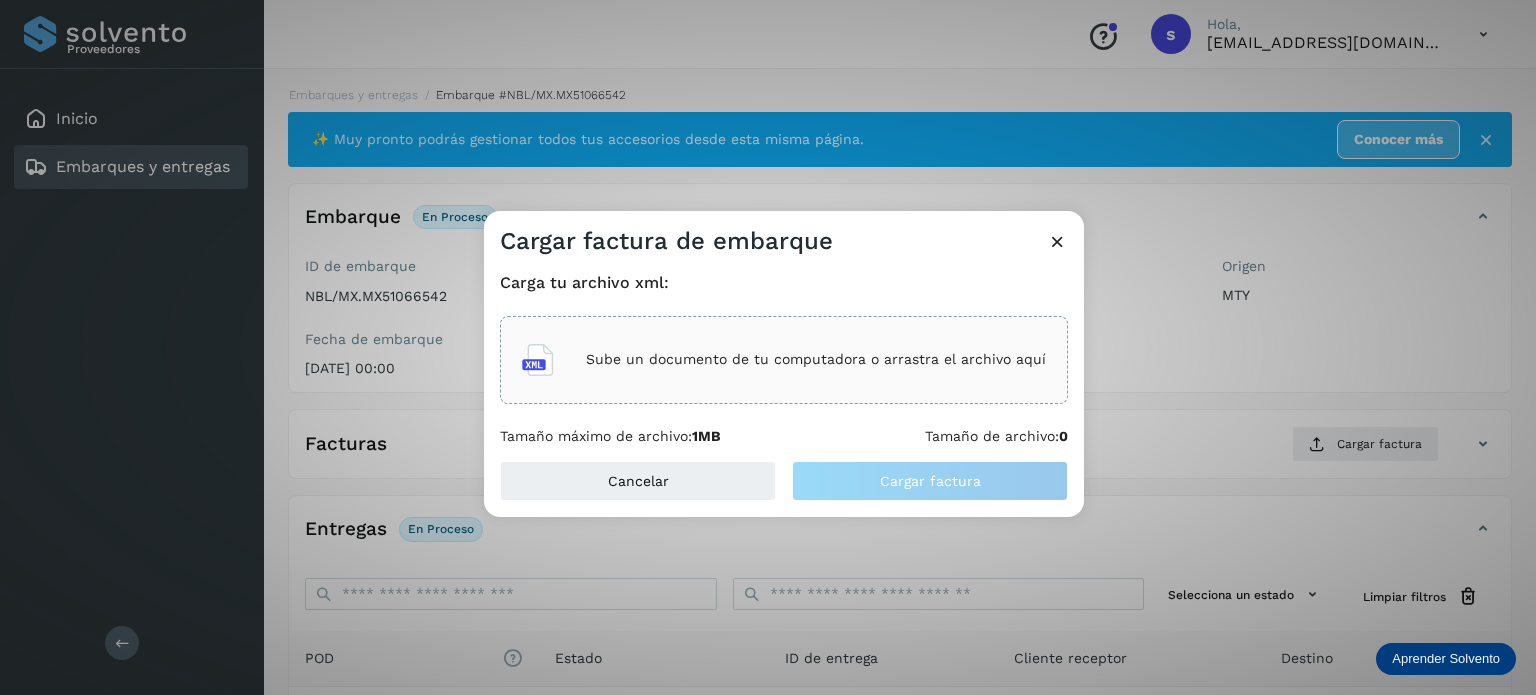 click on "Sube un documento de tu computadora o arrastra el archivo aquí" 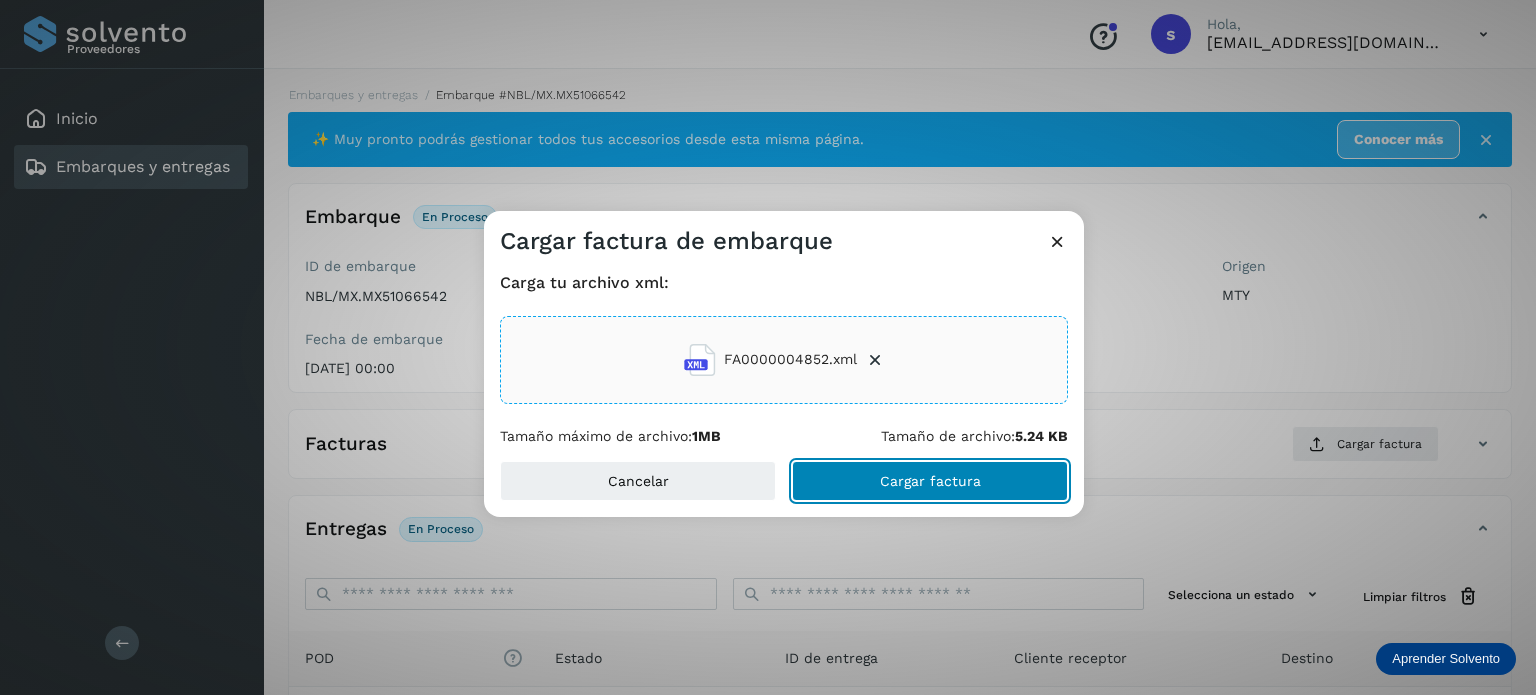 click on "Cargar factura" 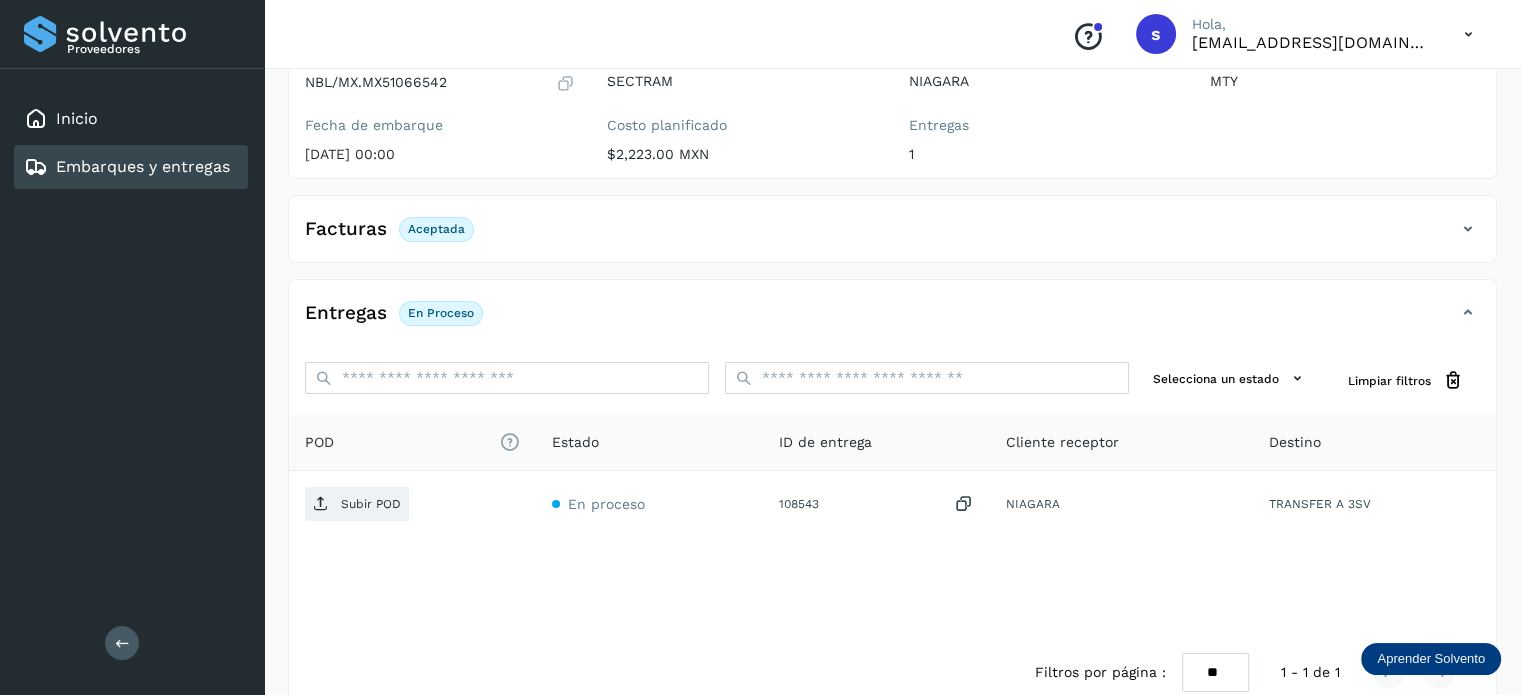 scroll, scrollTop: 220, scrollLeft: 0, axis: vertical 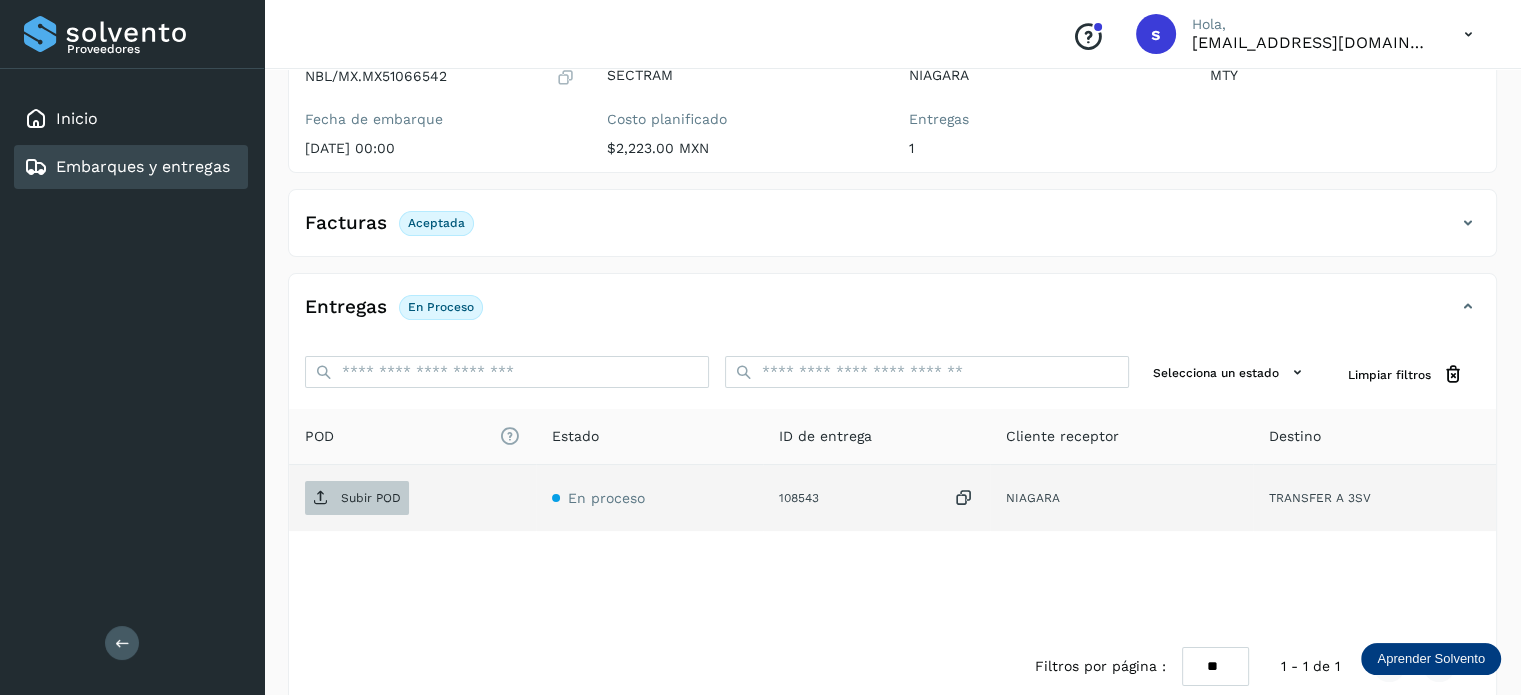 click on "Subir POD" at bounding box center [371, 498] 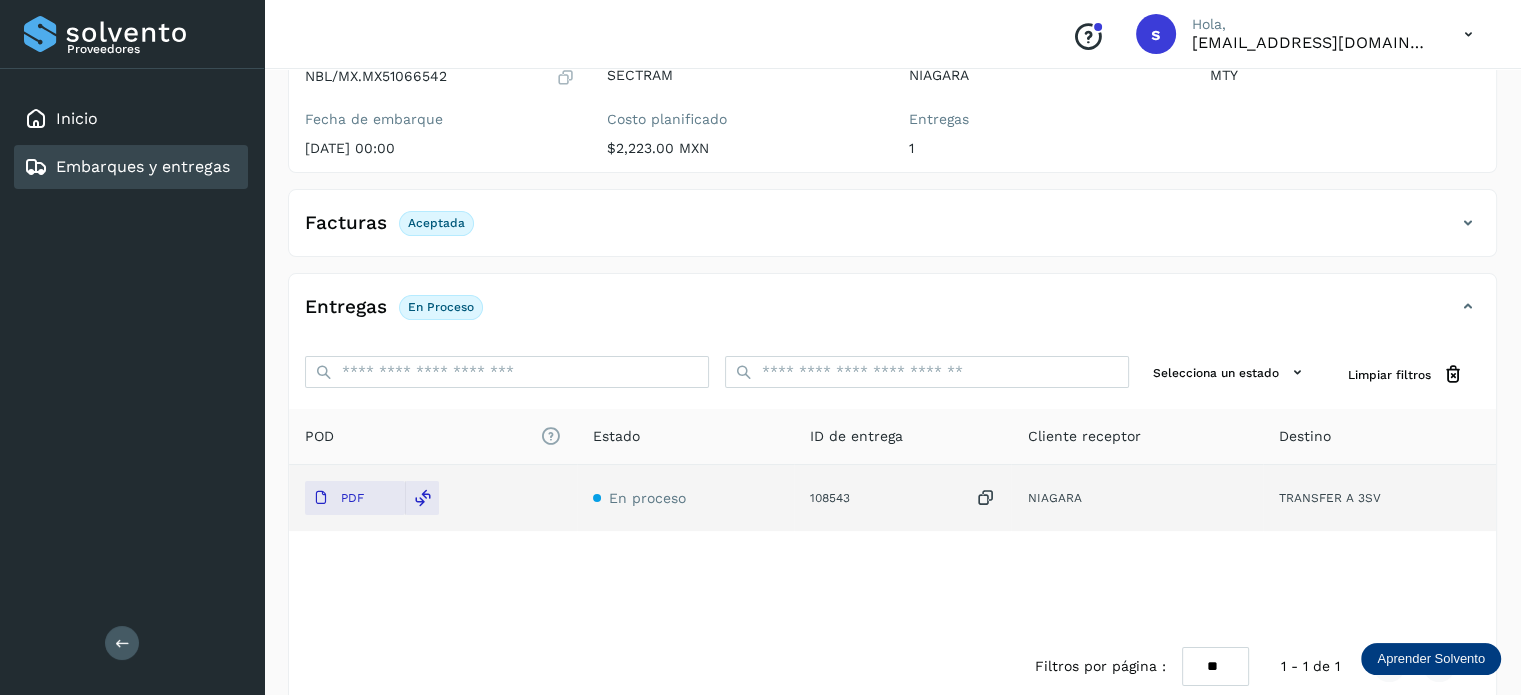 scroll, scrollTop: 0, scrollLeft: 0, axis: both 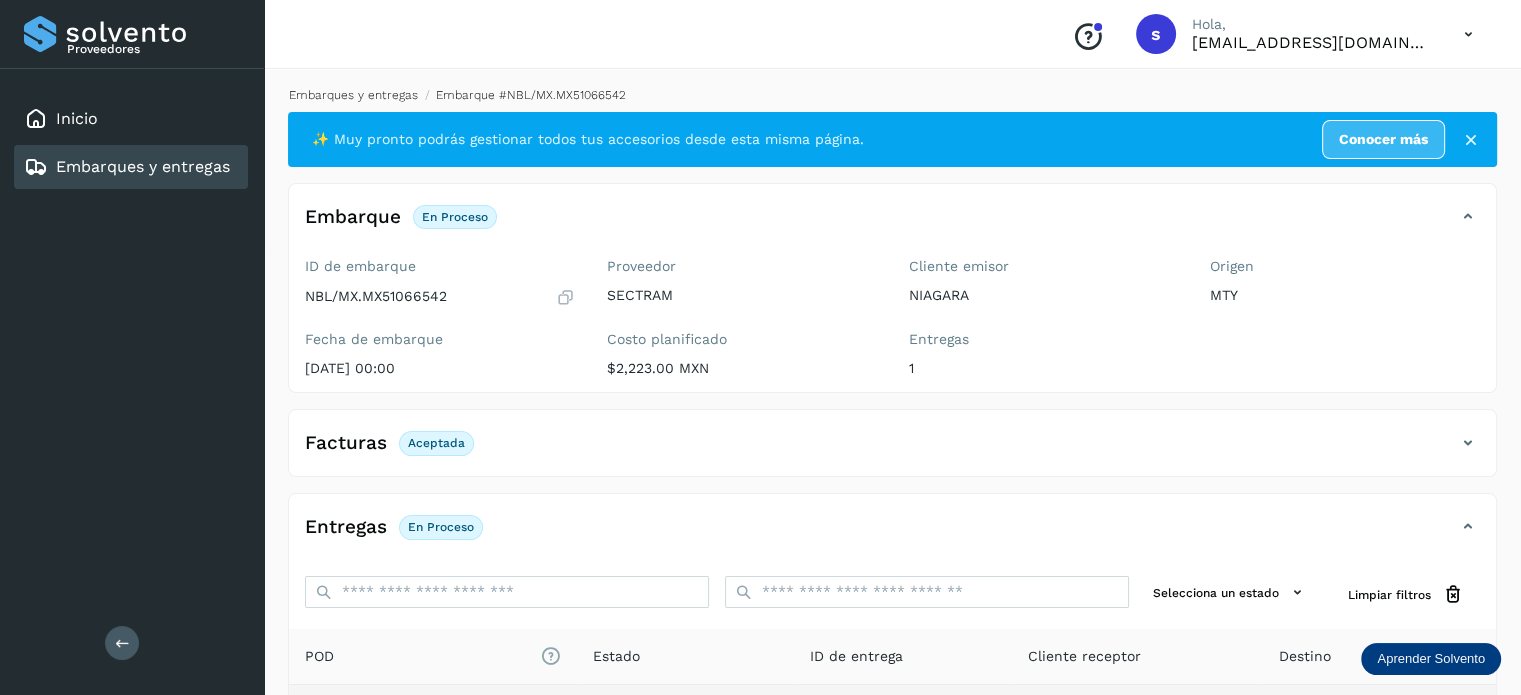 click on "Embarques y entregas" at bounding box center (353, 95) 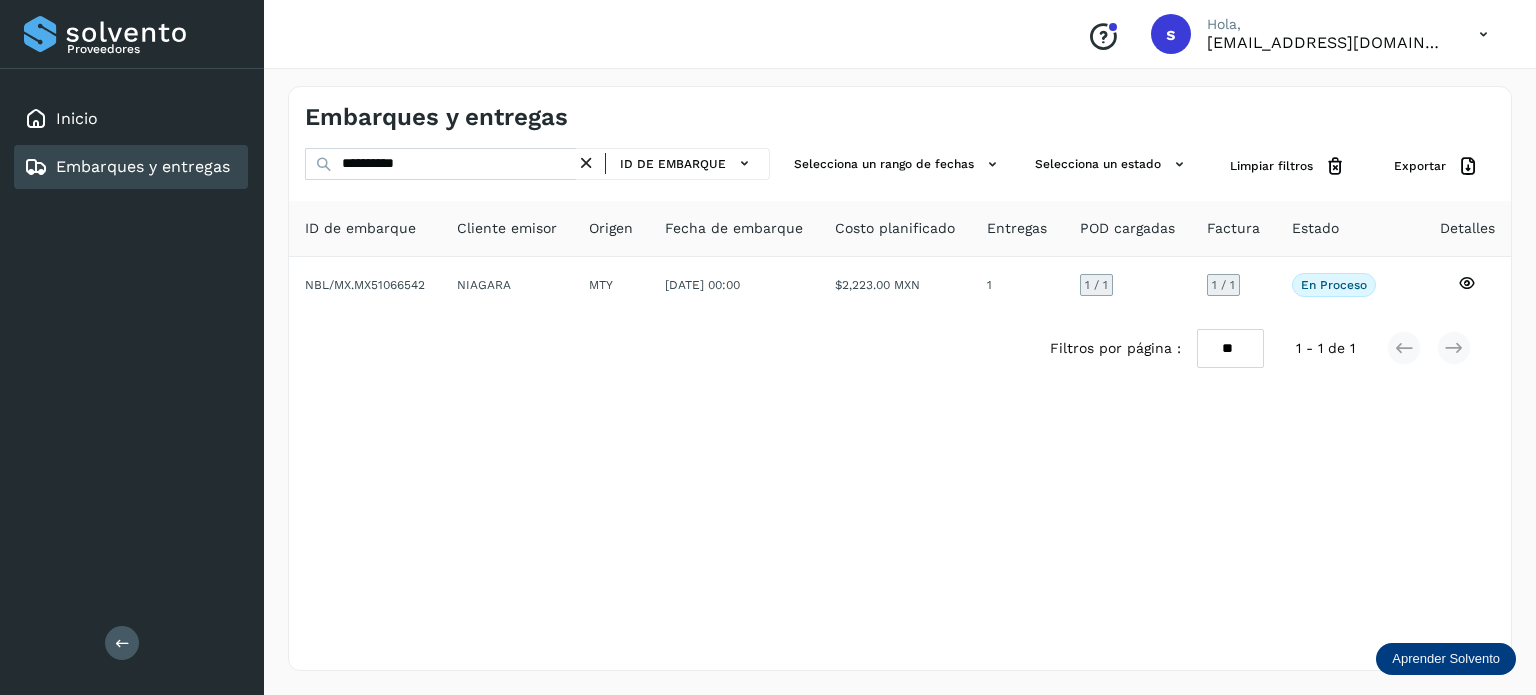 click at bounding box center [586, 163] 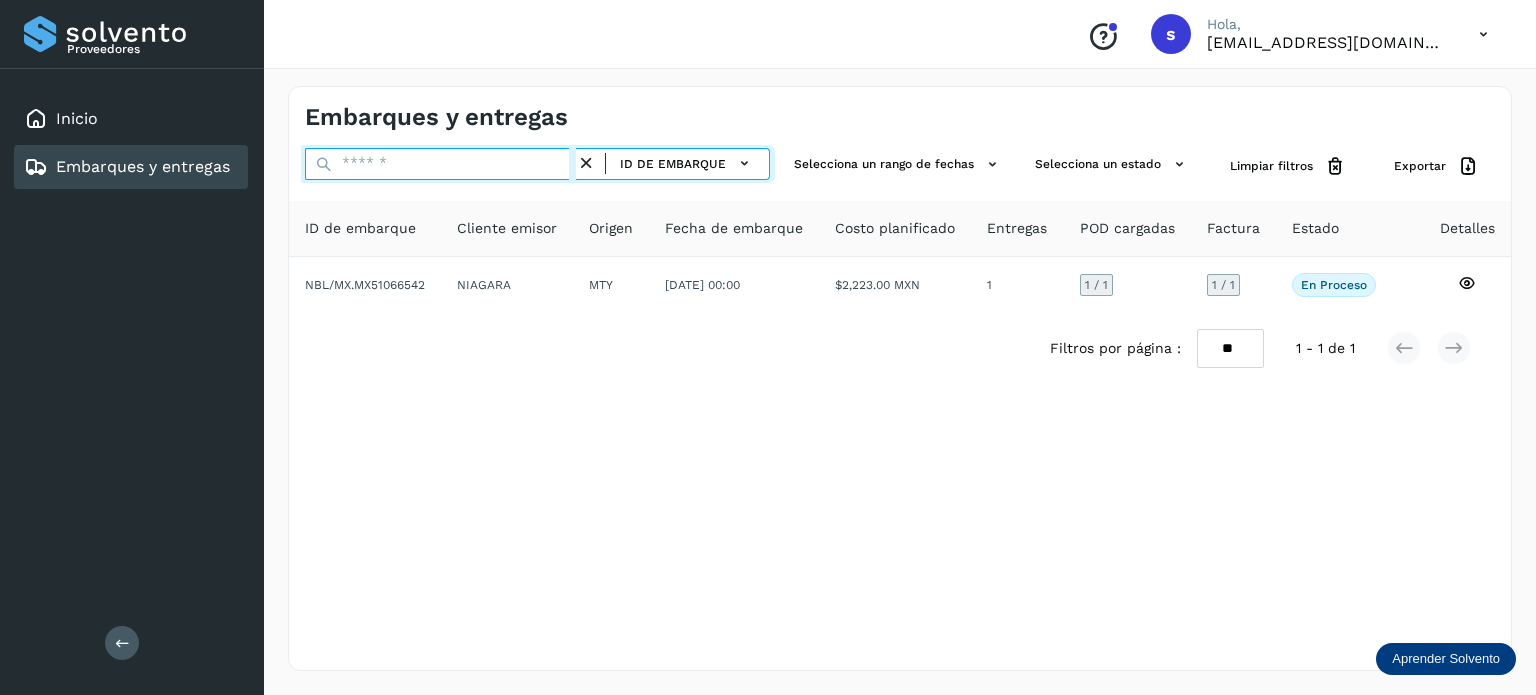 click at bounding box center (440, 164) 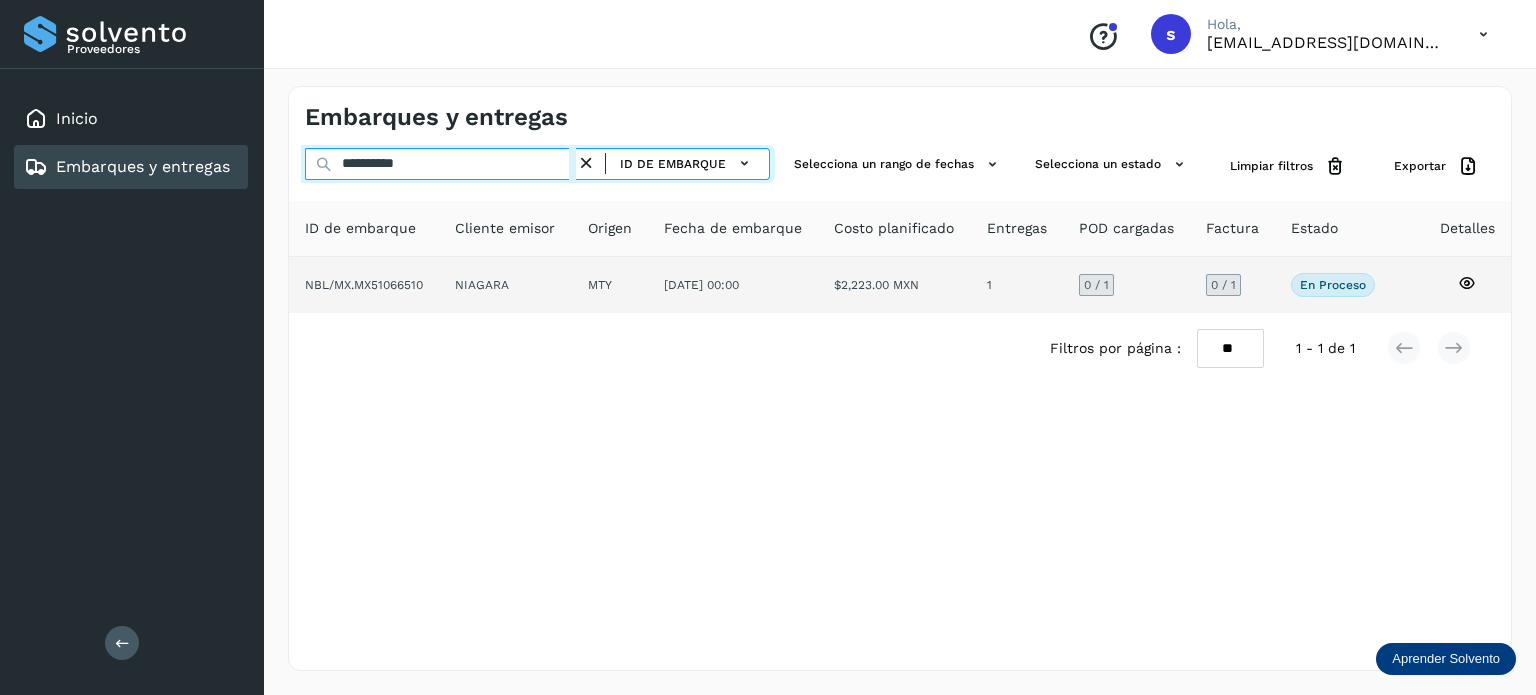 type on "**********" 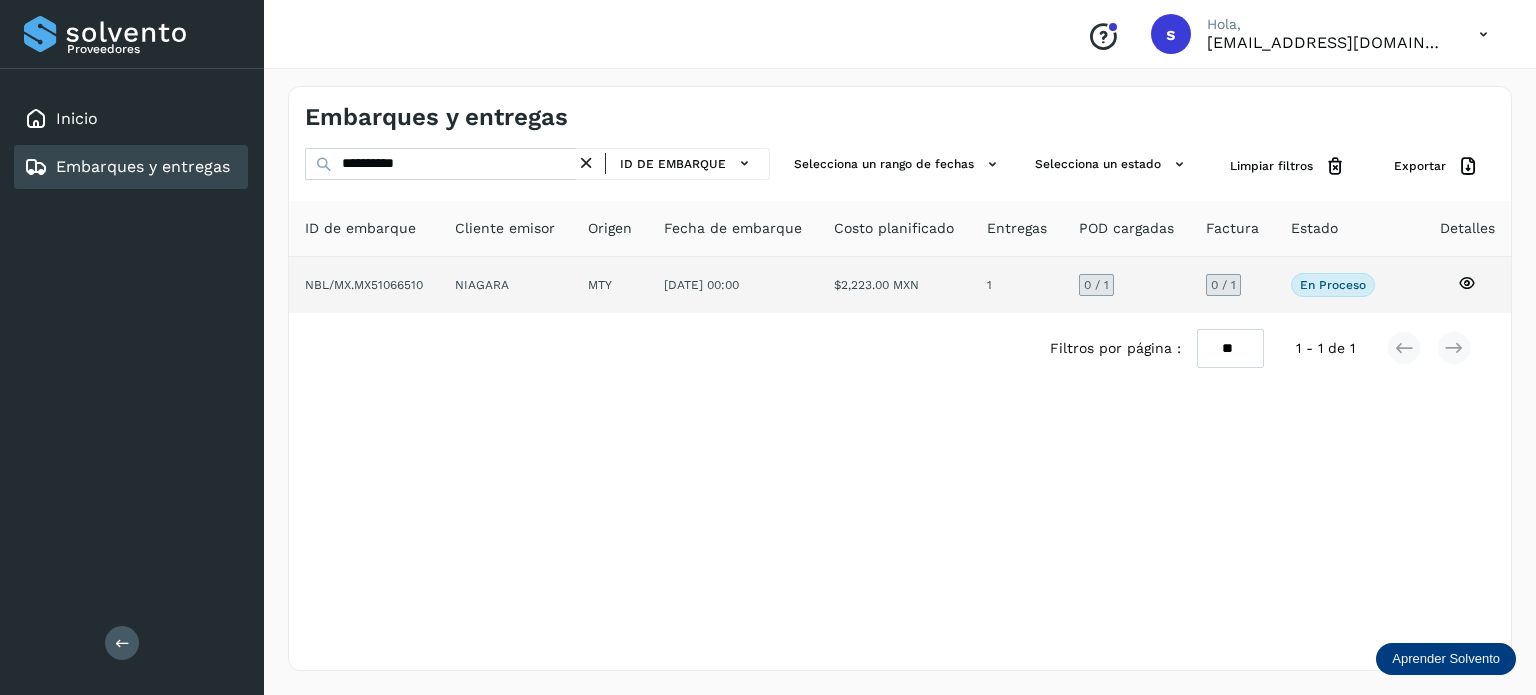click on "NIAGARA" 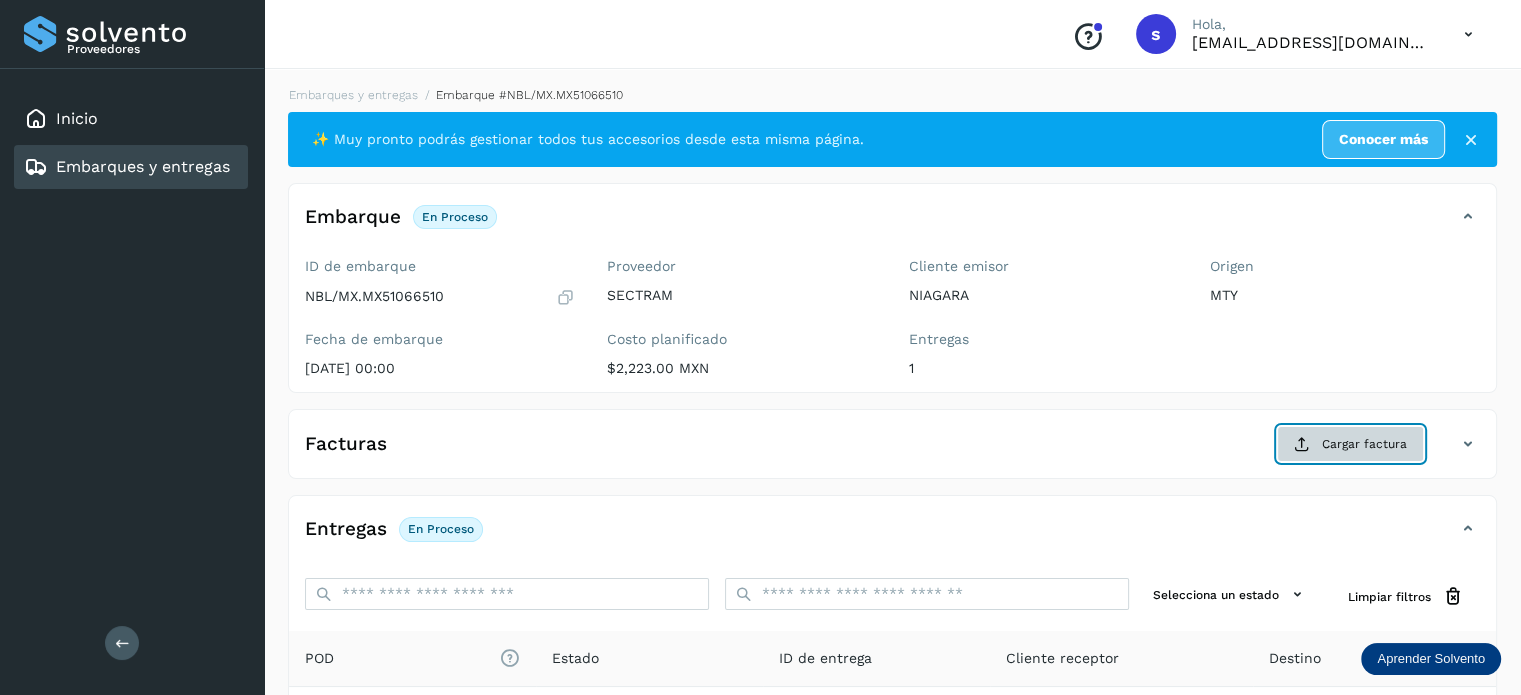 click on "Cargar factura" 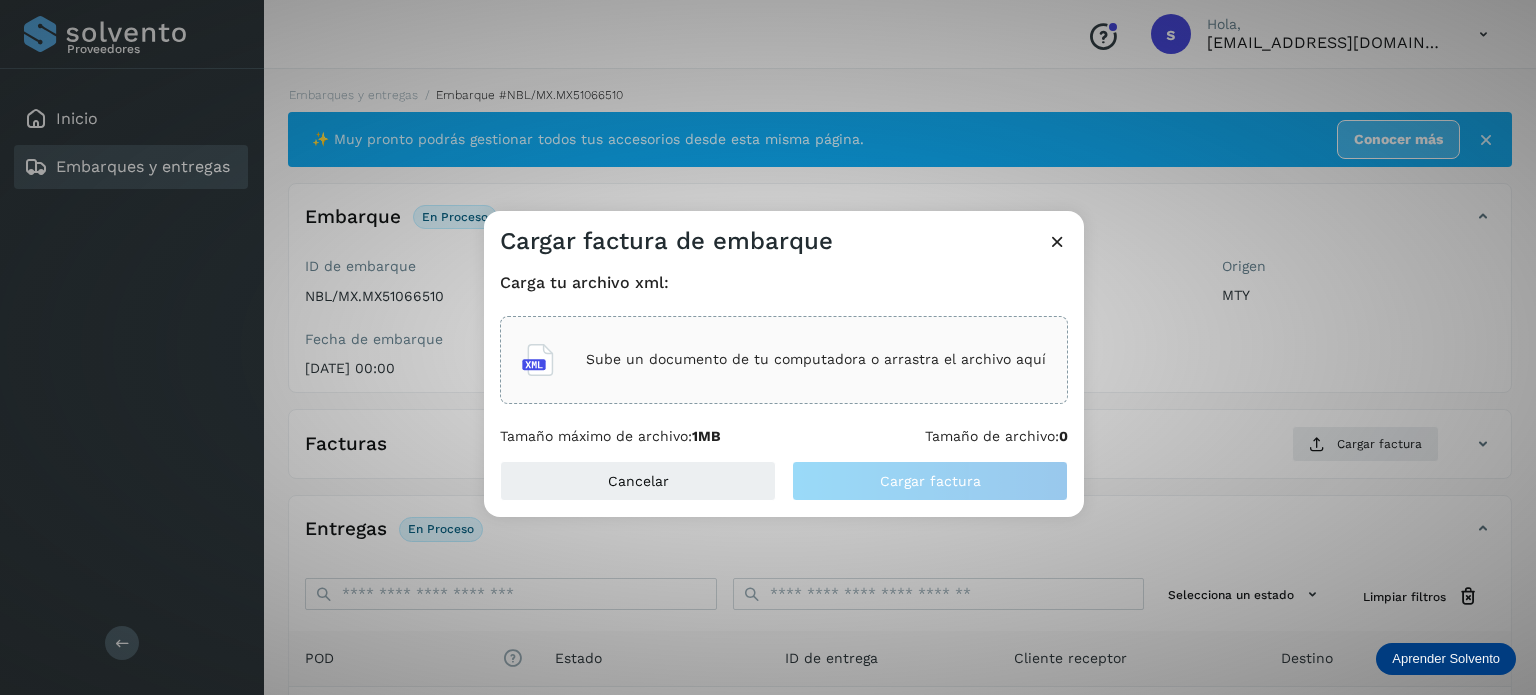 click on "Sube un documento de tu computadora o arrastra el archivo aquí" 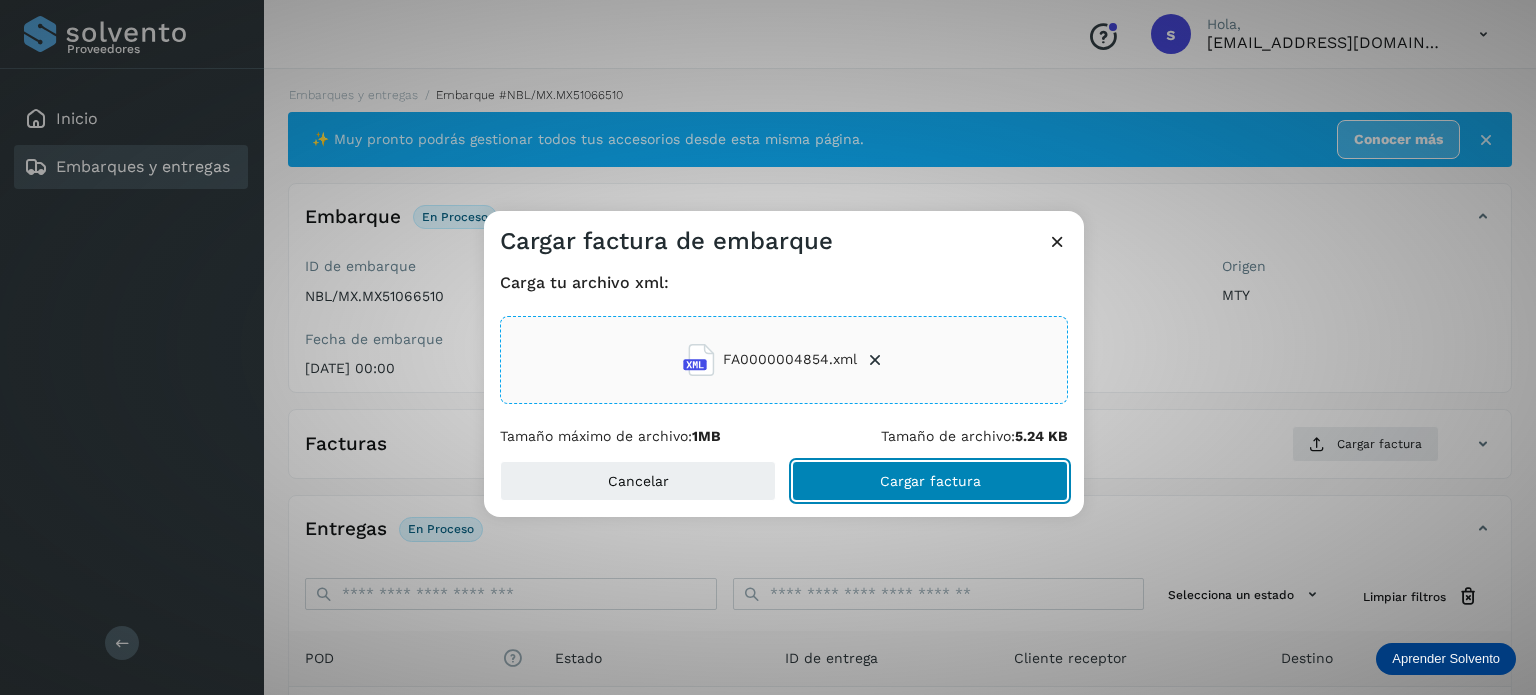 click on "Cargar factura" 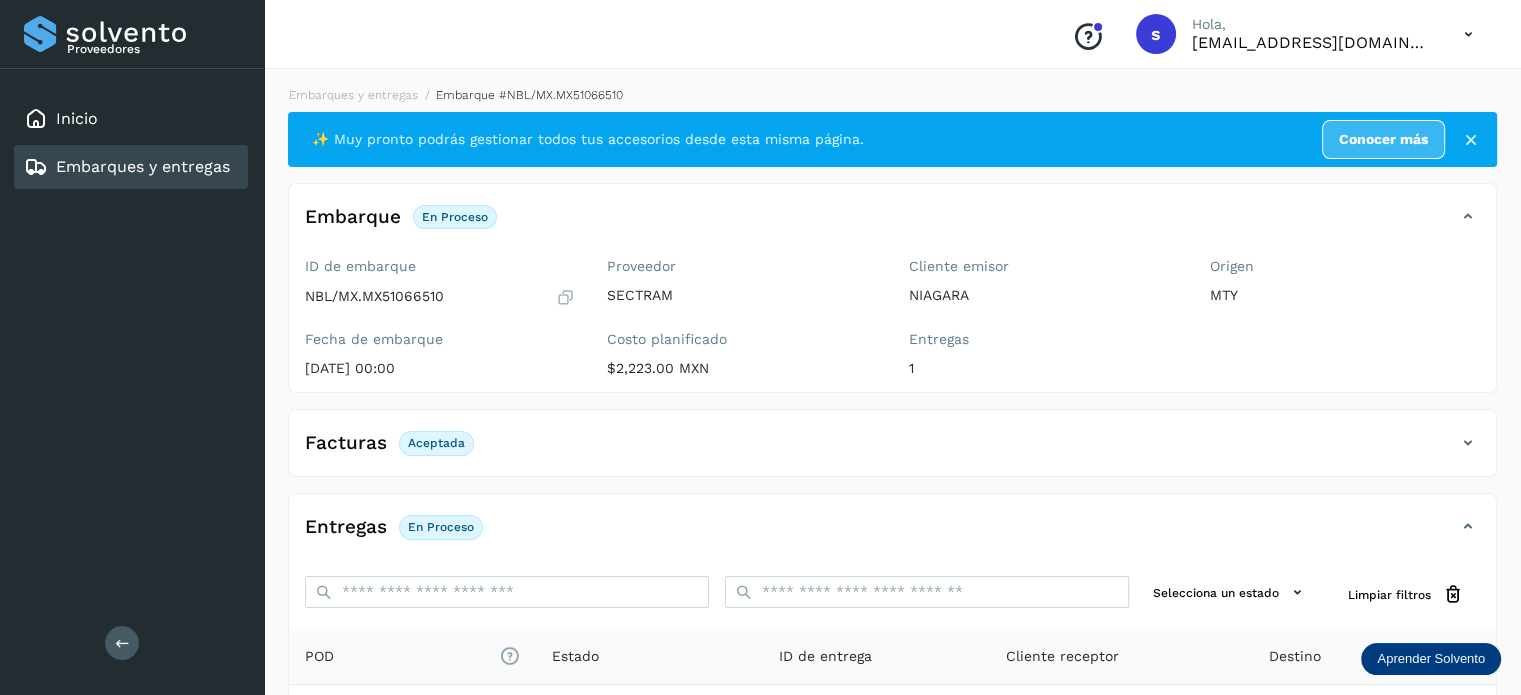 scroll, scrollTop: 250, scrollLeft: 0, axis: vertical 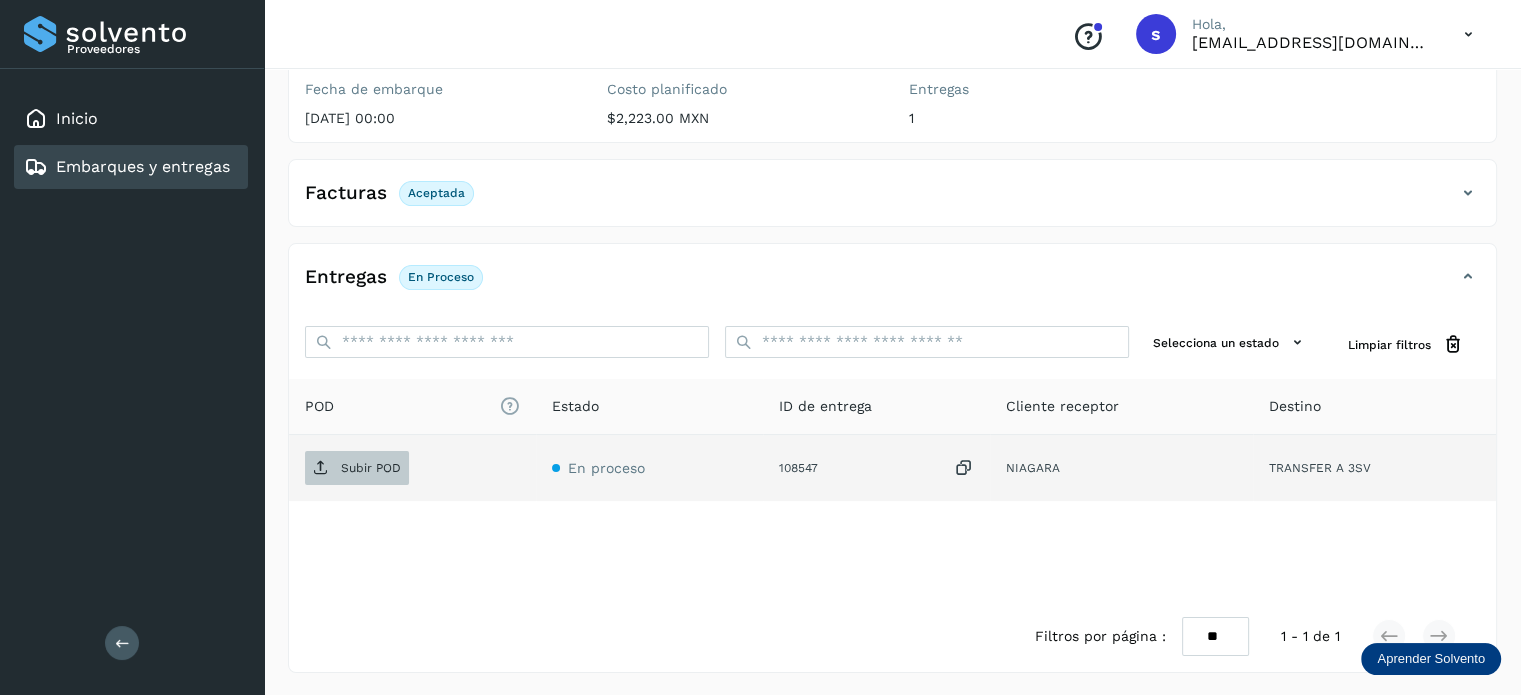 click on "Subir POD" at bounding box center [371, 468] 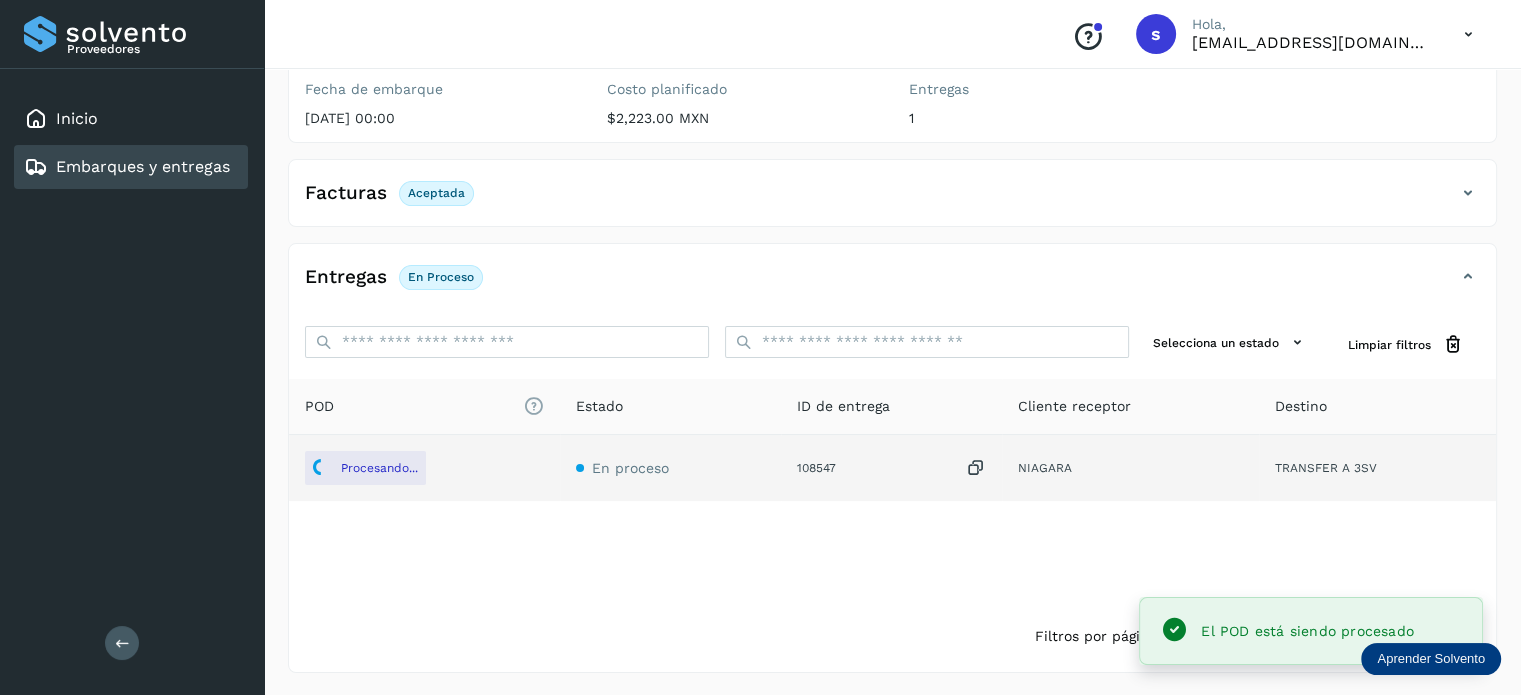 scroll, scrollTop: 0, scrollLeft: 0, axis: both 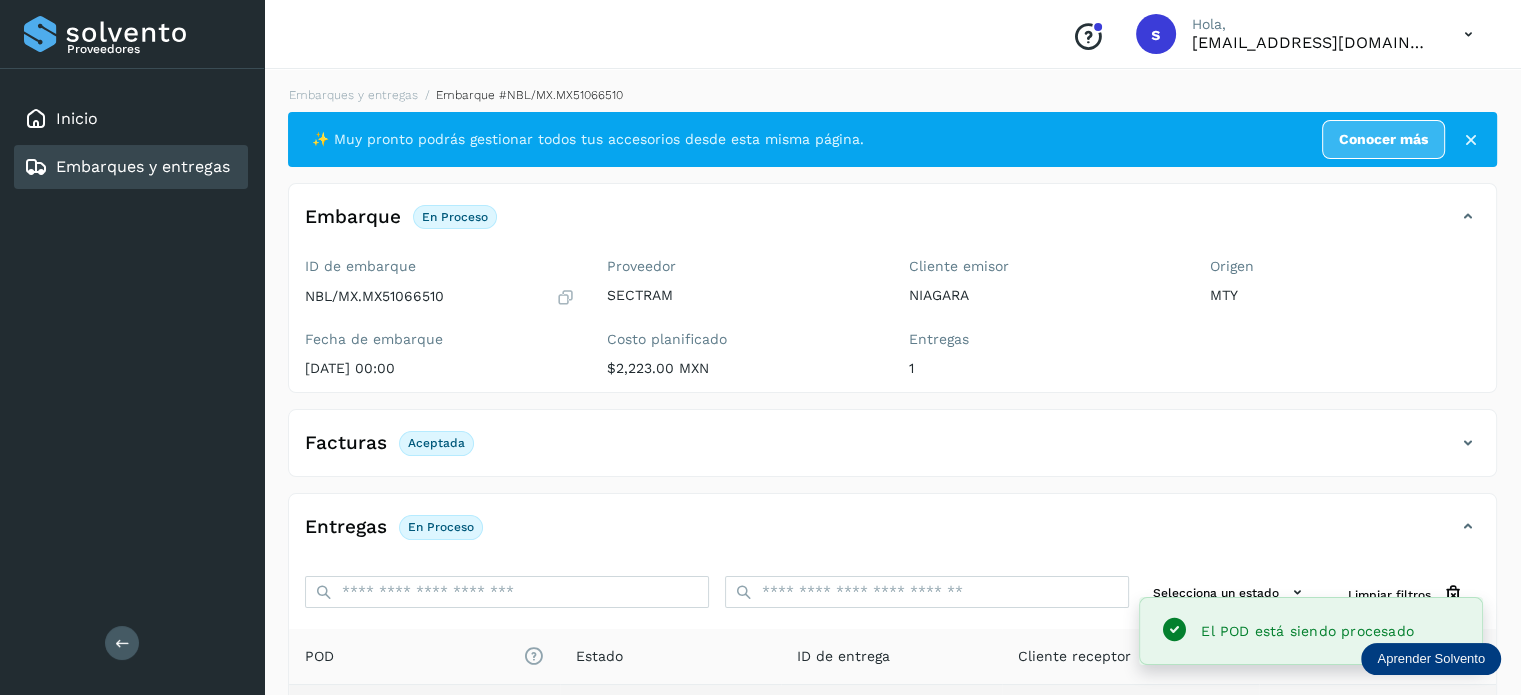 click on "Embarques y entregas" 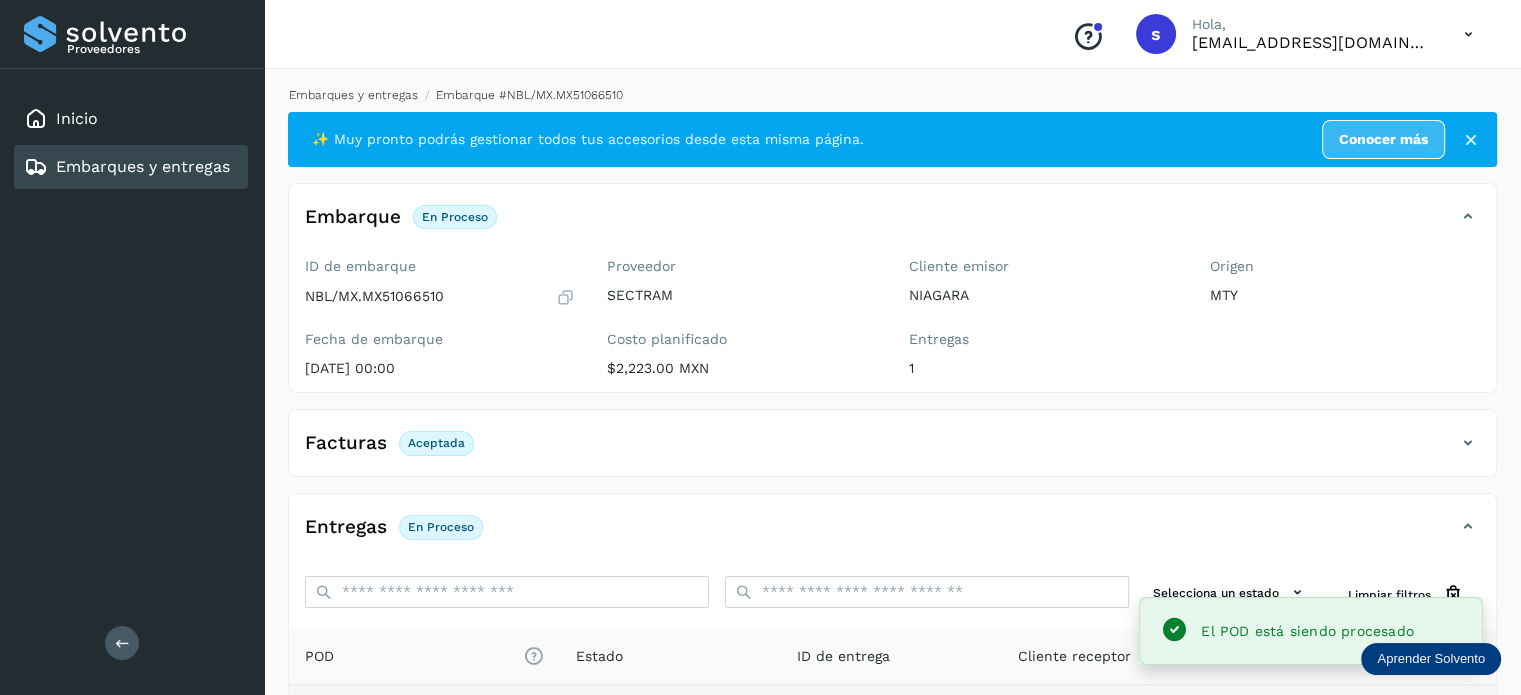 click on "Embarques y entregas" at bounding box center (353, 95) 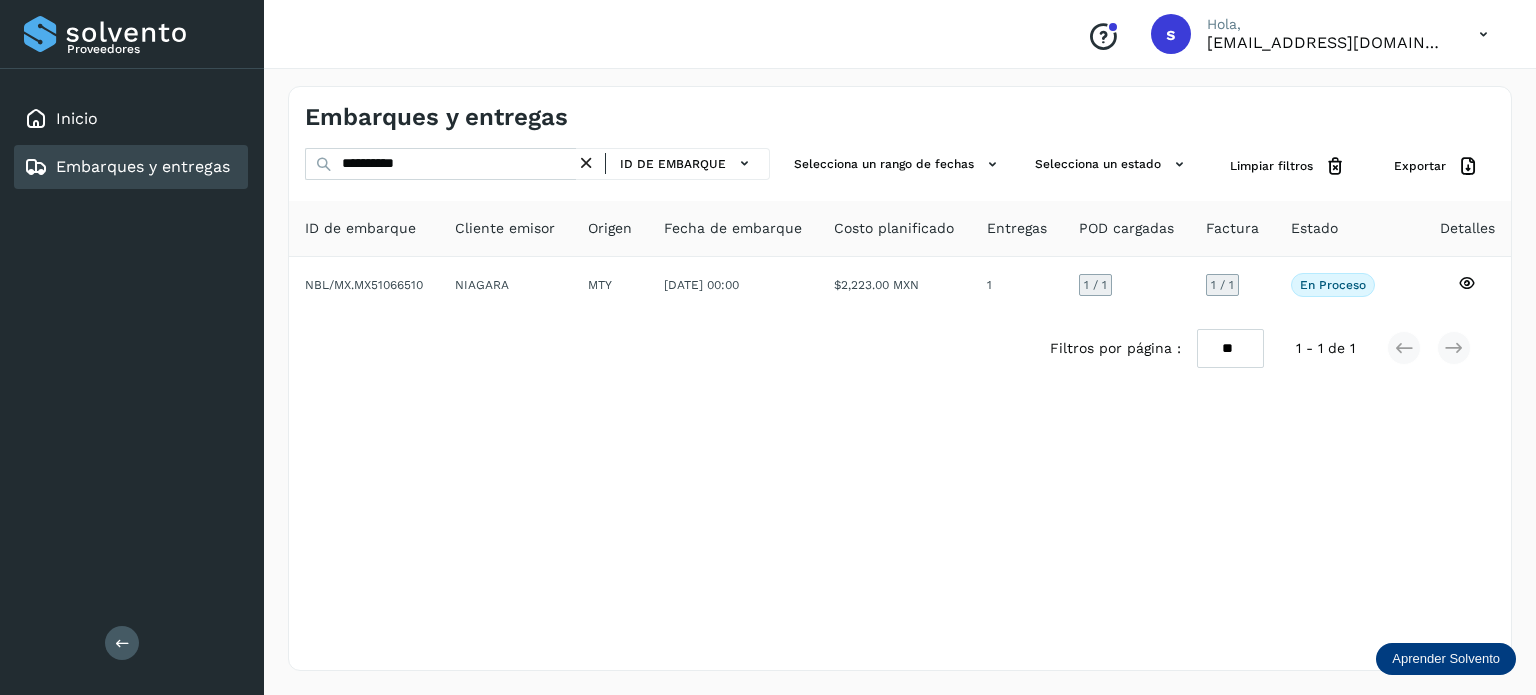 click at bounding box center (586, 163) 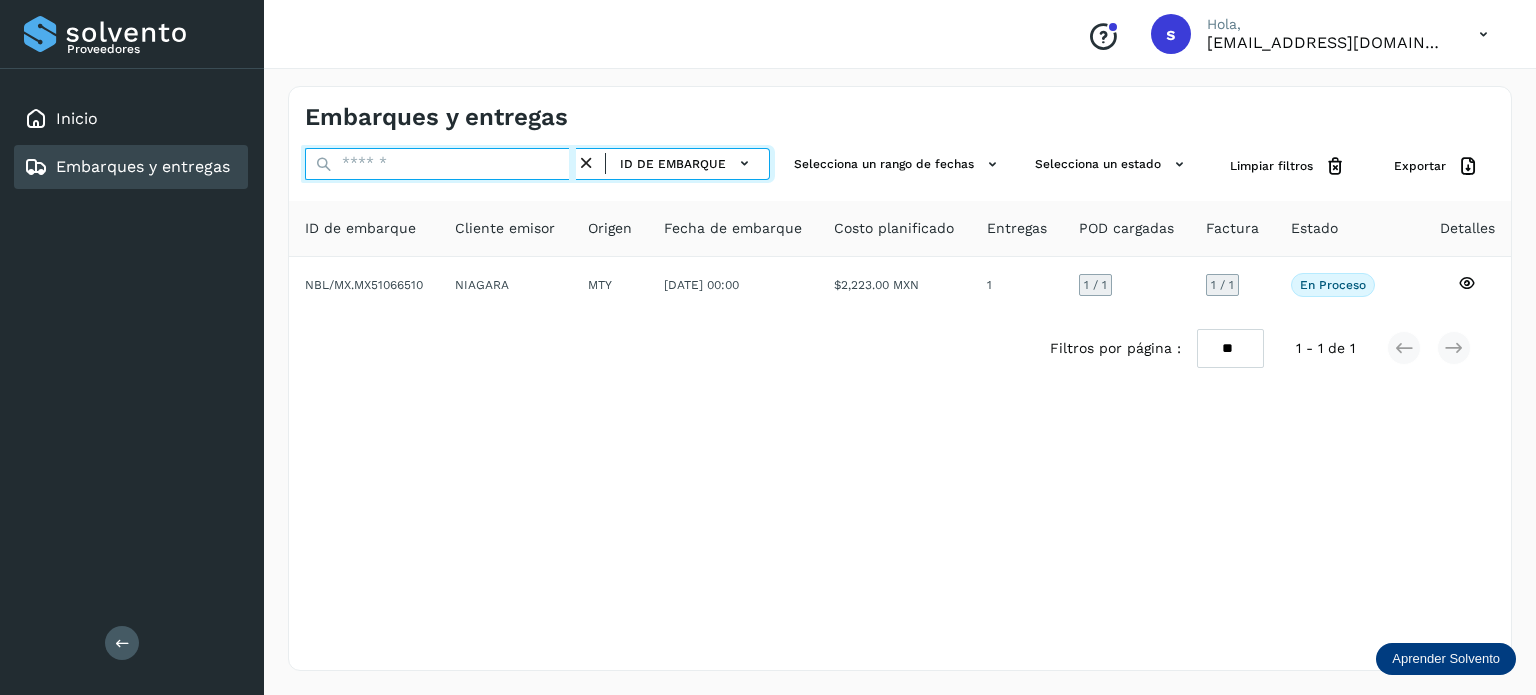 click at bounding box center (440, 164) 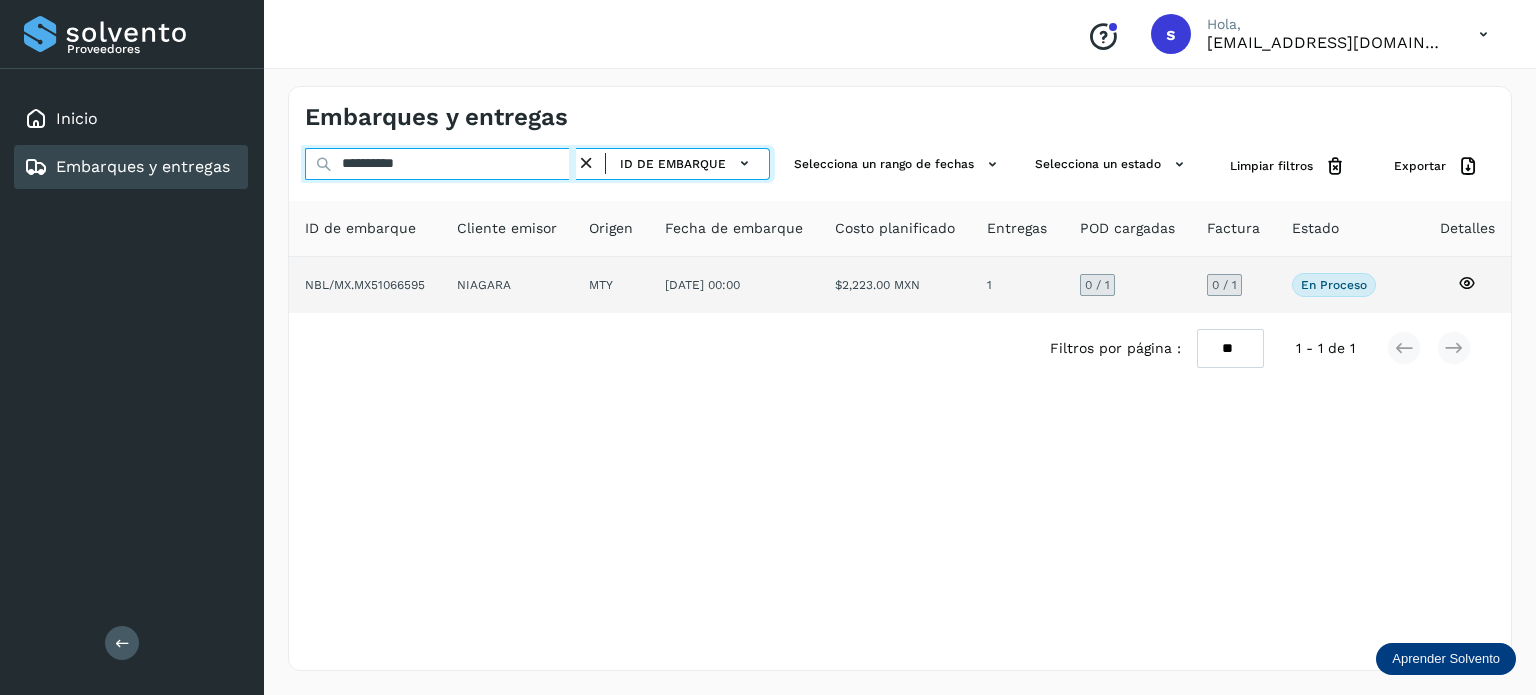 type on "**********" 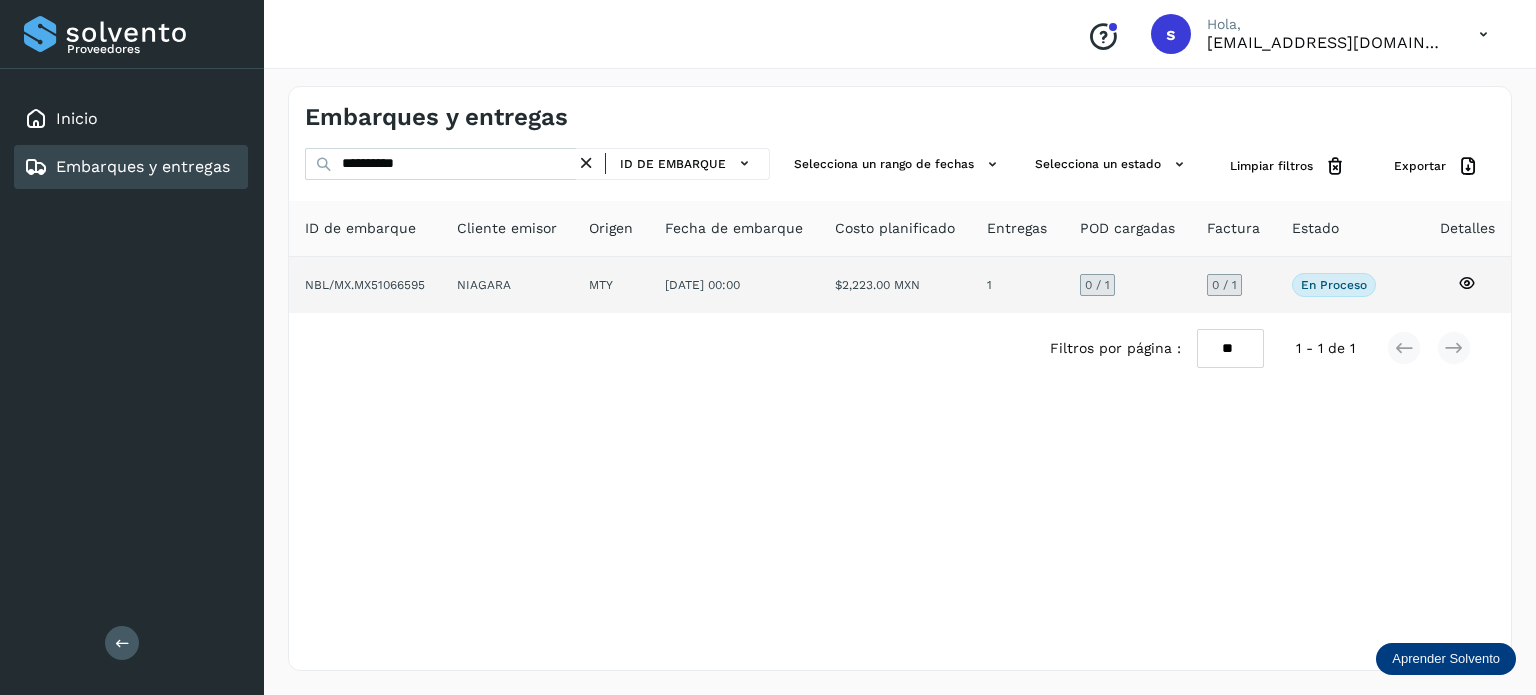 click on "MTY" 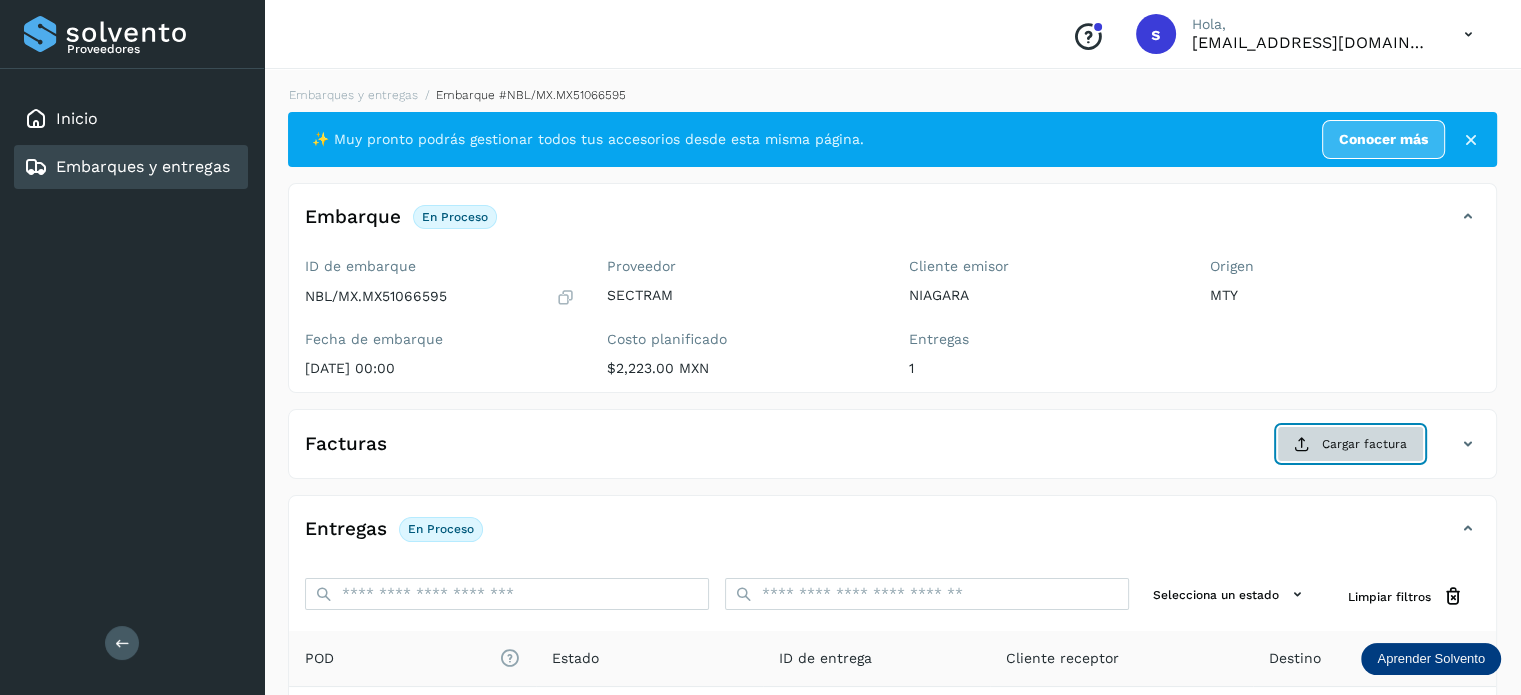 click on "Cargar factura" 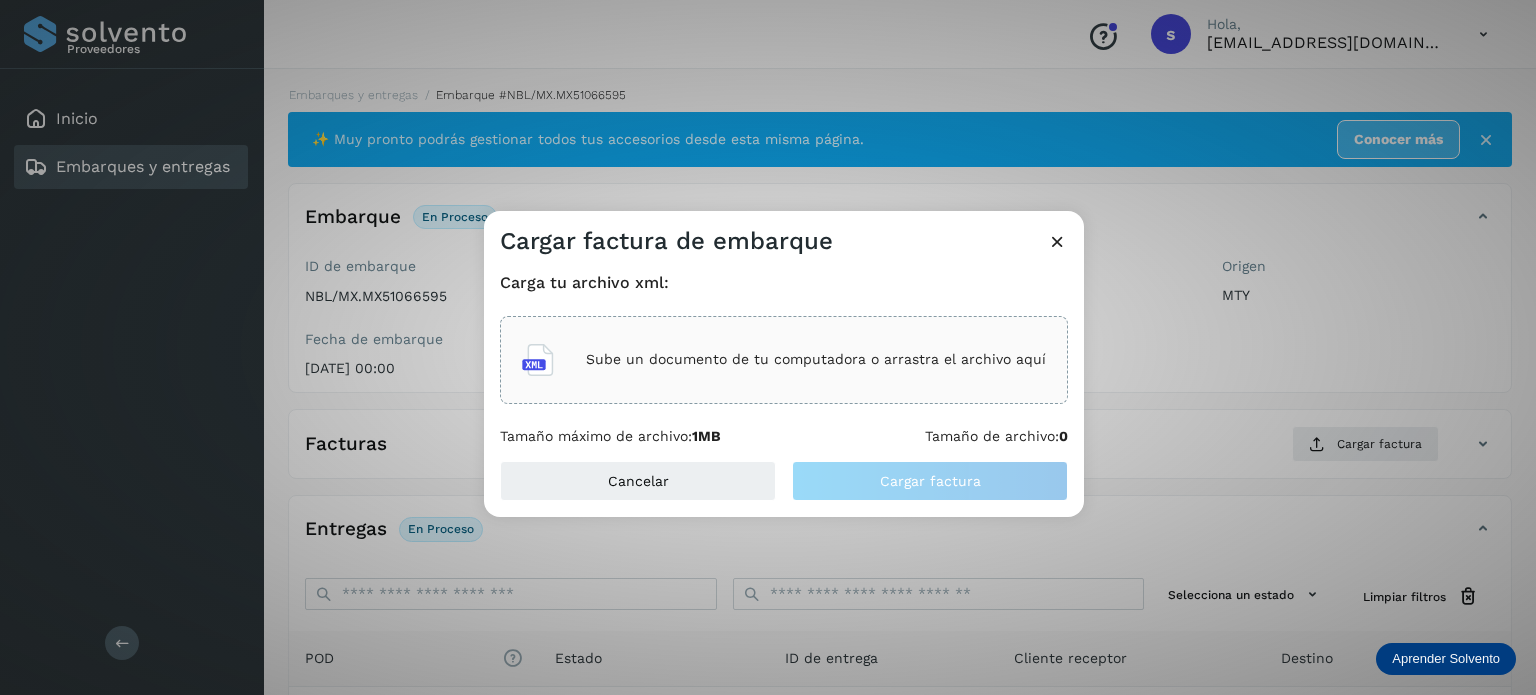 click on "Sube un documento de tu computadora o arrastra el archivo aquí" at bounding box center (816, 359) 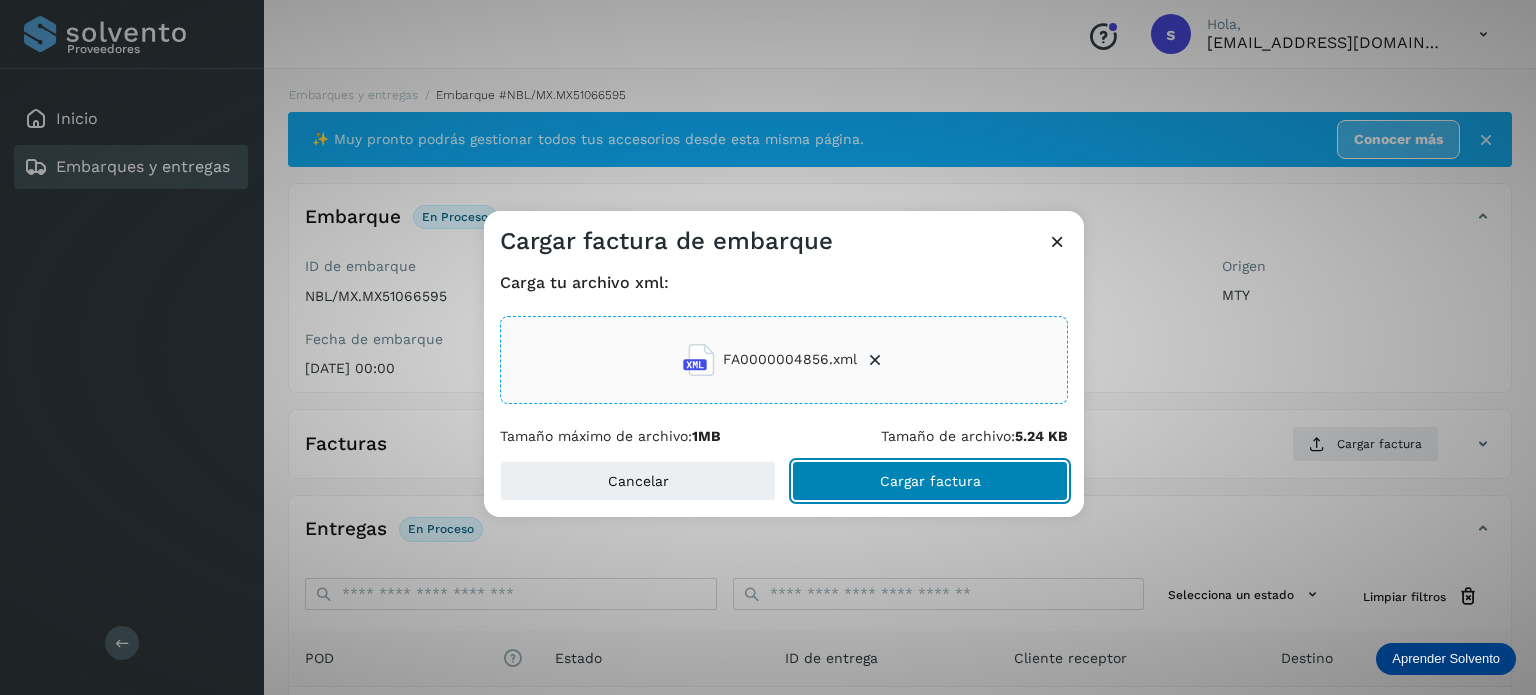 click on "Cargar factura" 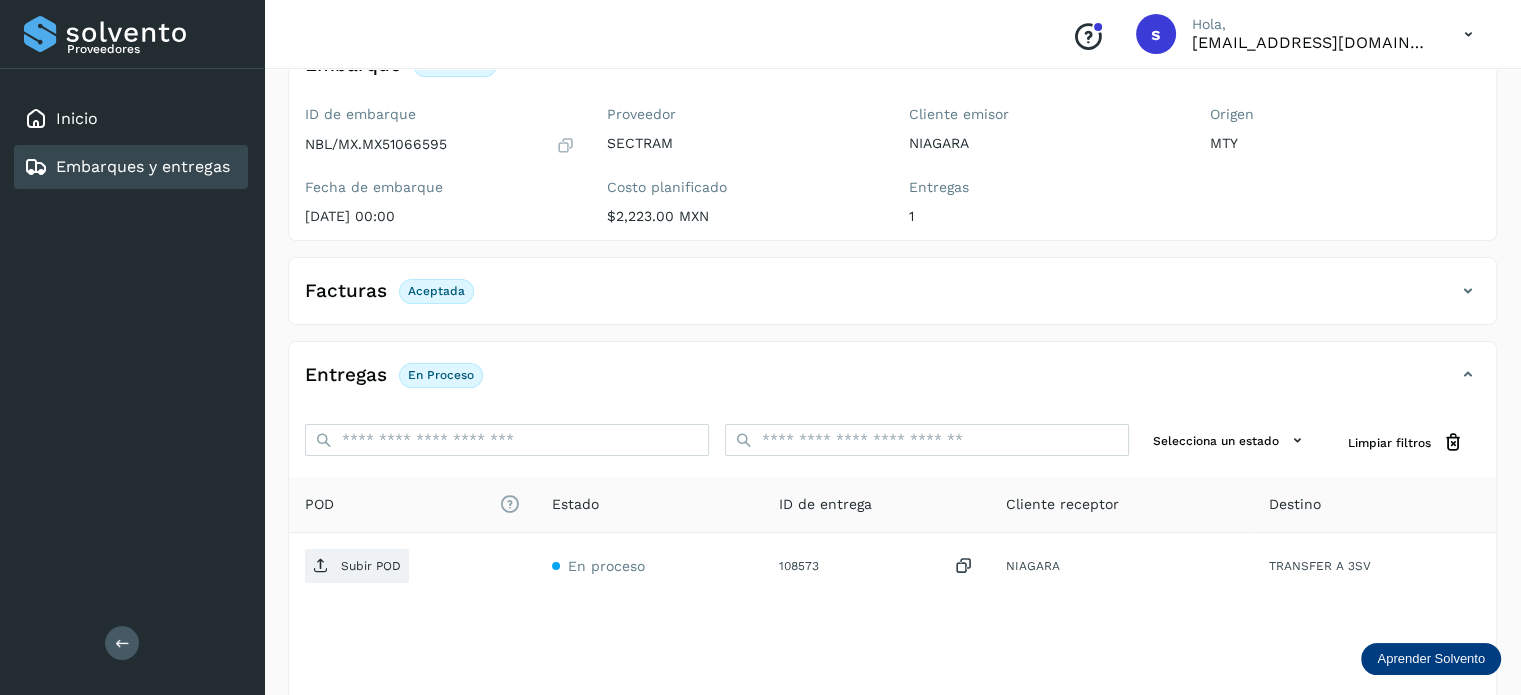 scroll, scrollTop: 250, scrollLeft: 0, axis: vertical 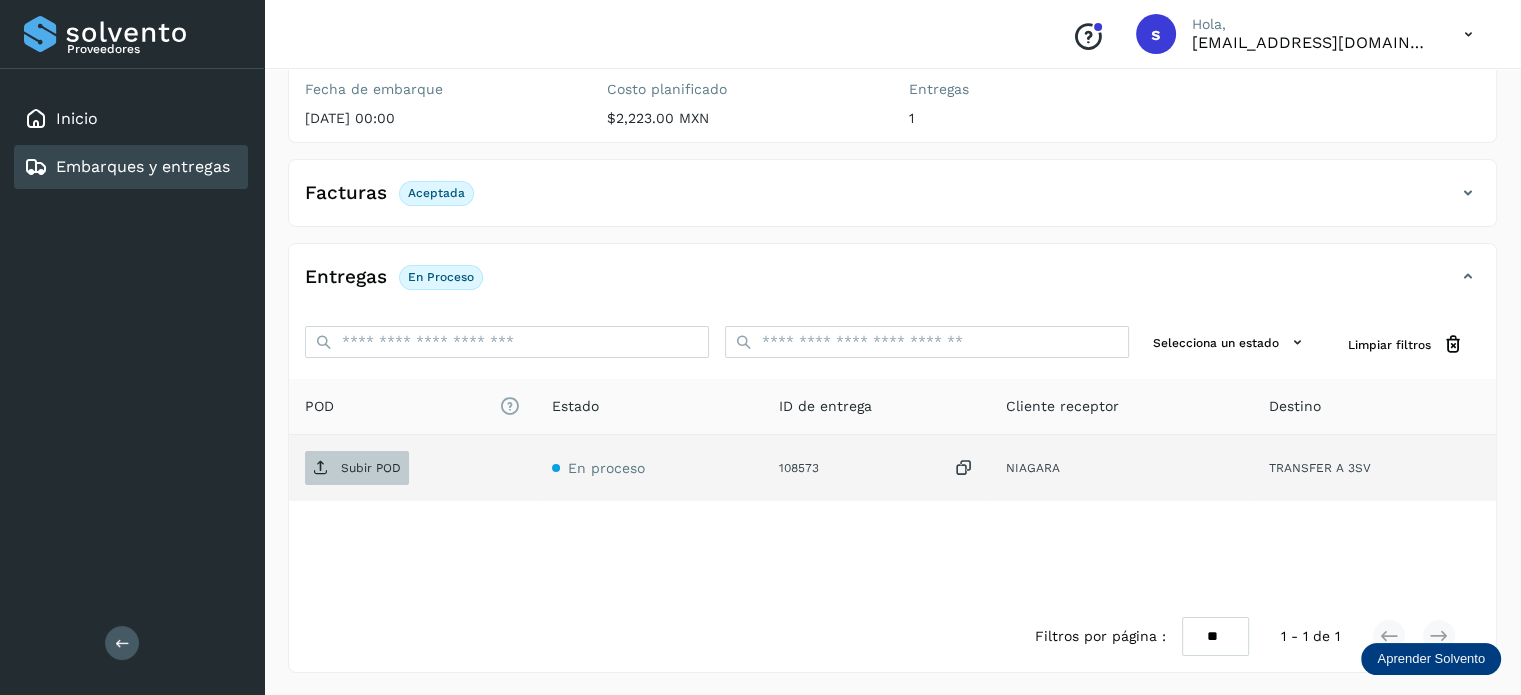 click on "Subir POD" at bounding box center (357, 468) 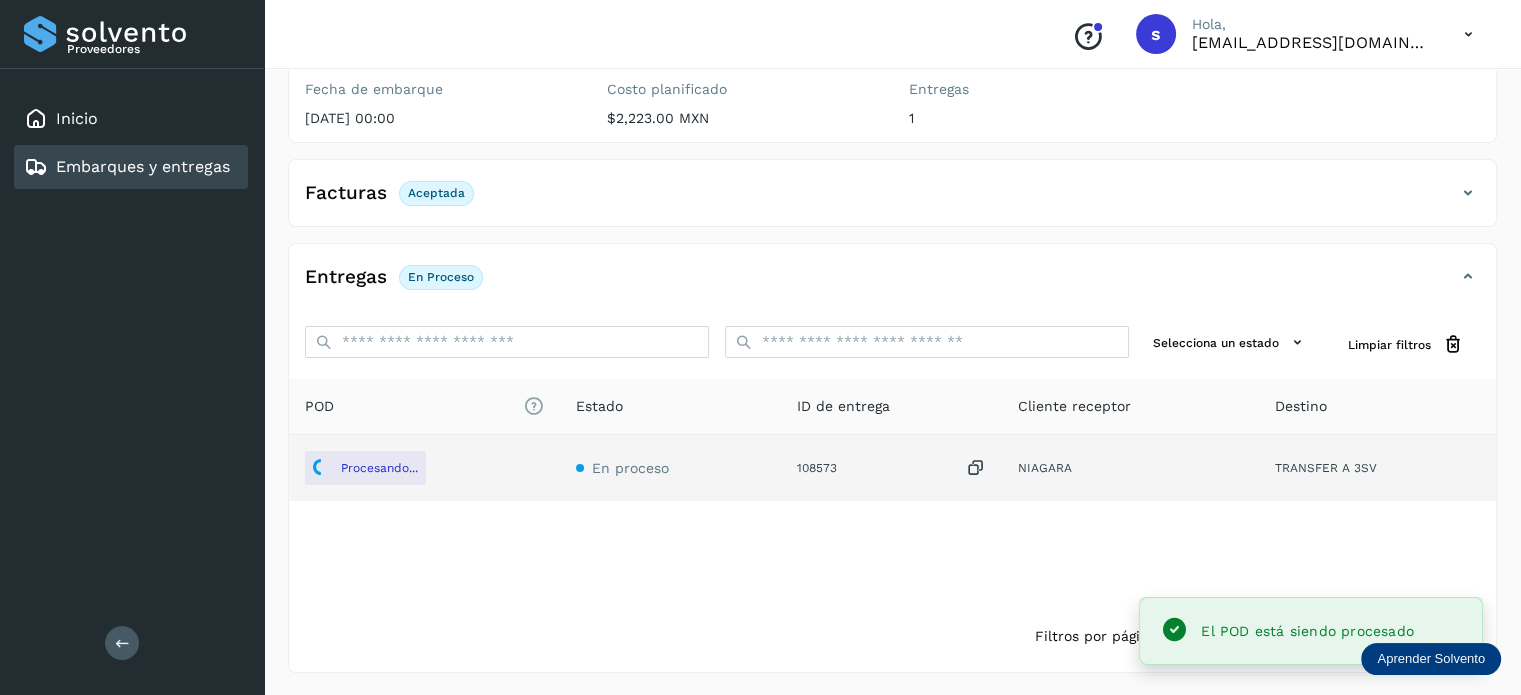 scroll, scrollTop: 0, scrollLeft: 0, axis: both 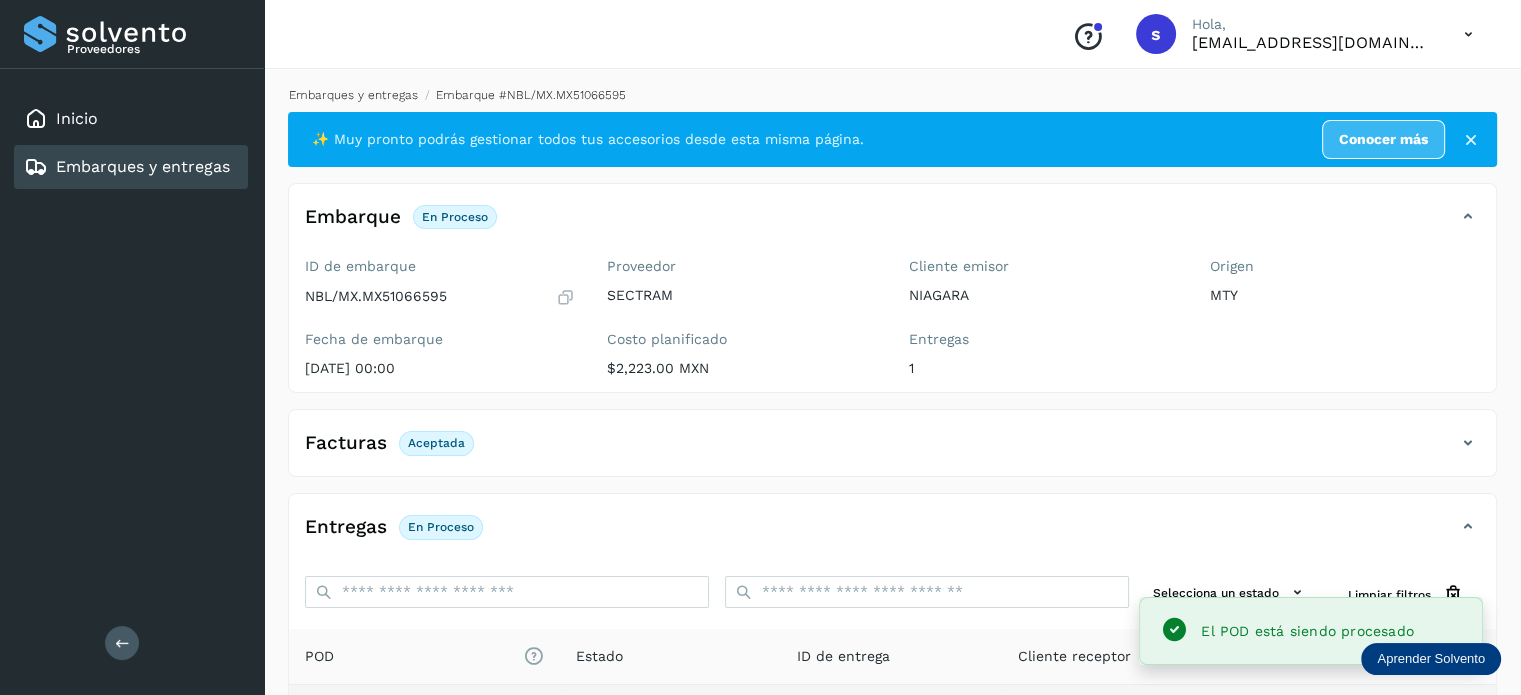 click on "Embarques y entregas" at bounding box center (353, 95) 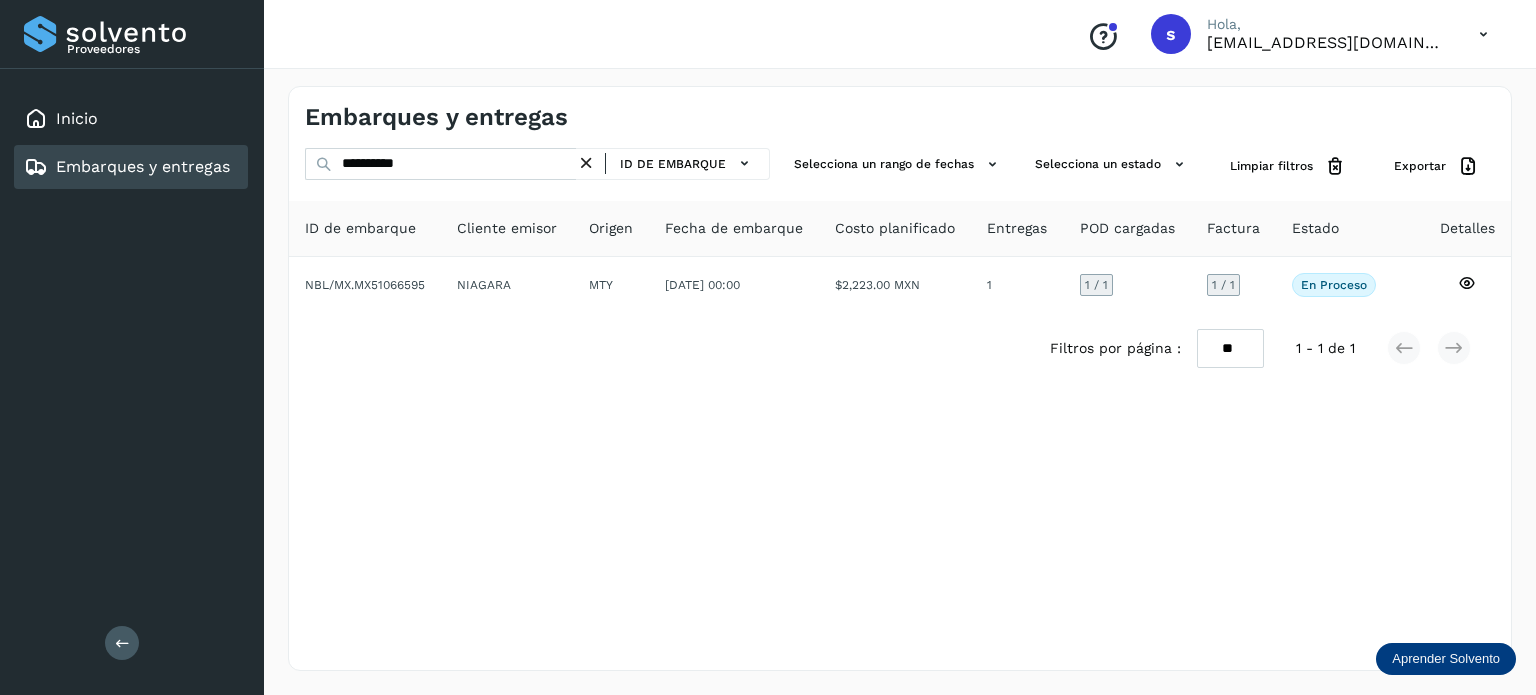 click at bounding box center (586, 163) 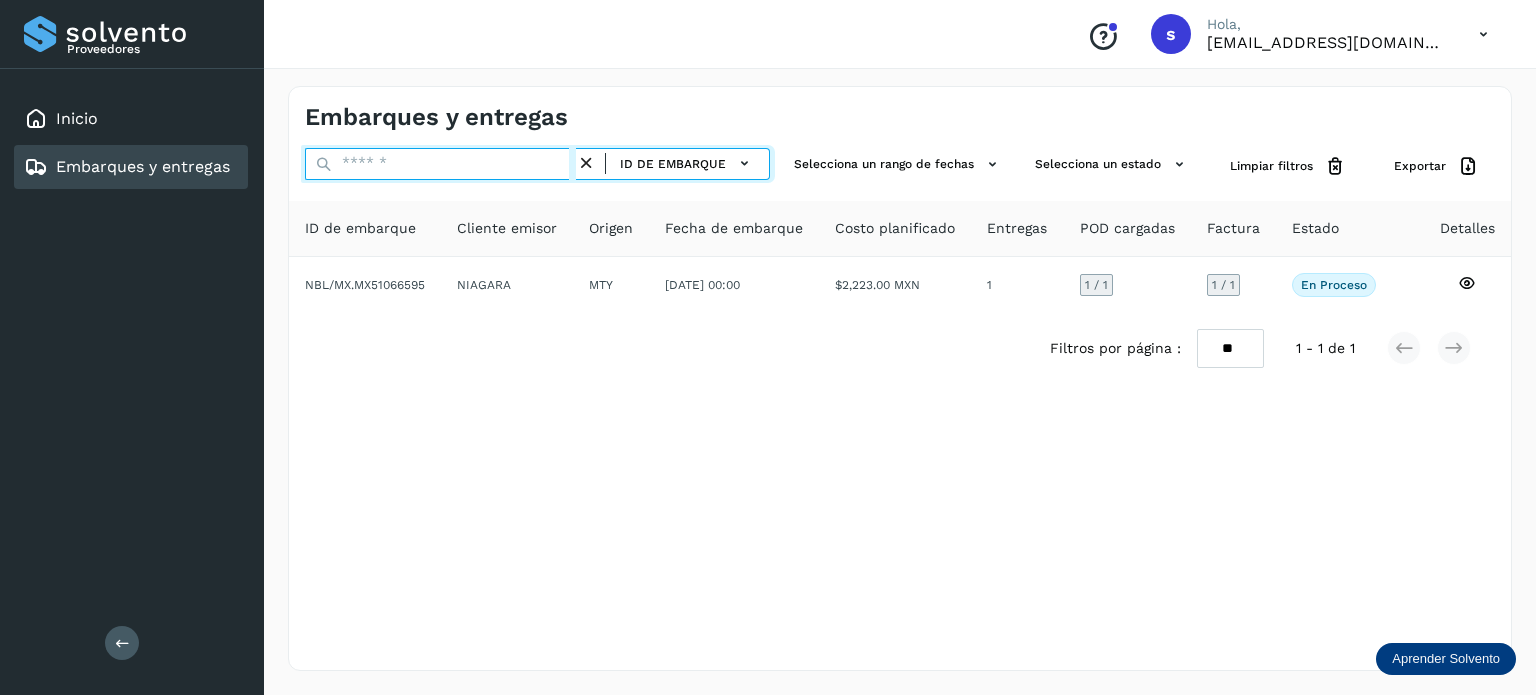 click at bounding box center (440, 164) 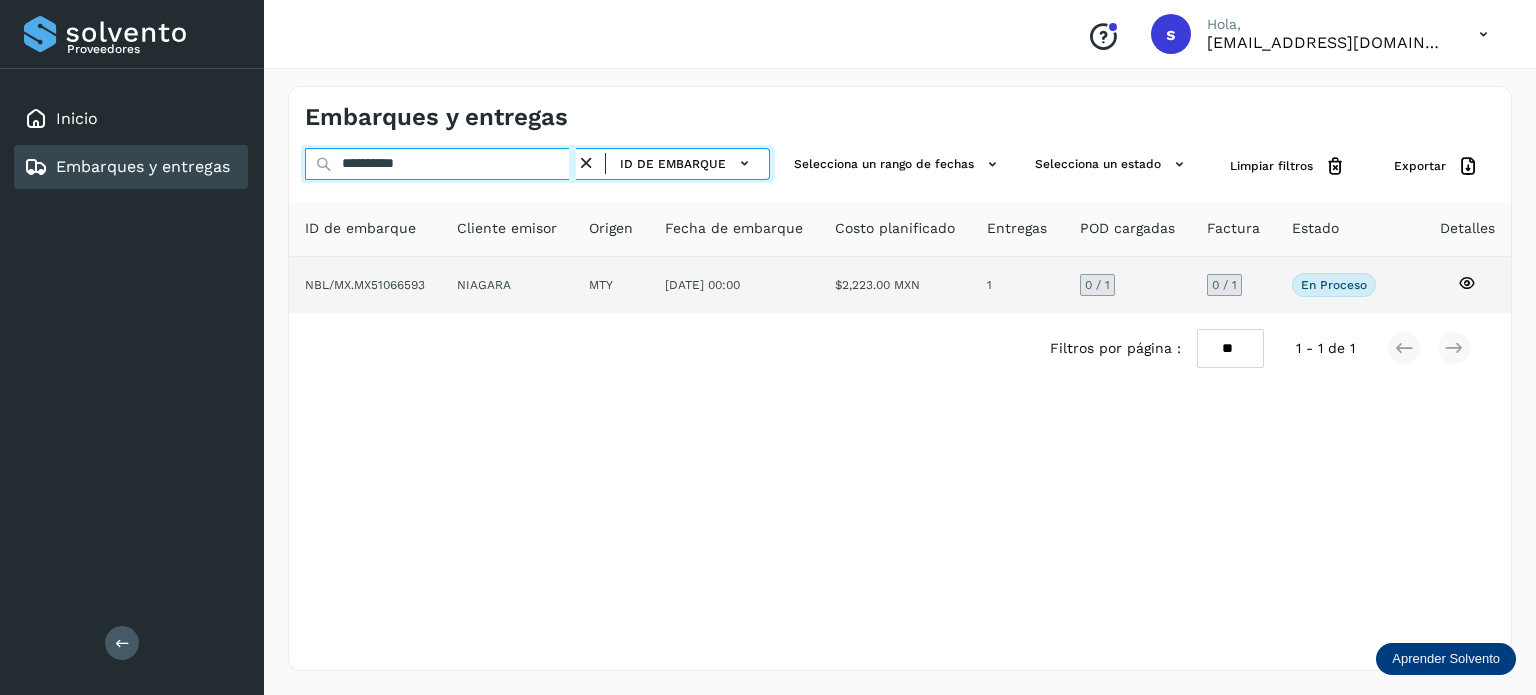 type on "**********" 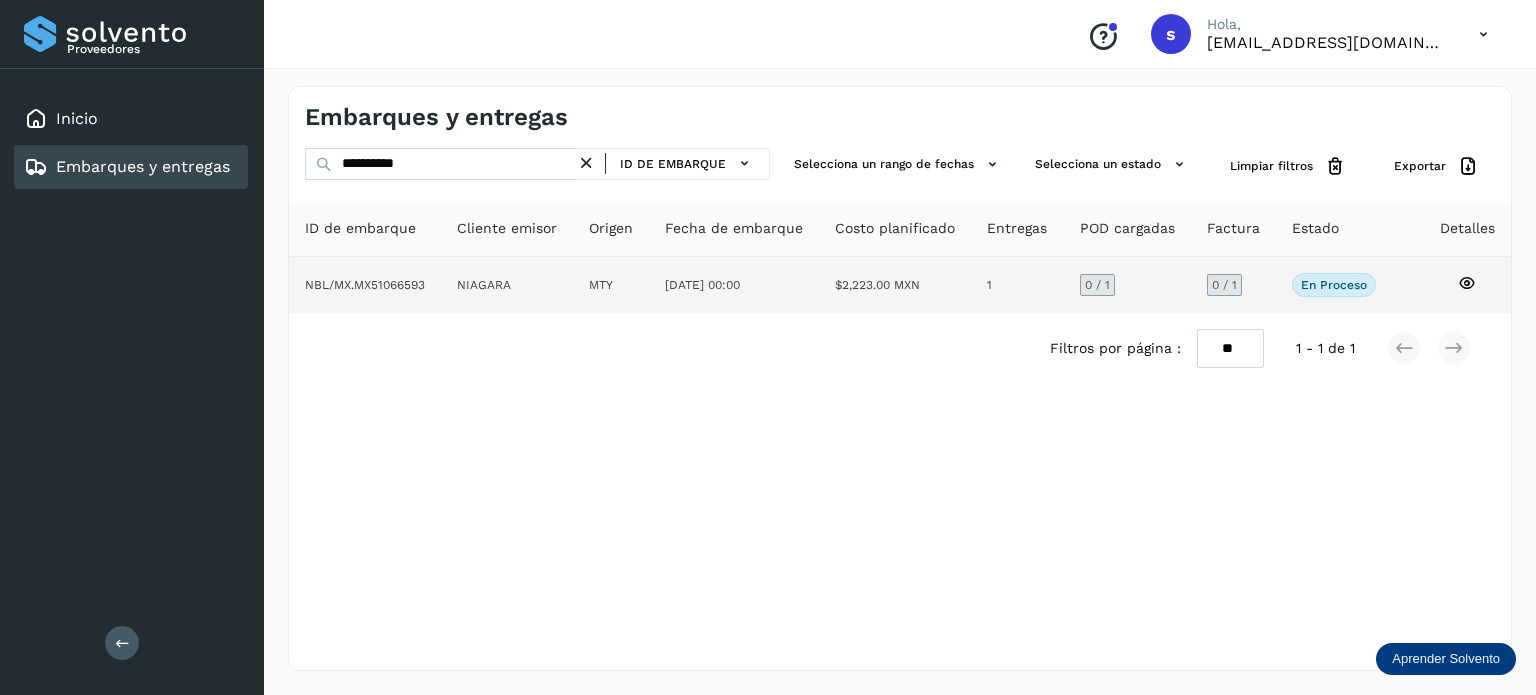 click on "NIAGARA" 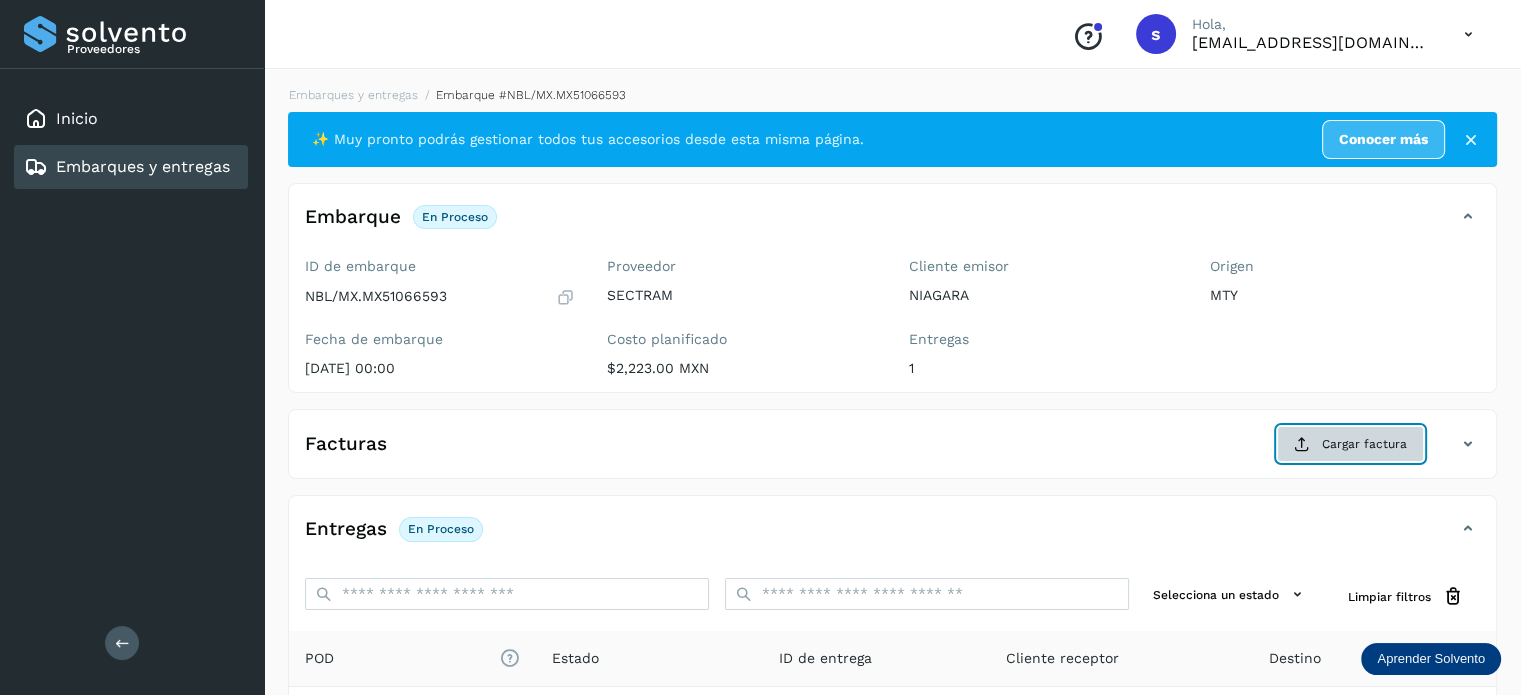 click on "Cargar factura" 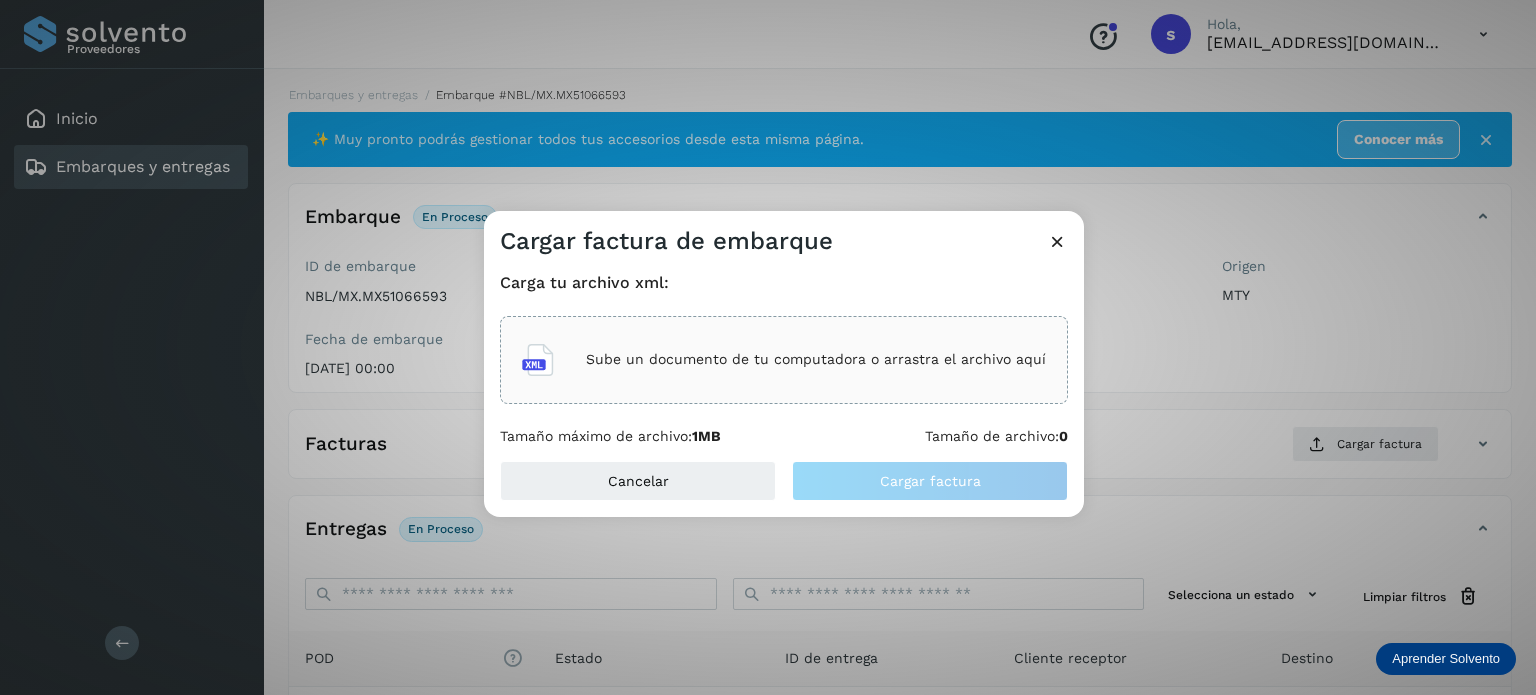 click on "Sube un documento de tu computadora o arrastra el archivo aquí" at bounding box center [784, 360] 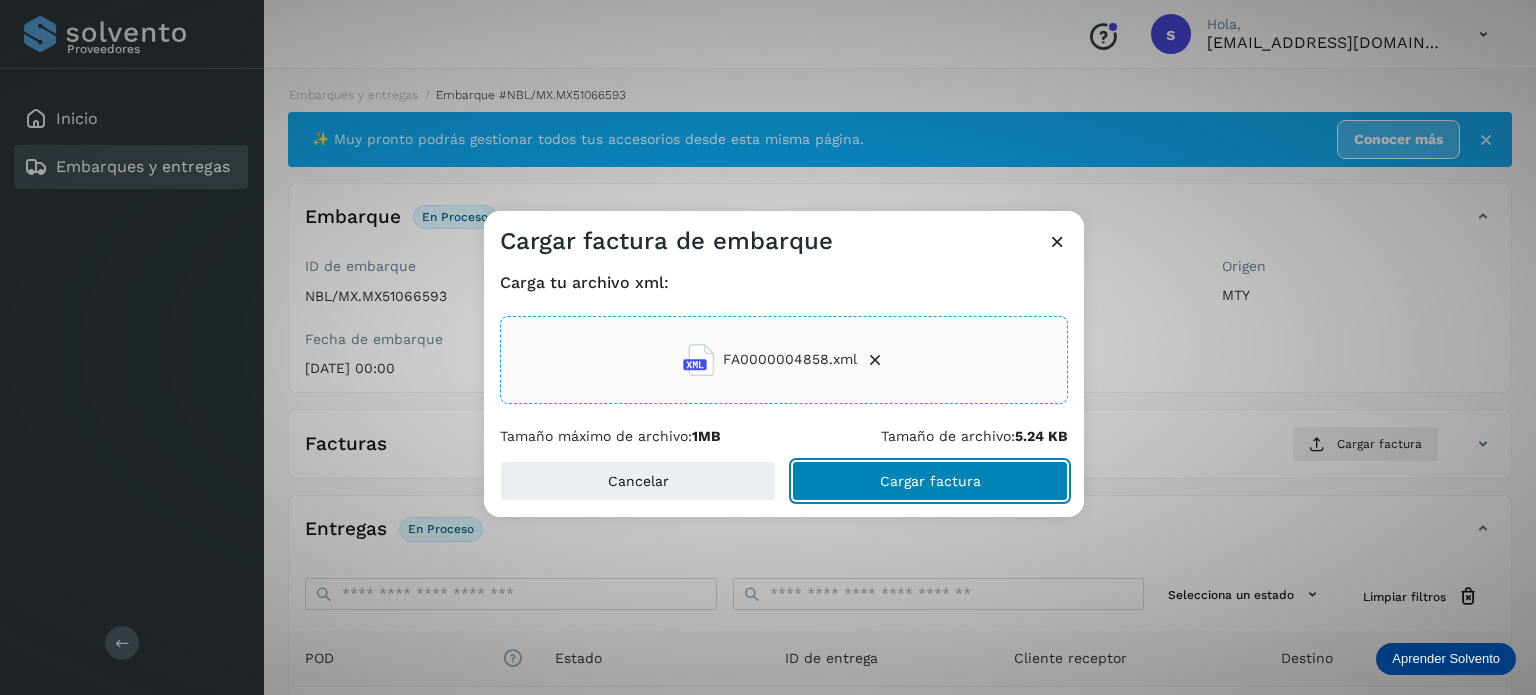 click on "Cargar factura" 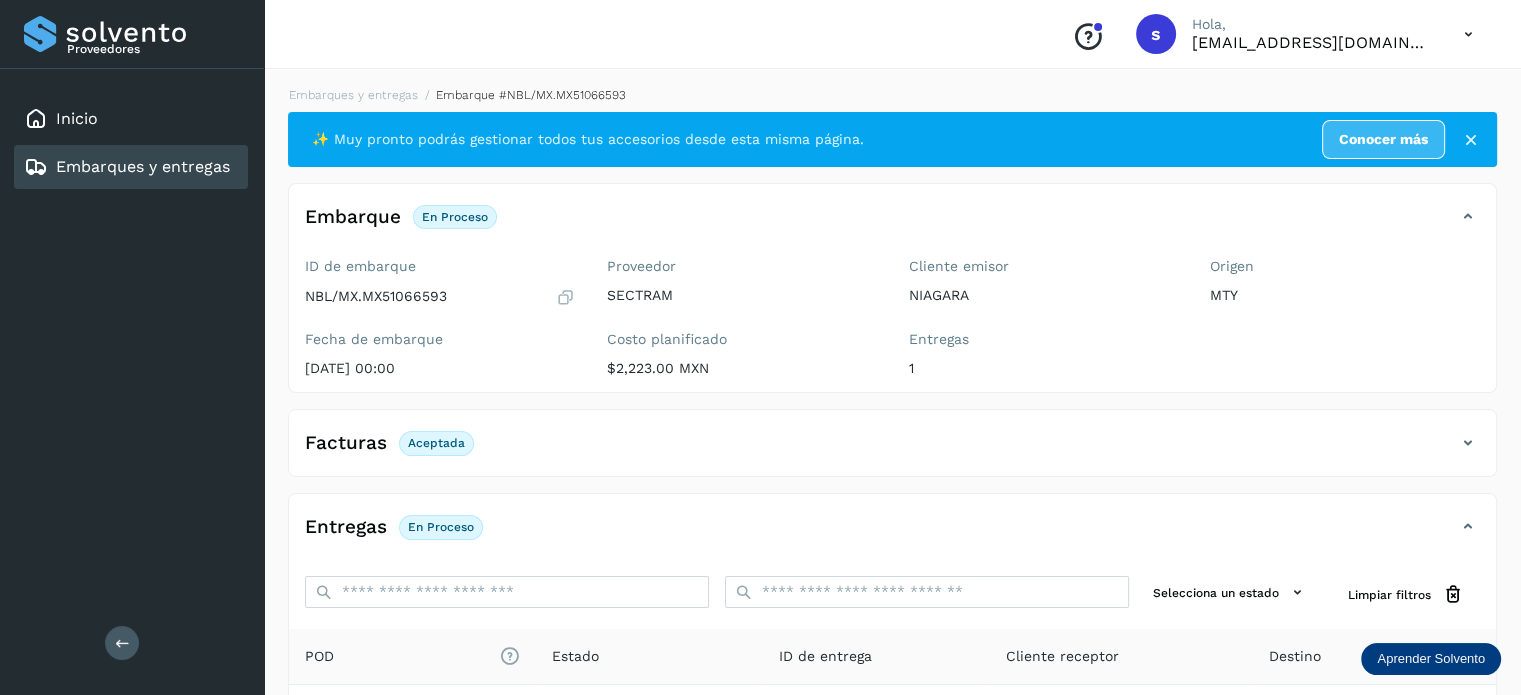 scroll, scrollTop: 250, scrollLeft: 0, axis: vertical 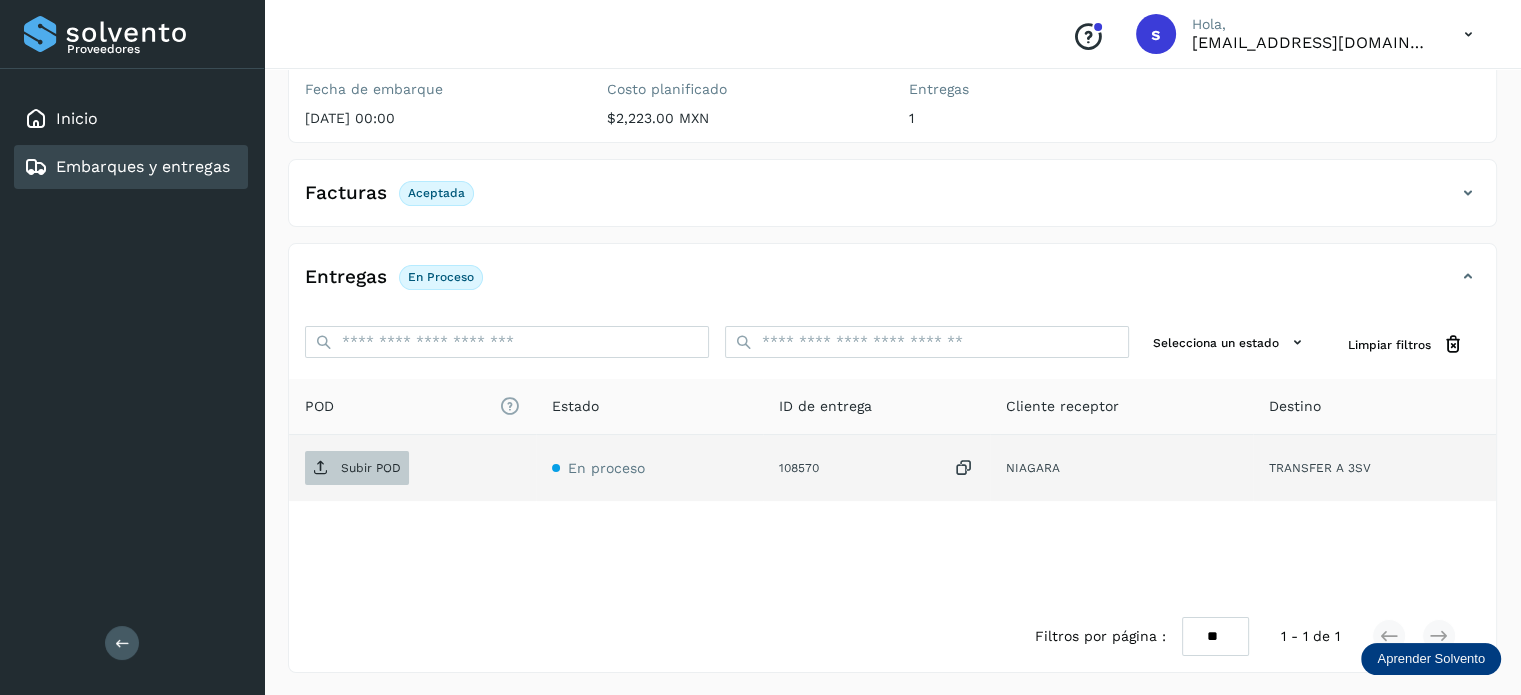 click on "Subir POD" at bounding box center (371, 468) 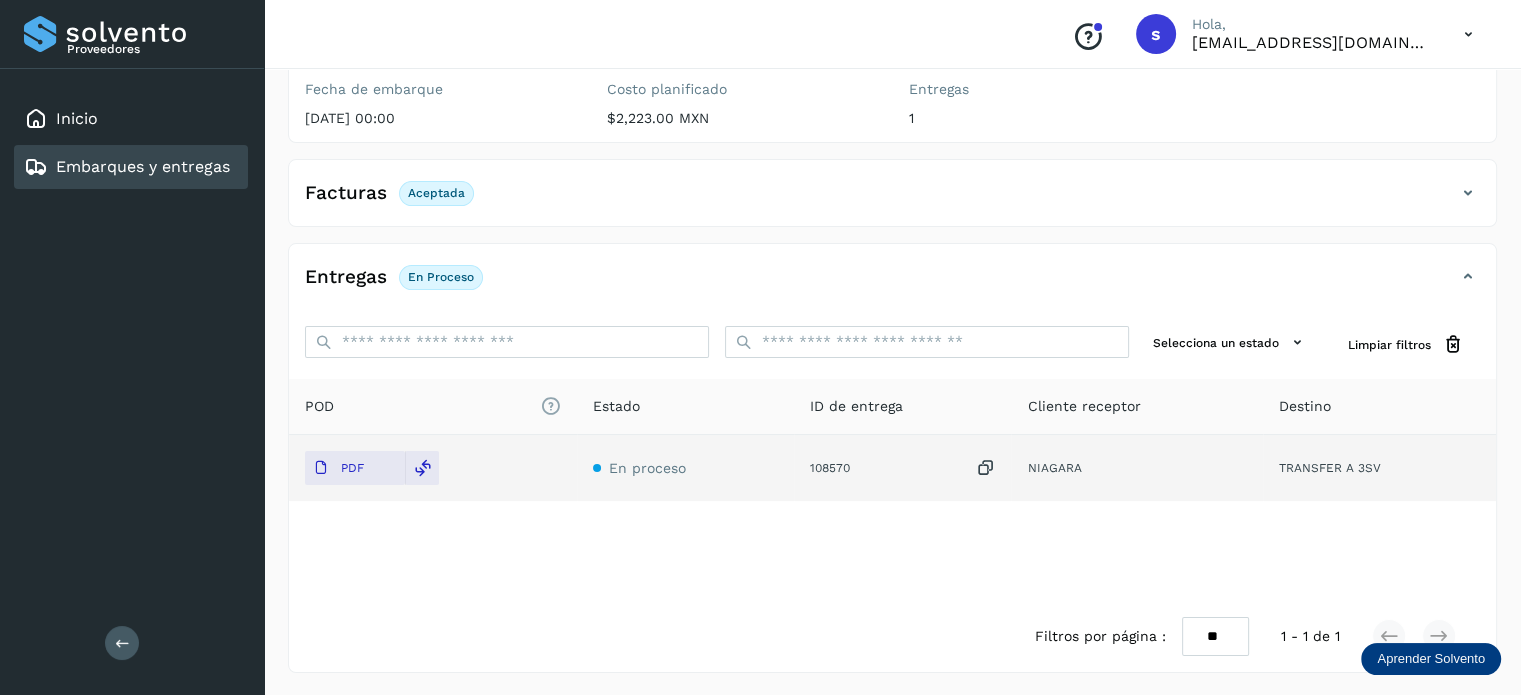 scroll, scrollTop: 0, scrollLeft: 0, axis: both 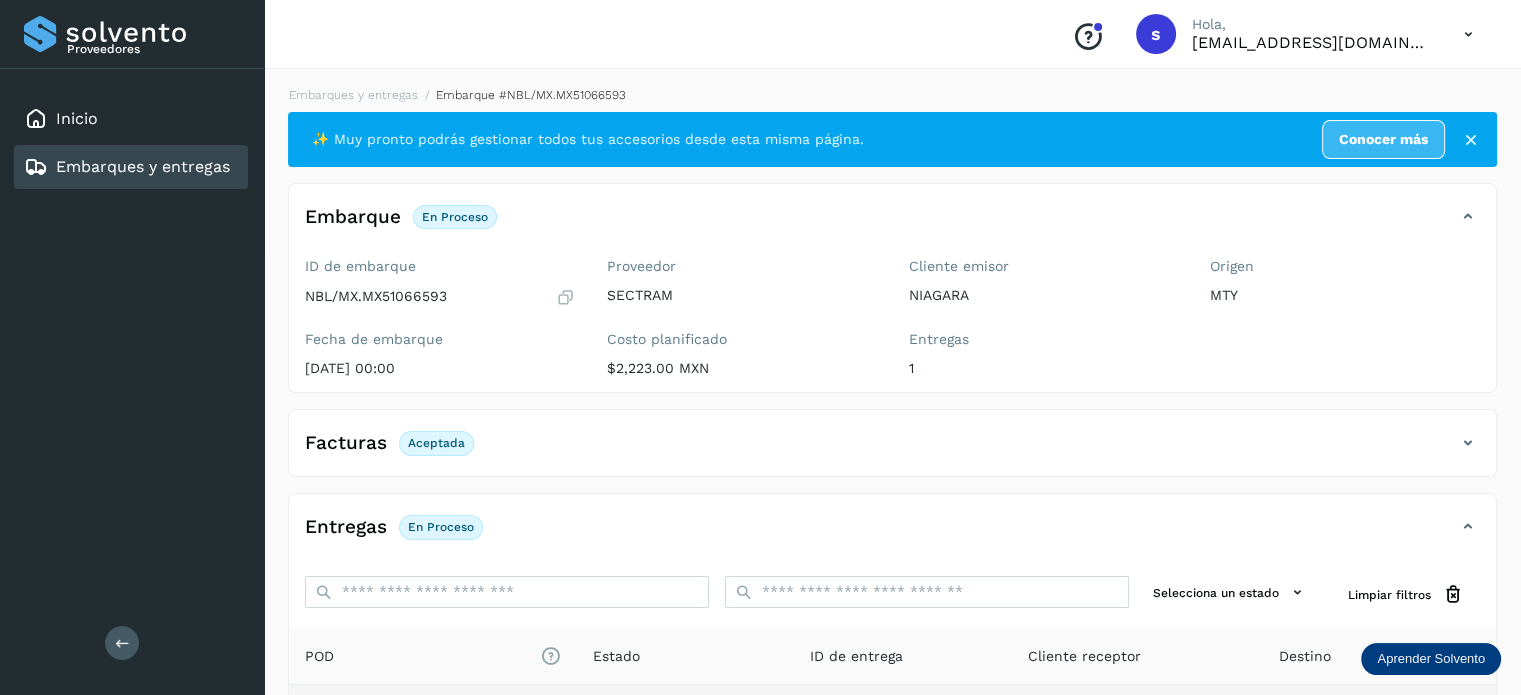 click on "Embarques y entregas Embarque #NBL/MX.MX51066593  ✨ Muy pronto podrás gestionar todos tus accesorios desde esta misma página. Conocer más Embarque En proceso
Verifica el estado de la factura o entregas asociadas a este embarque
ID de embarque NBL/MX.MX51066593 Fecha de embarque [DATE] 00:00 Proveedor SECTRAM Costo planificado  $2,223.00 MXN  Cliente emisor NIAGARA Entregas 1 Origen MTY Facturas Aceptada Estado Aceptada Entregas En proceso Selecciona un estado Limpiar filtros POD
El tamaño máximo de archivo es de 20 Mb.
Estado ID de entrega Cliente receptor Destino PDF En proceso 108570  NIAGARA TRANSFER A 3SV NIAGARA 108570 PDF Destino: TRANSFER A 3SV En proceso Filtros por página : ** ** ** 1 - 1 de 1" at bounding box center (892, 504) 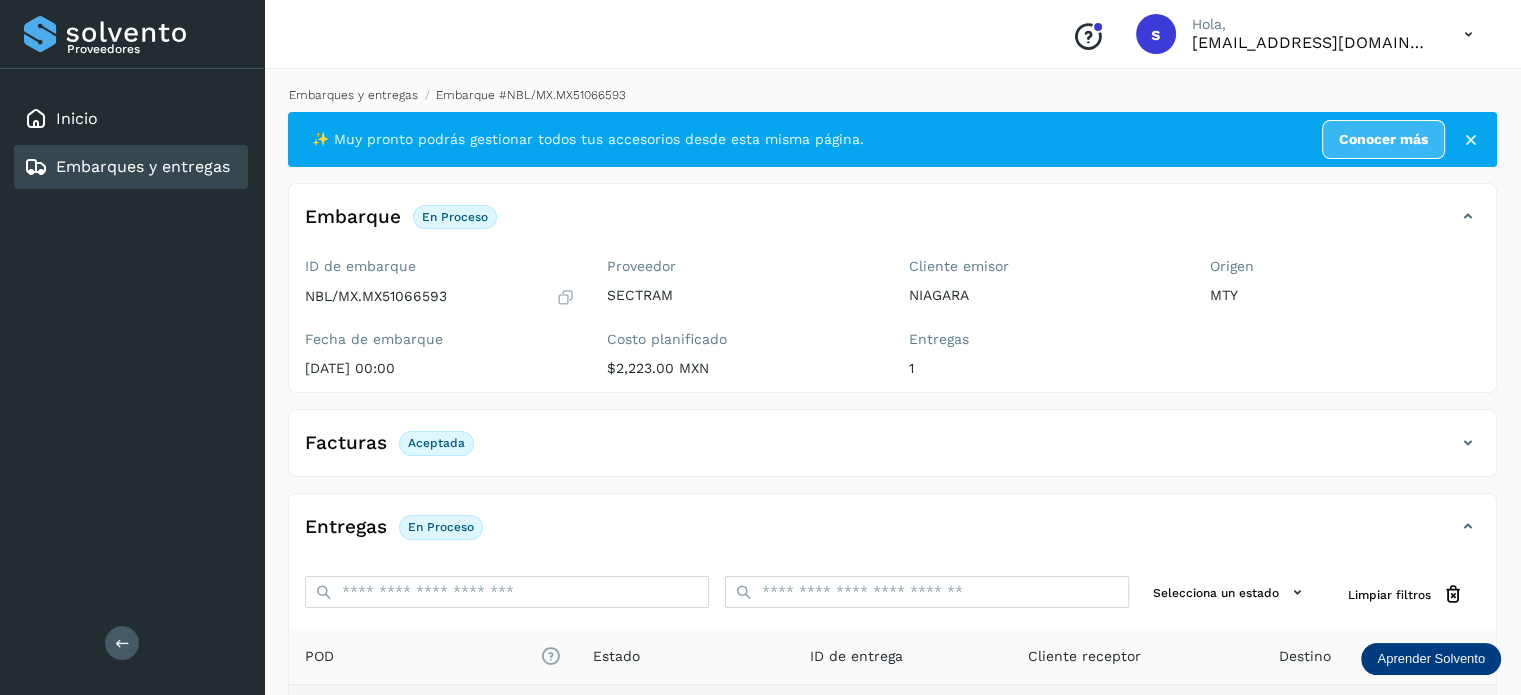 click on "Embarques y entregas" at bounding box center (353, 95) 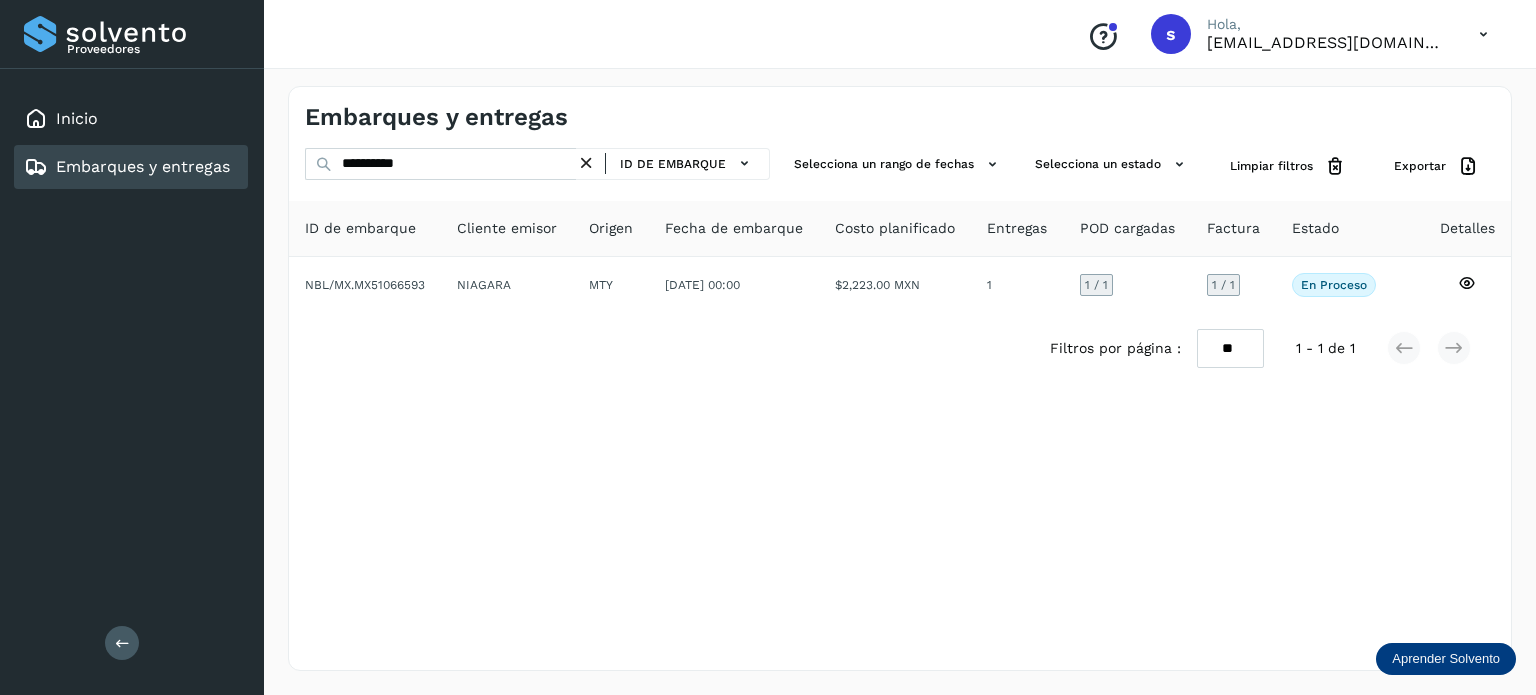 click at bounding box center (586, 163) 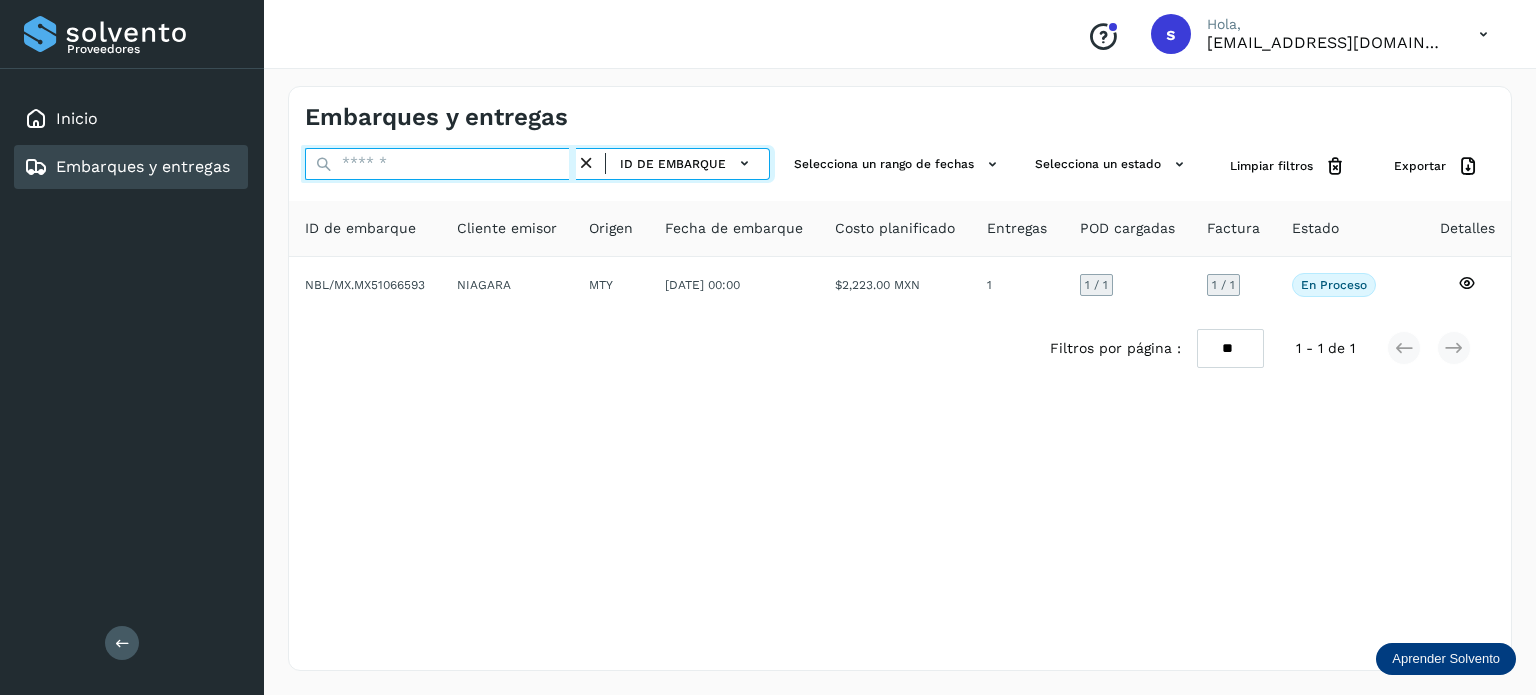 click at bounding box center [440, 164] 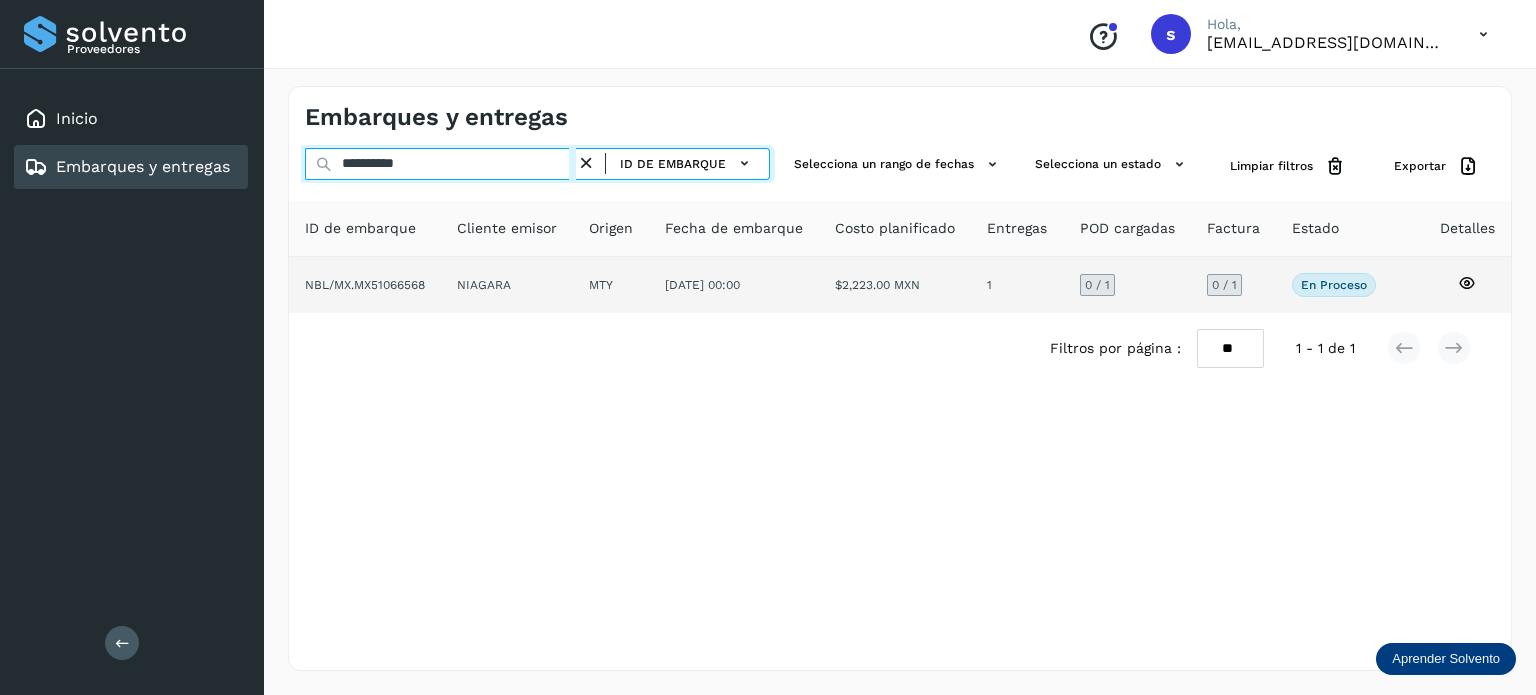 type on "**********" 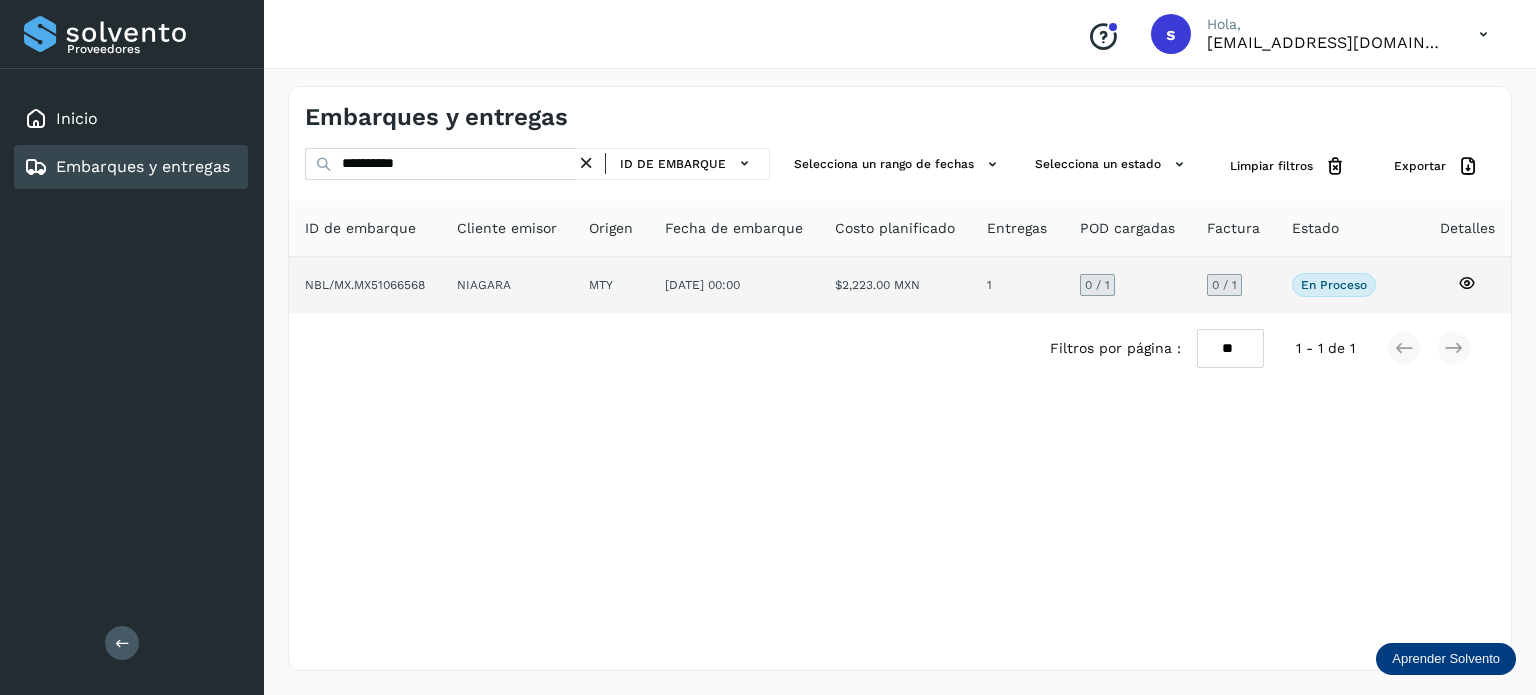 click on "NIAGARA" 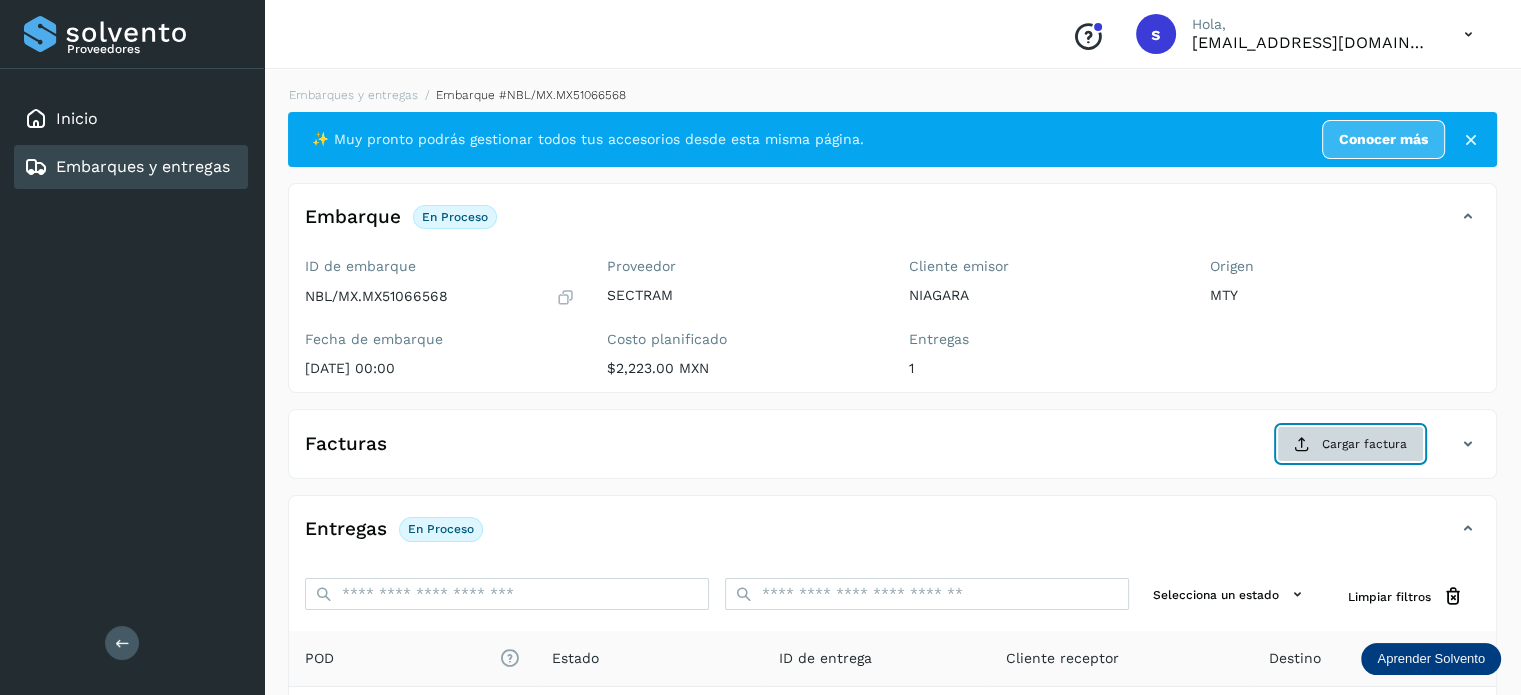 click on "Cargar factura" at bounding box center [1350, 444] 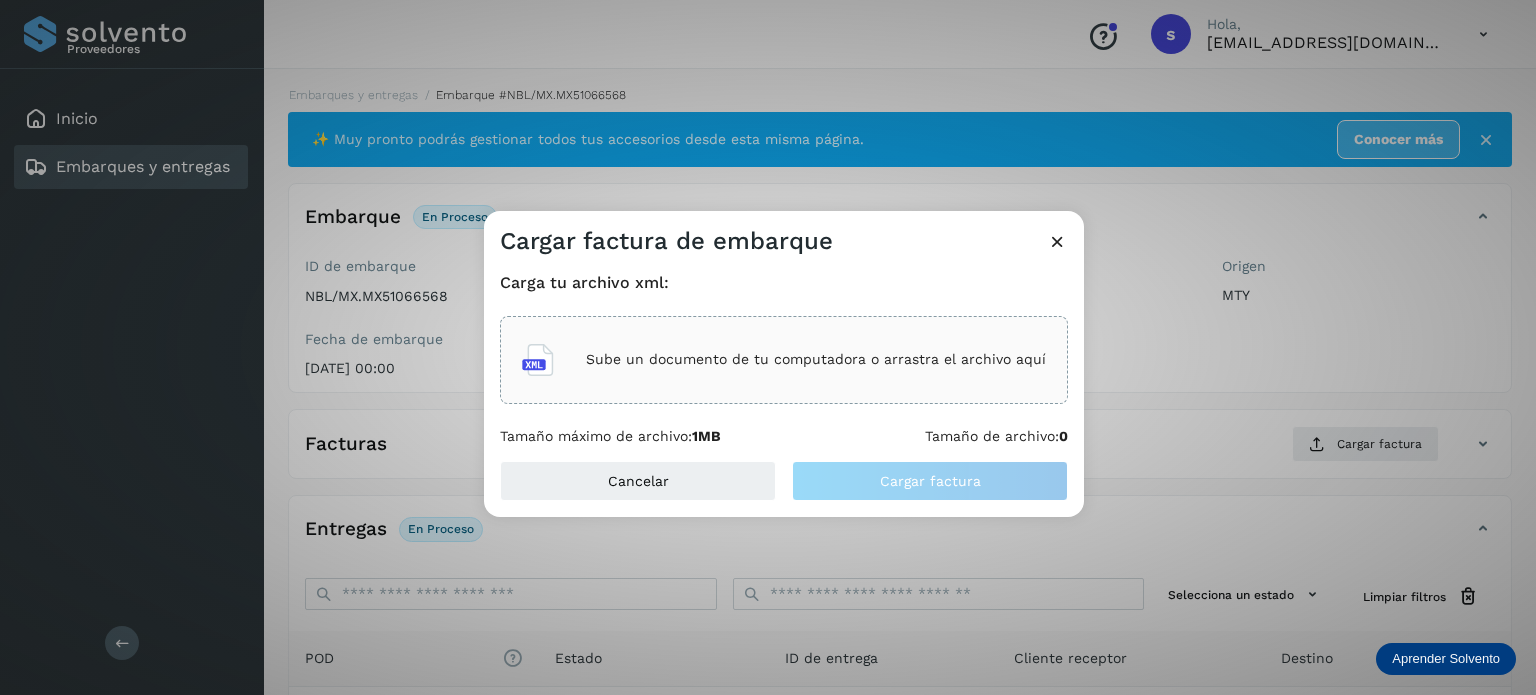 click on "Sube un documento de tu computadora o arrastra el archivo aquí" 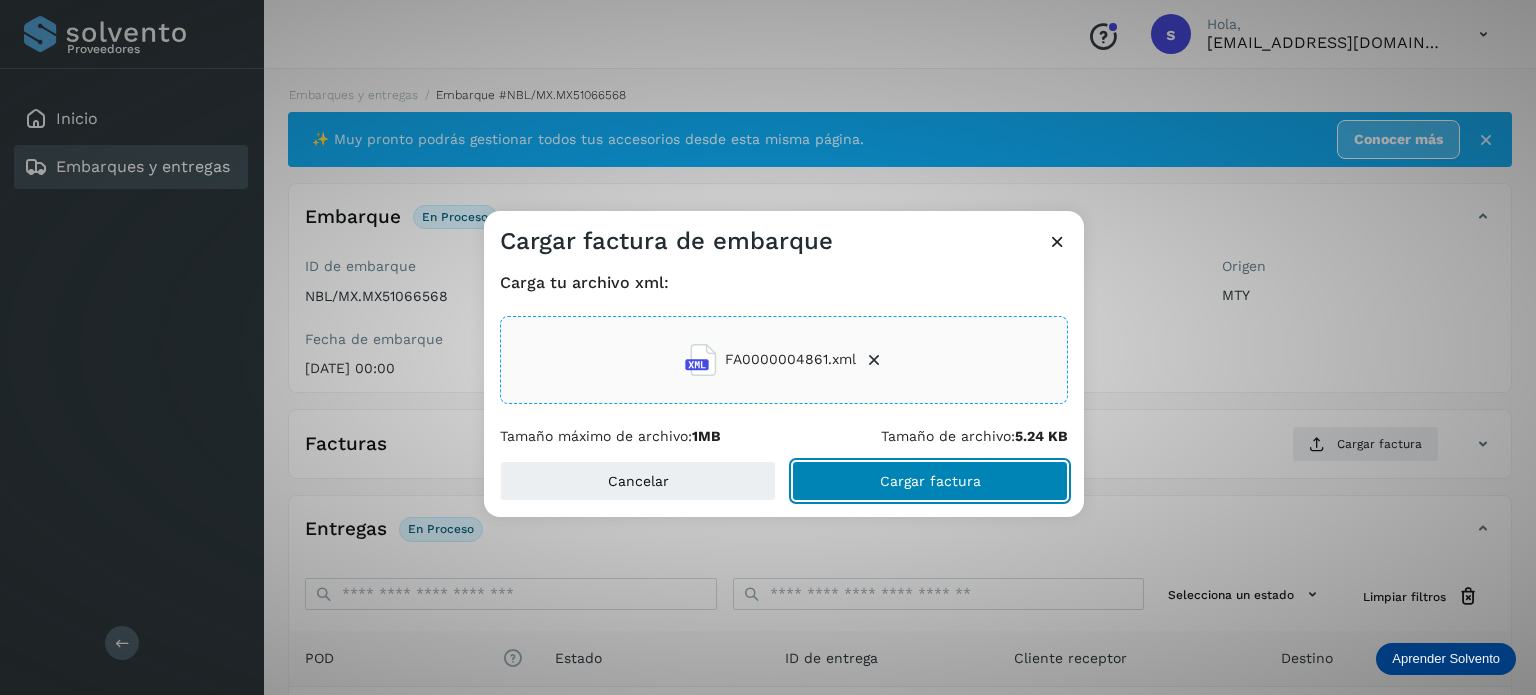 click on "Cargar factura" 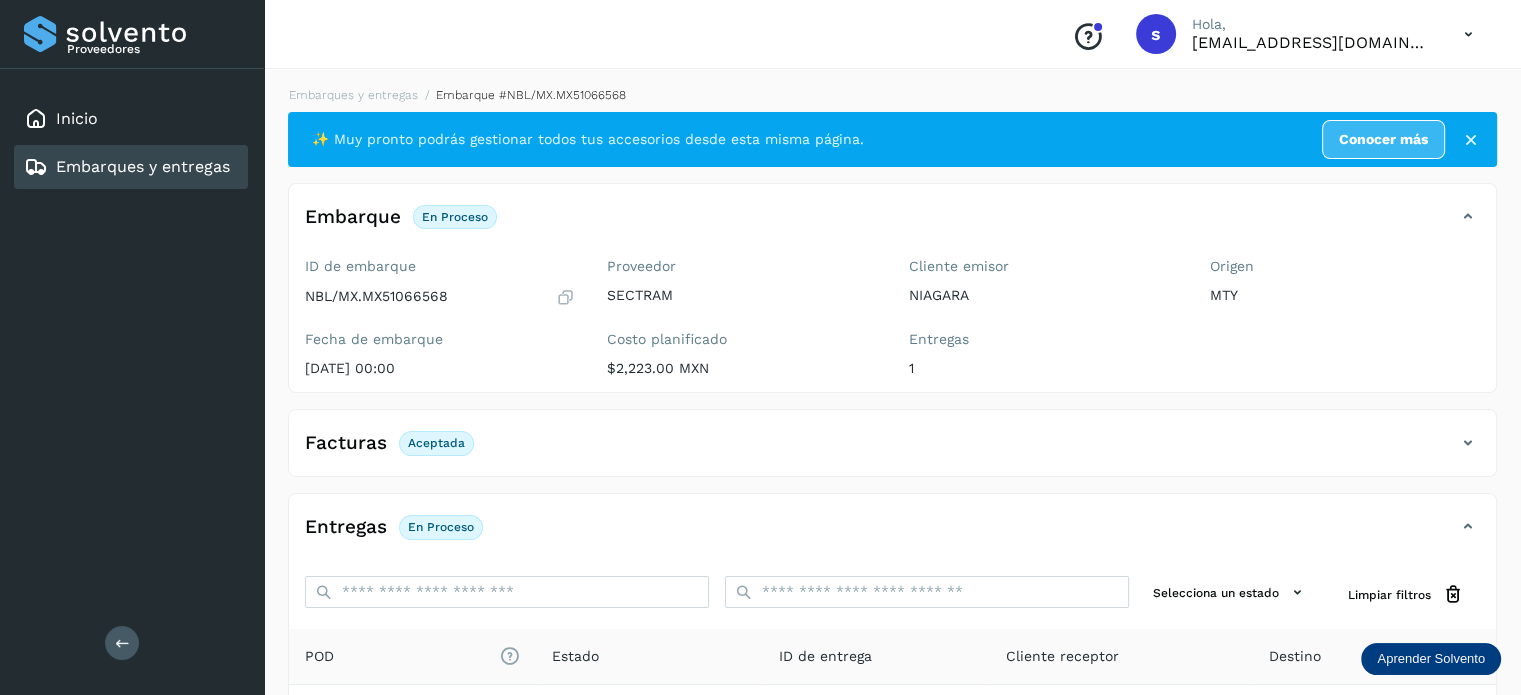 scroll, scrollTop: 250, scrollLeft: 0, axis: vertical 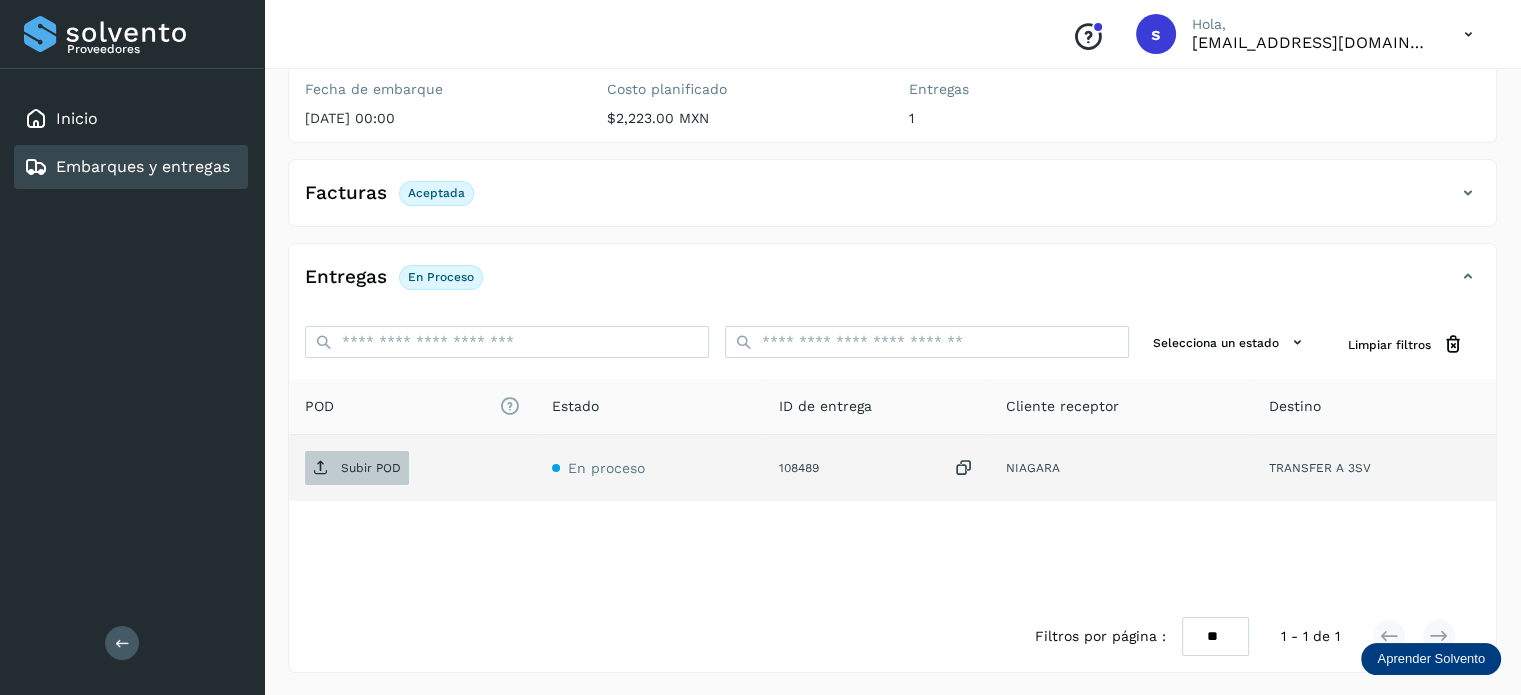 click on "Subir POD" at bounding box center (357, 468) 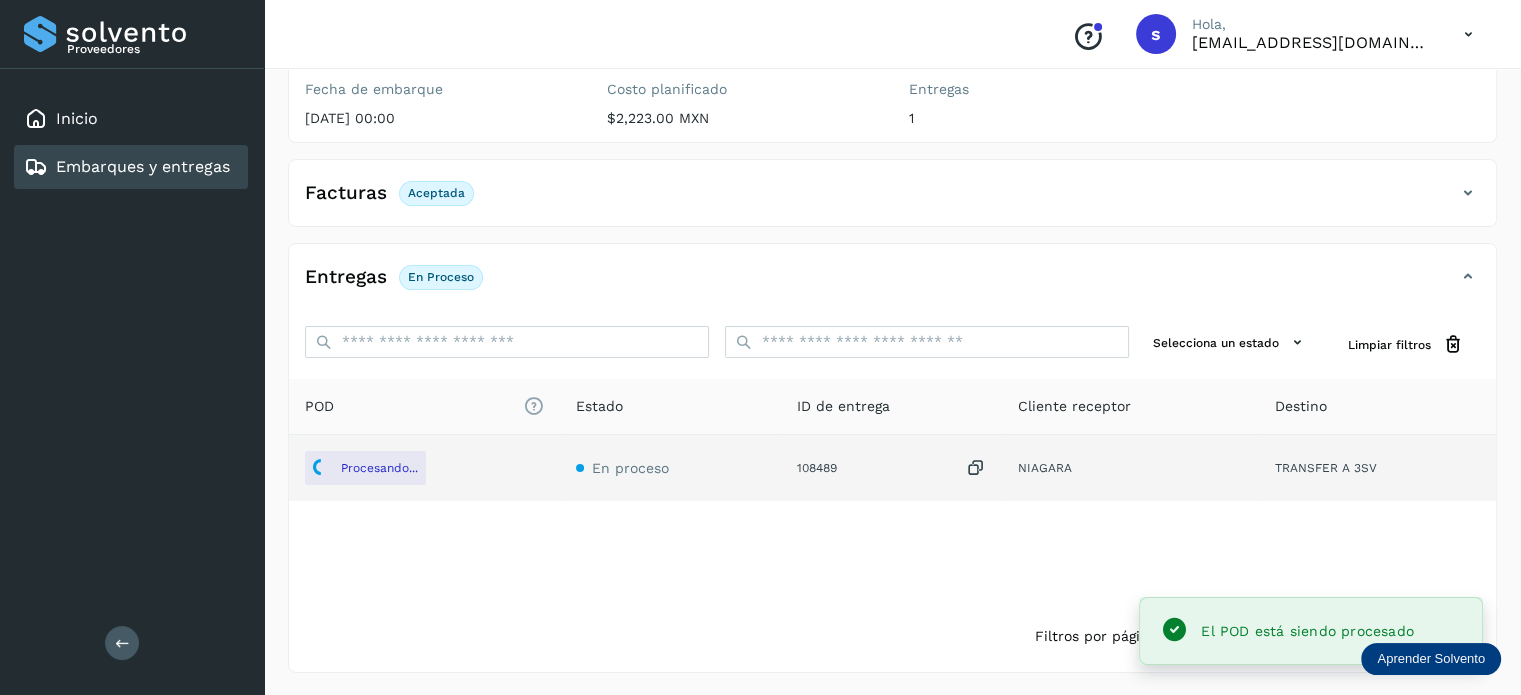 scroll, scrollTop: 0, scrollLeft: 0, axis: both 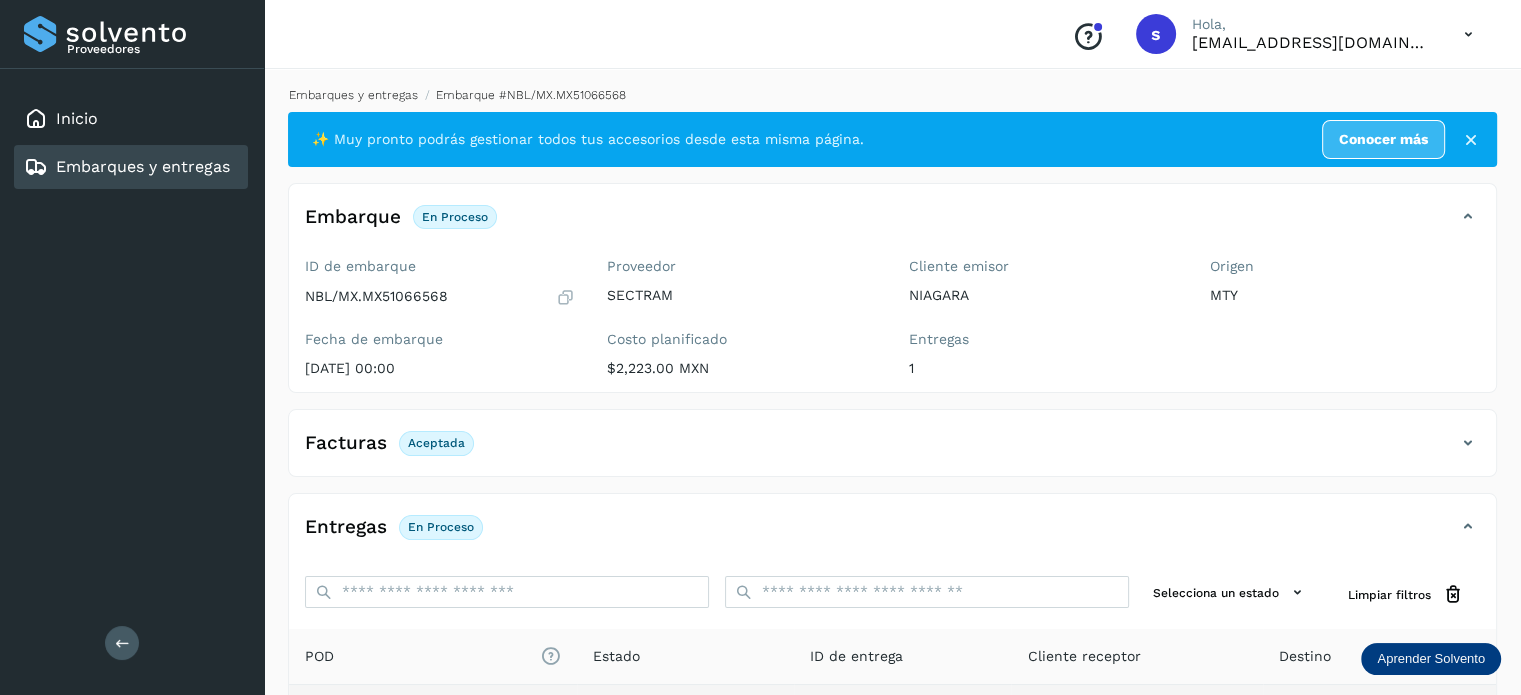 click on "Embarques y entregas" at bounding box center [353, 95] 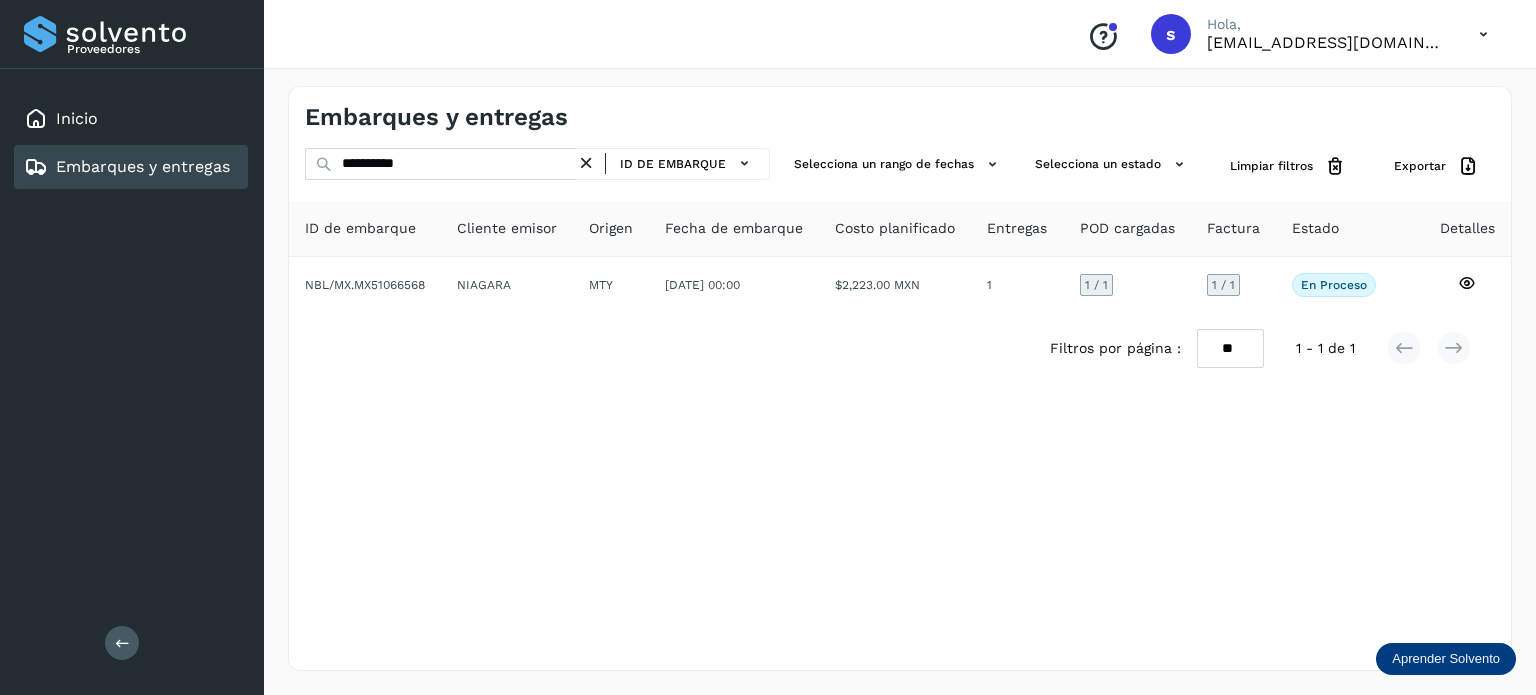click at bounding box center [586, 163] 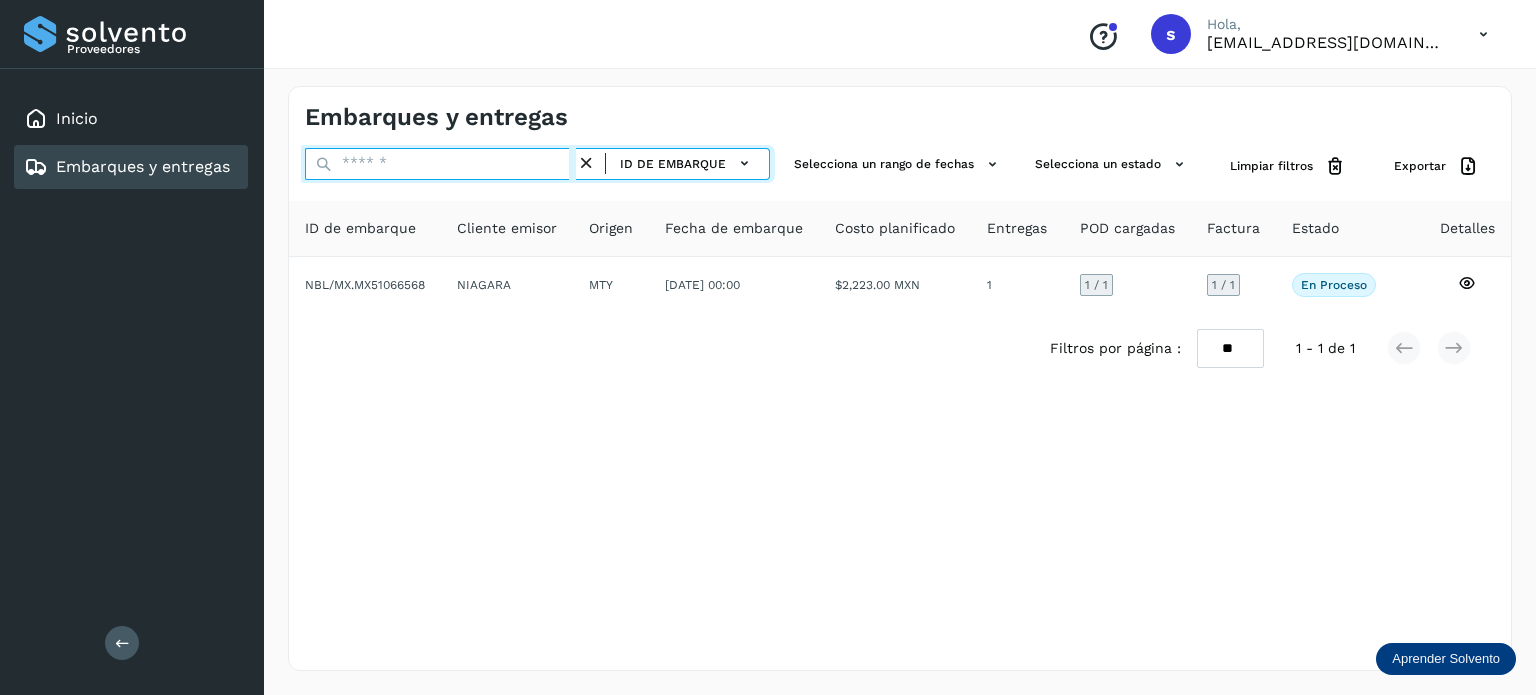 click at bounding box center (440, 164) 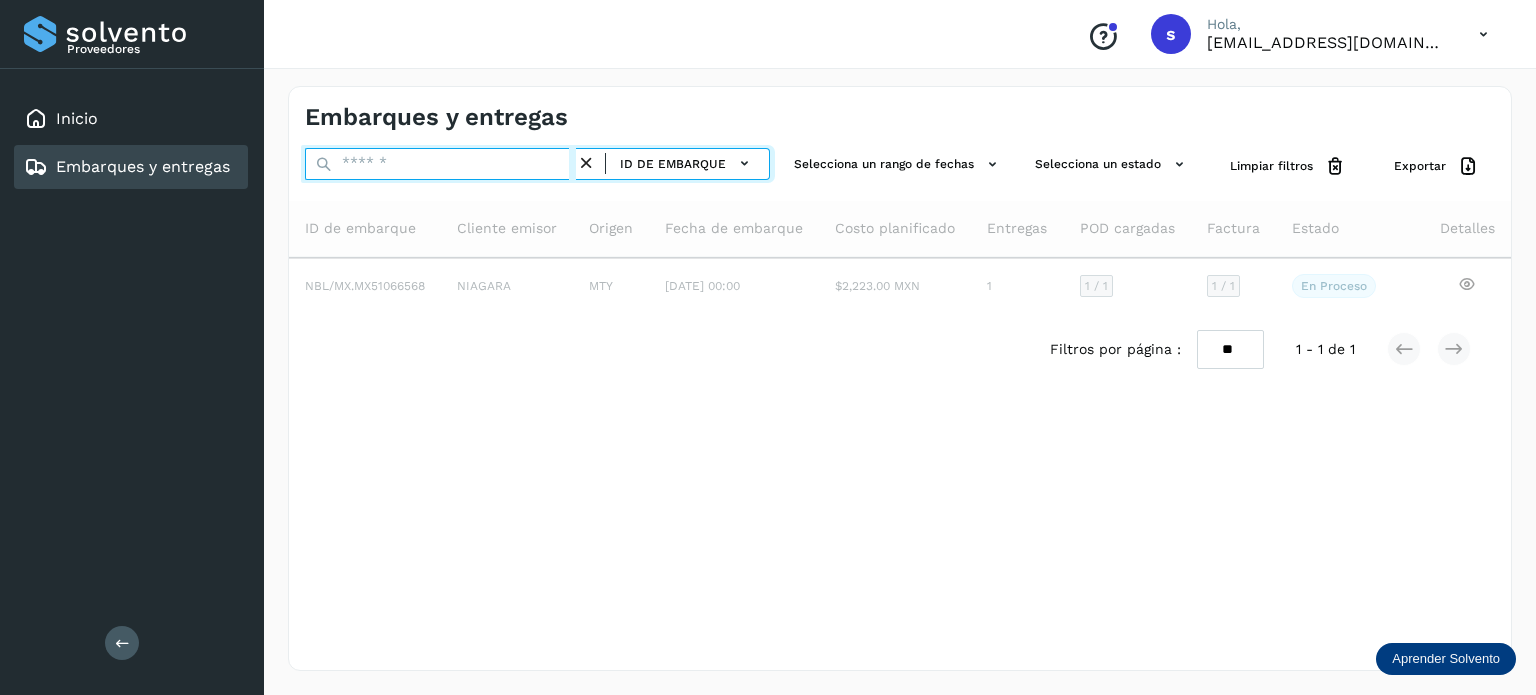 paste on "**********" 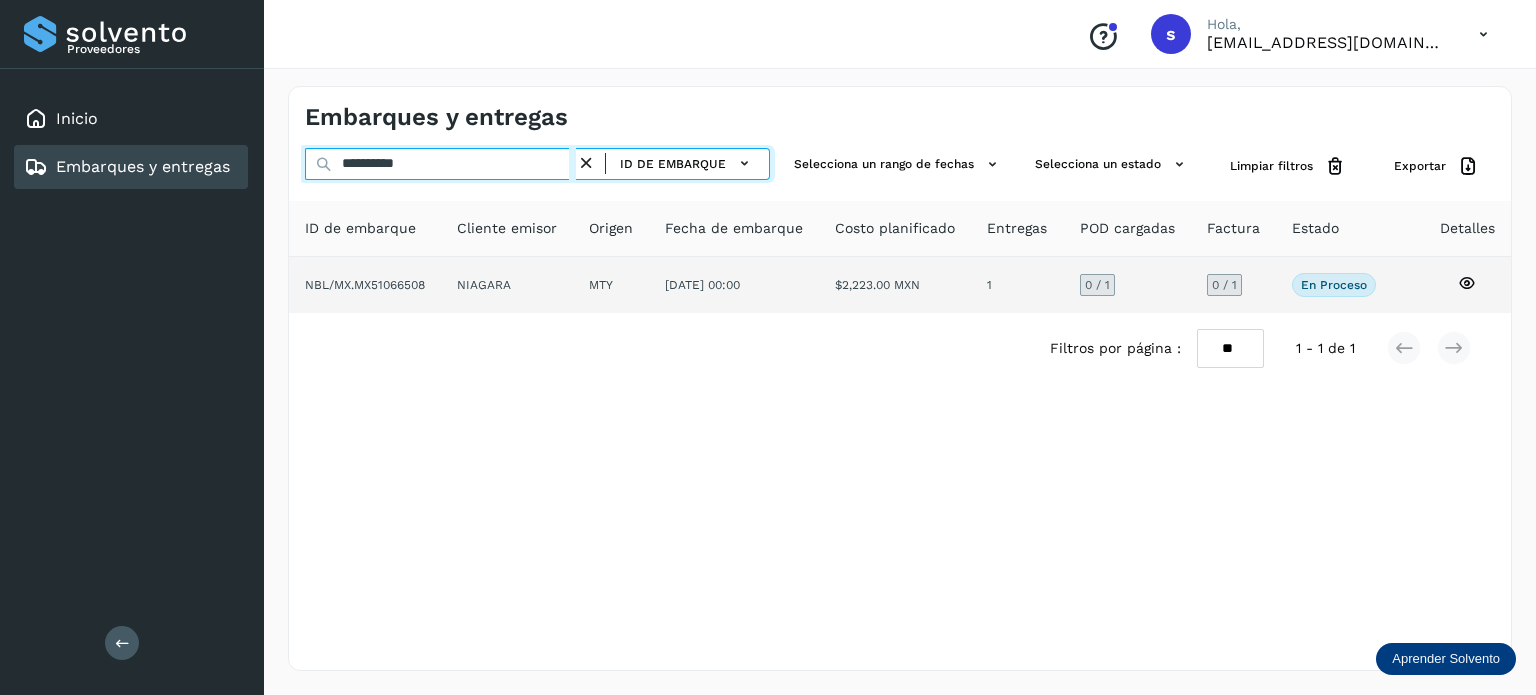 type on "**********" 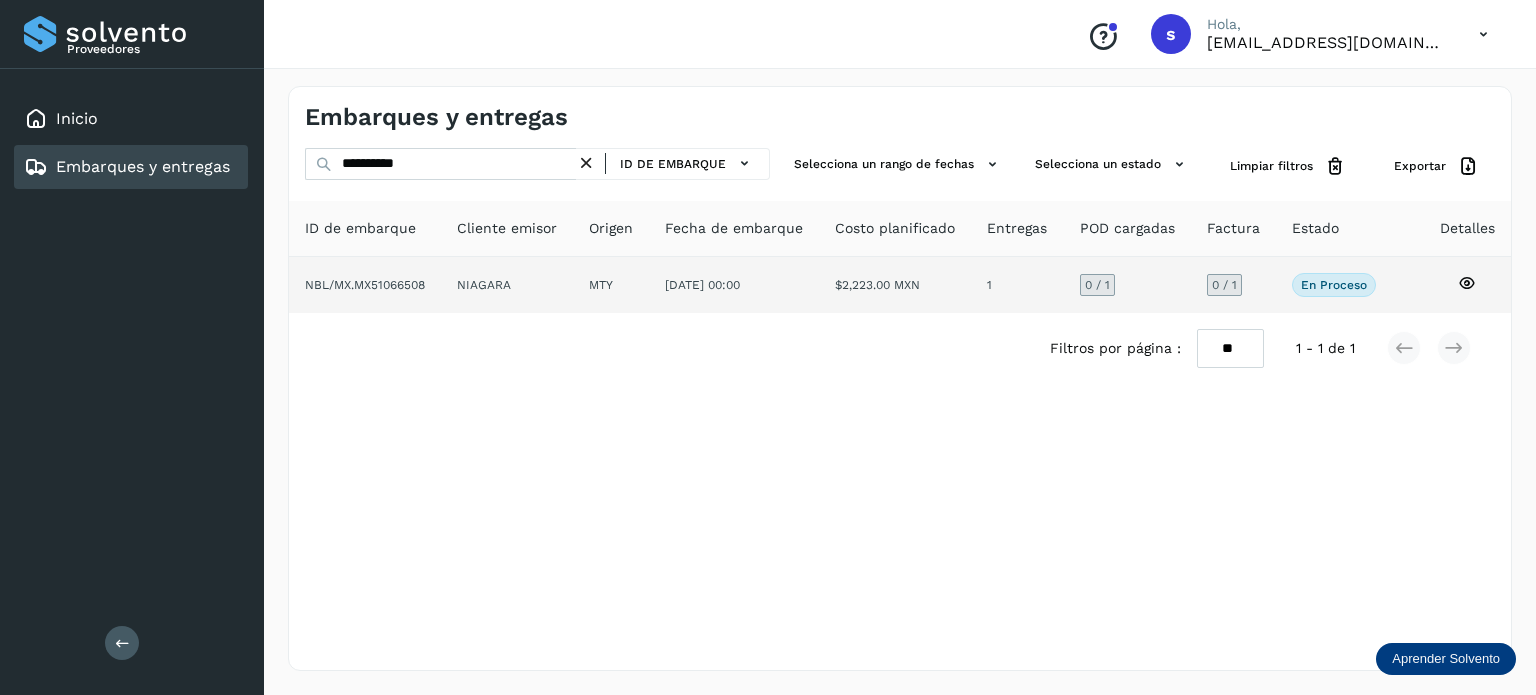 click on "NIAGARA" 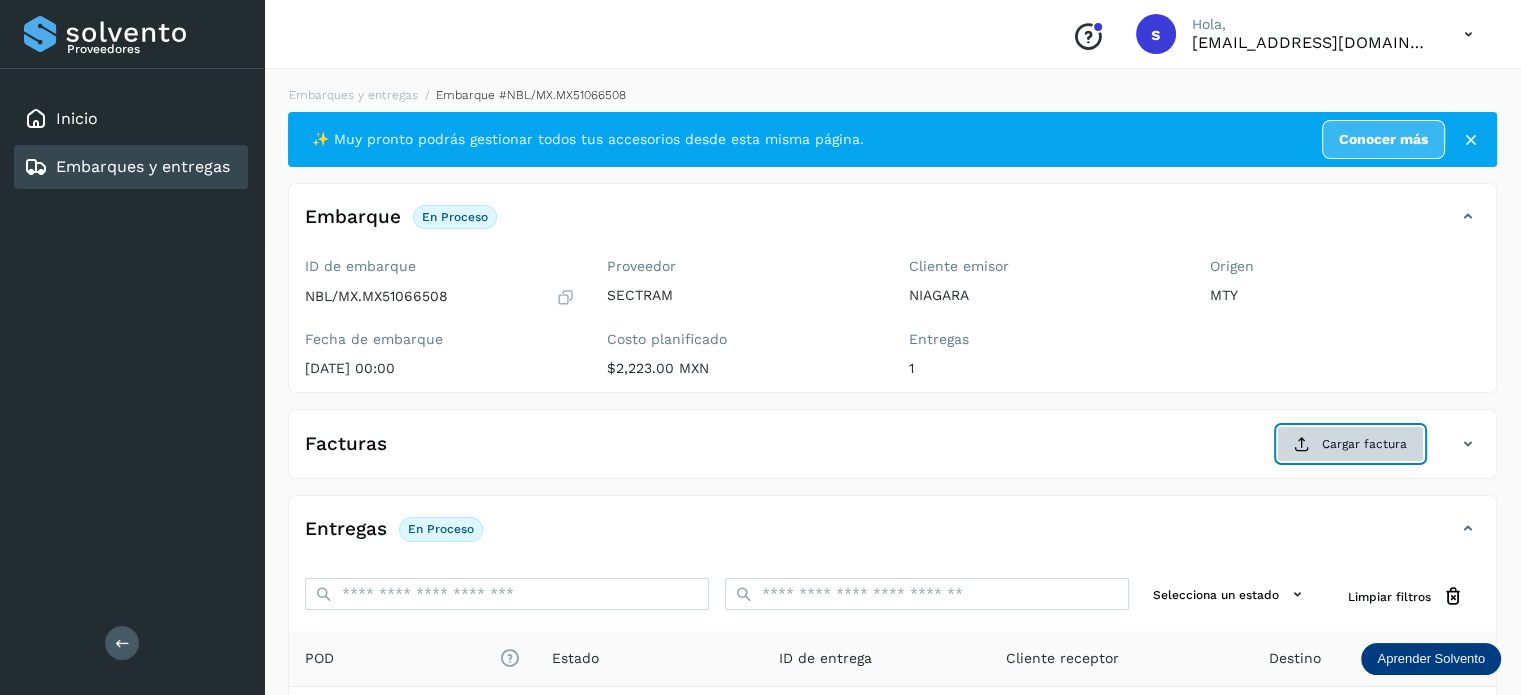 click at bounding box center (1302, 444) 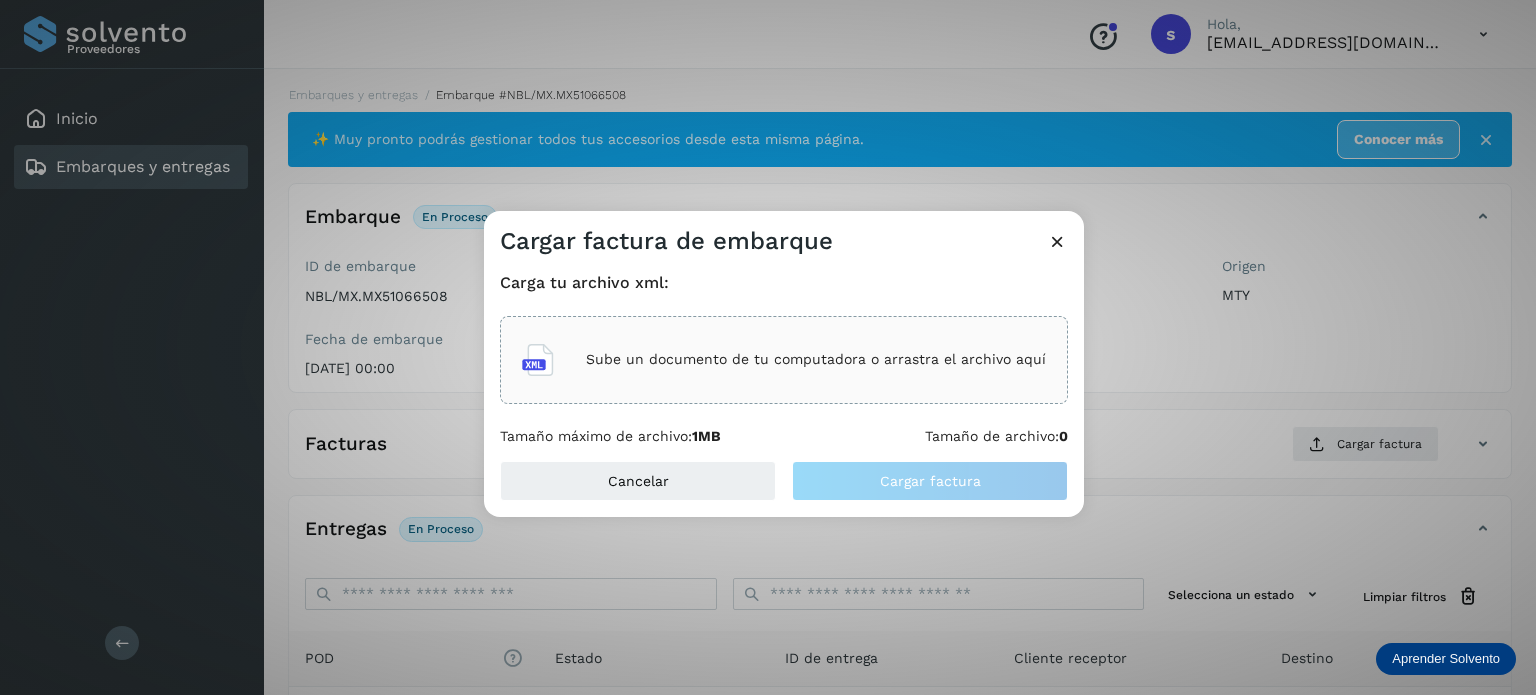 click on "Sube un documento de tu computadora o arrastra el archivo aquí" at bounding box center [816, 359] 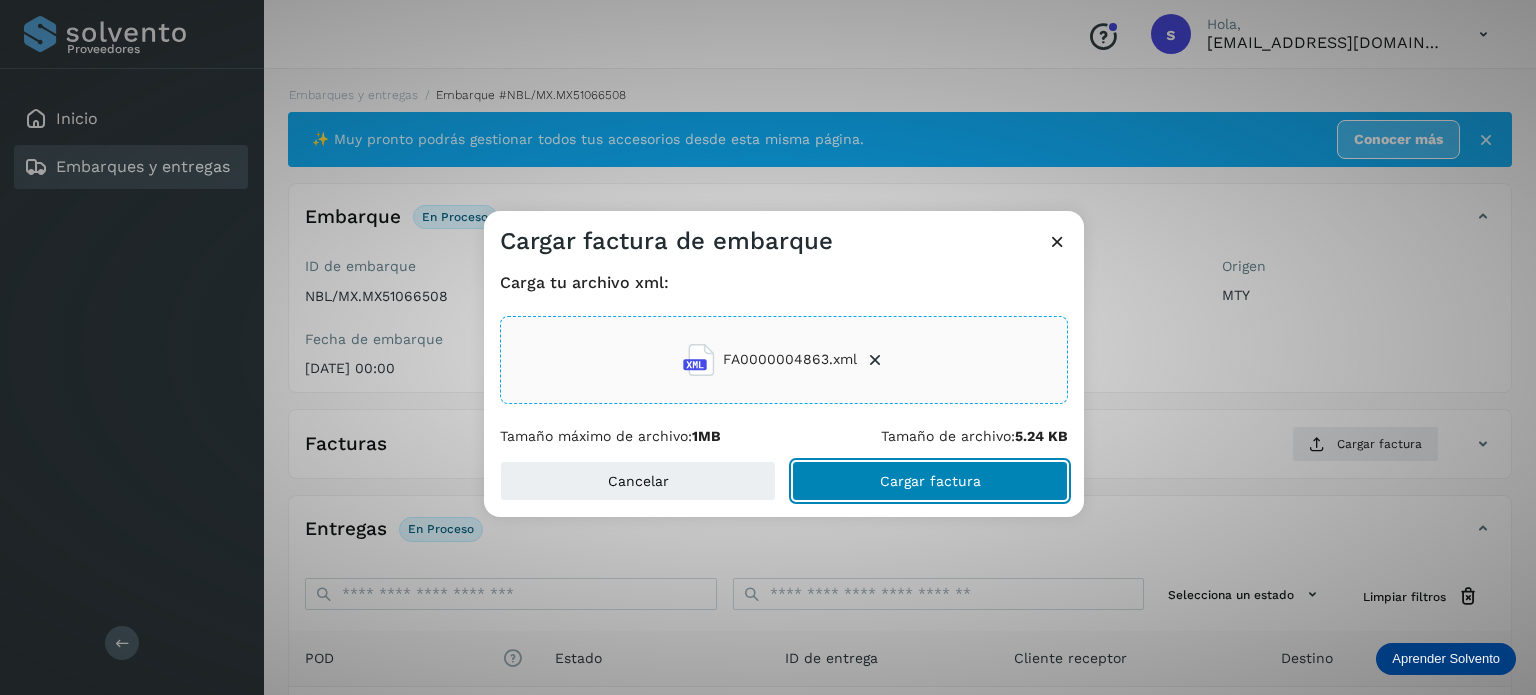 click on "Cargar factura" 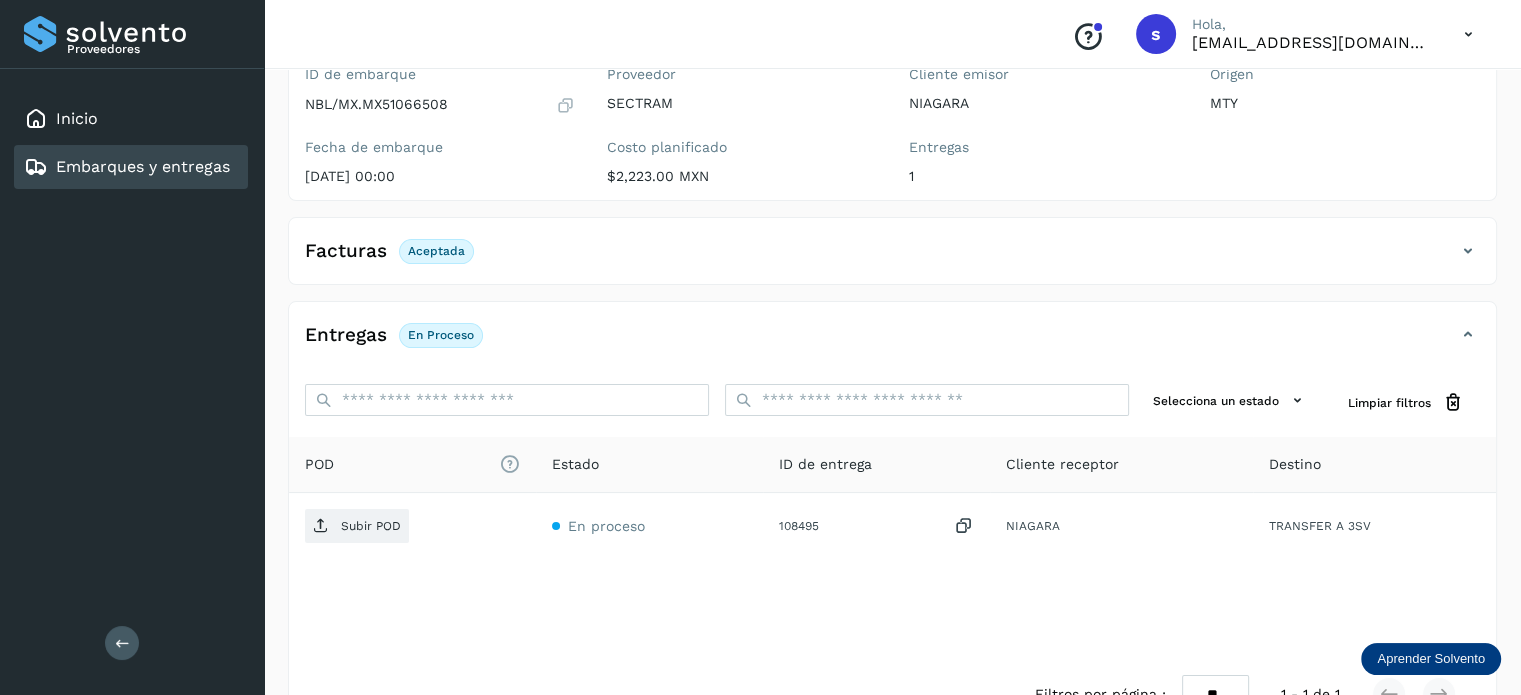 scroll, scrollTop: 200, scrollLeft: 0, axis: vertical 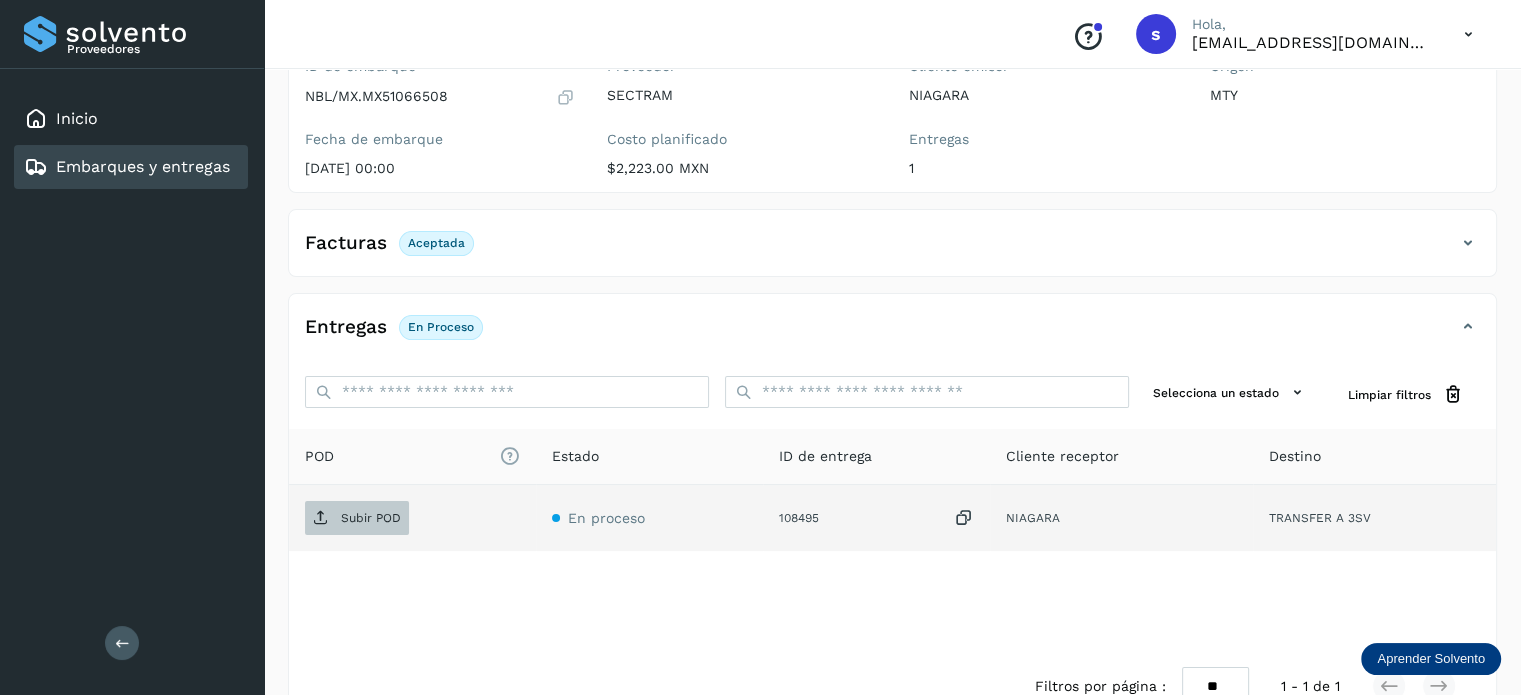 click on "Subir POD" at bounding box center (357, 518) 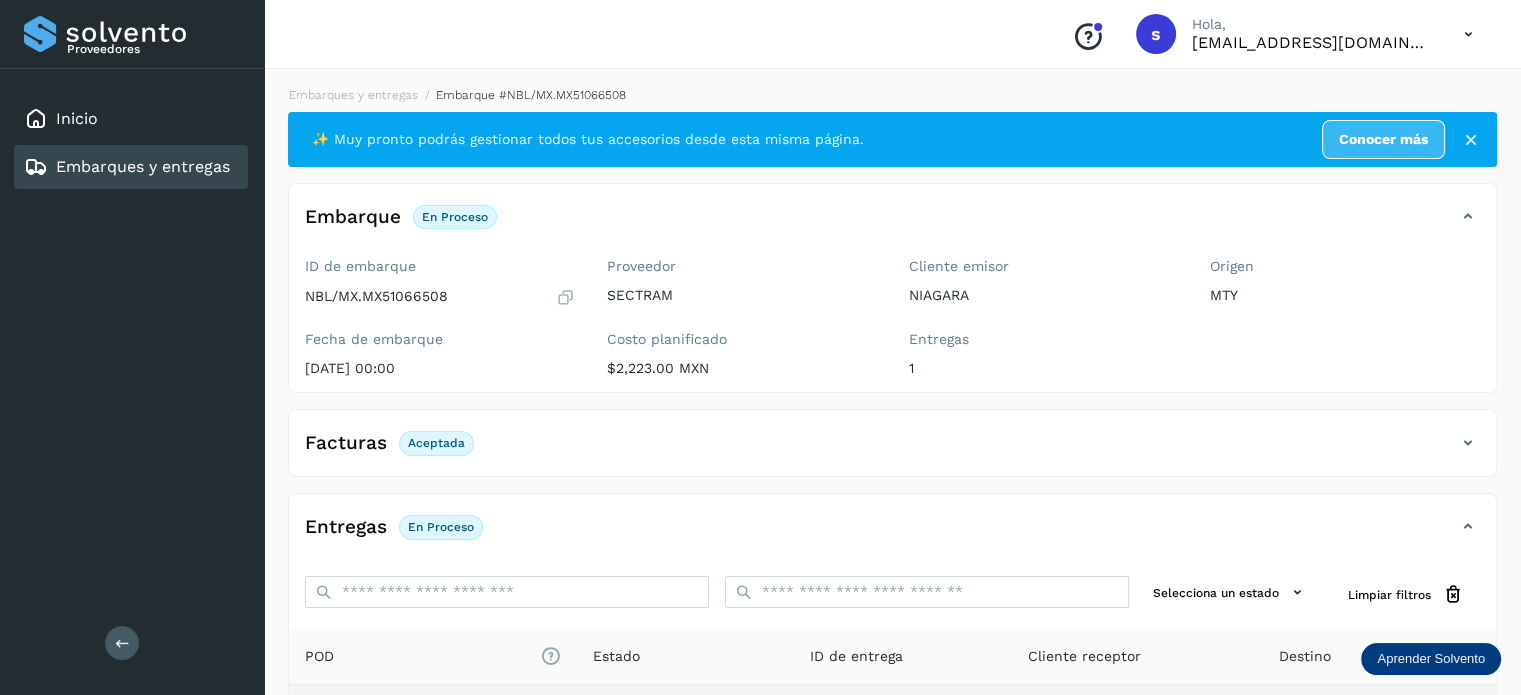scroll, scrollTop: 0, scrollLeft: 0, axis: both 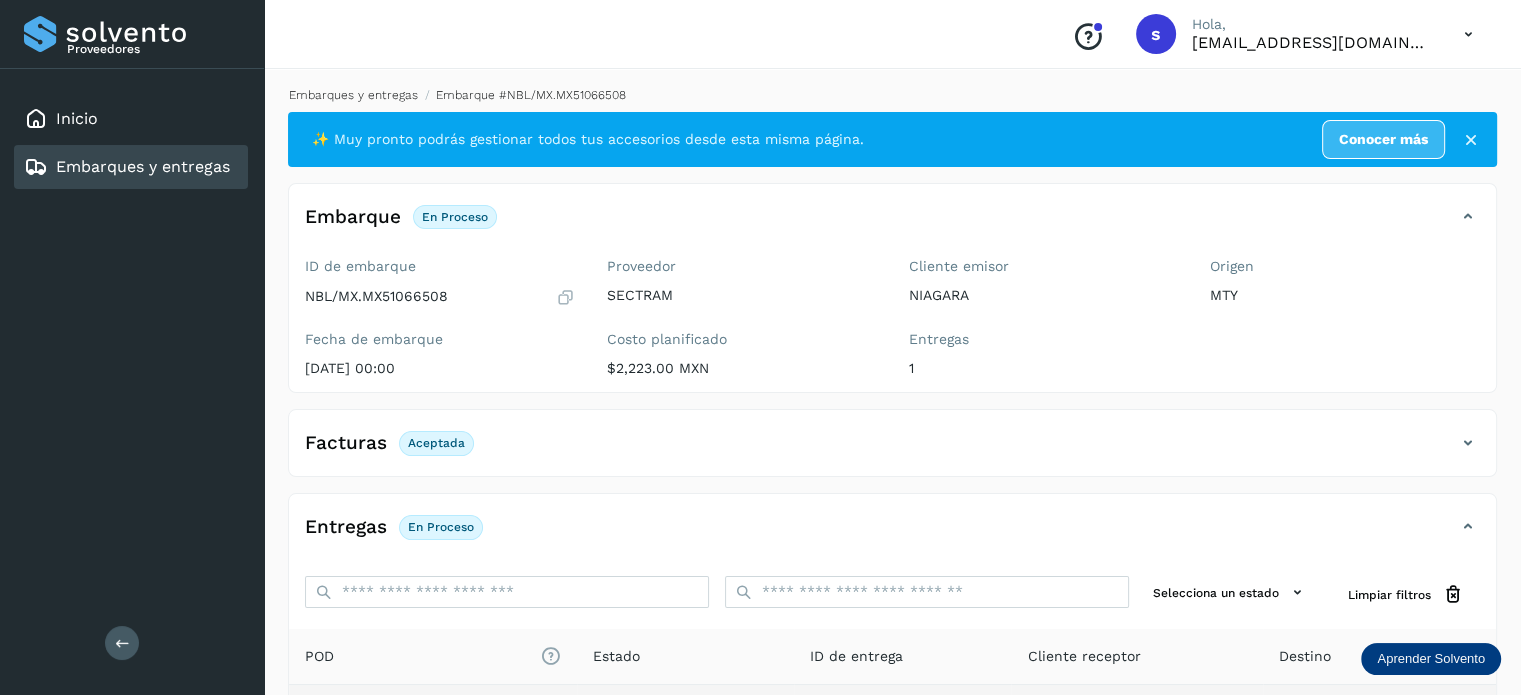 click on "Embarques y entregas" at bounding box center (353, 95) 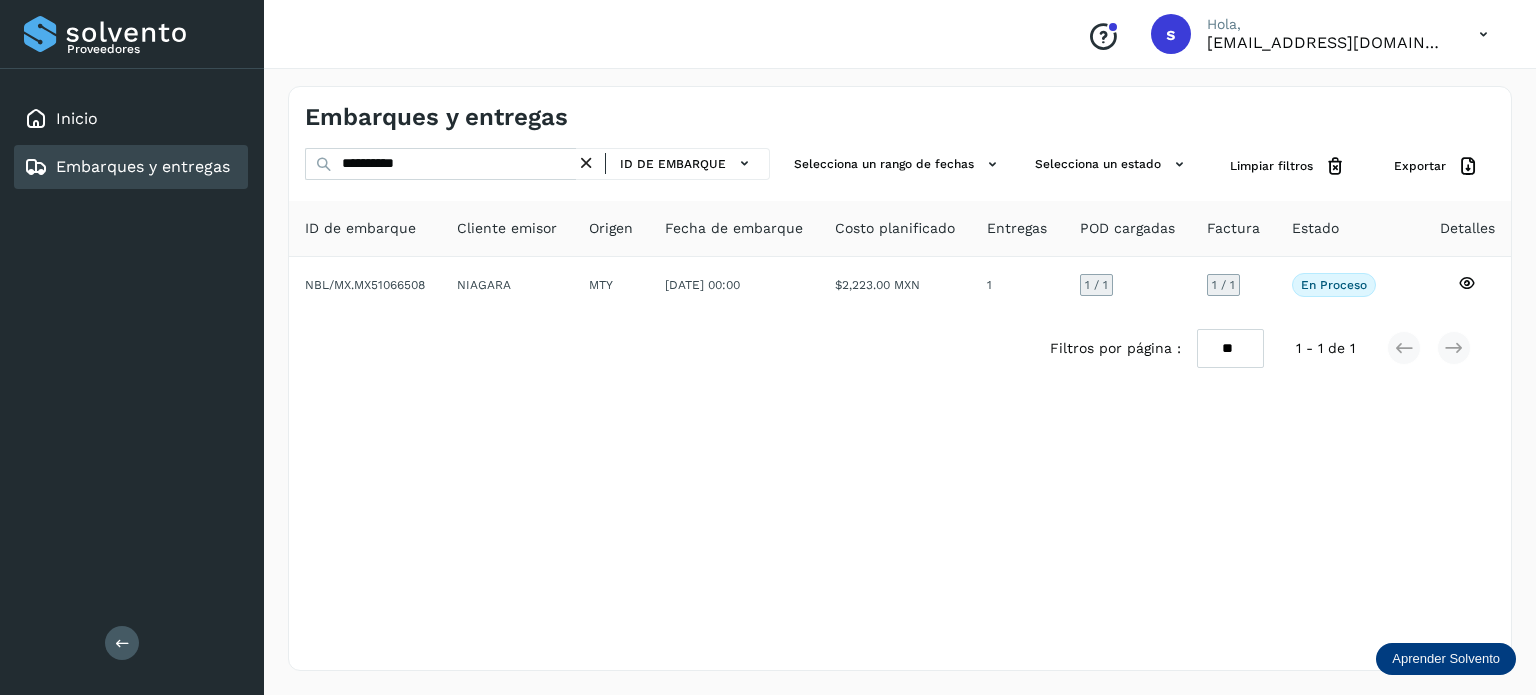 click at bounding box center (586, 163) 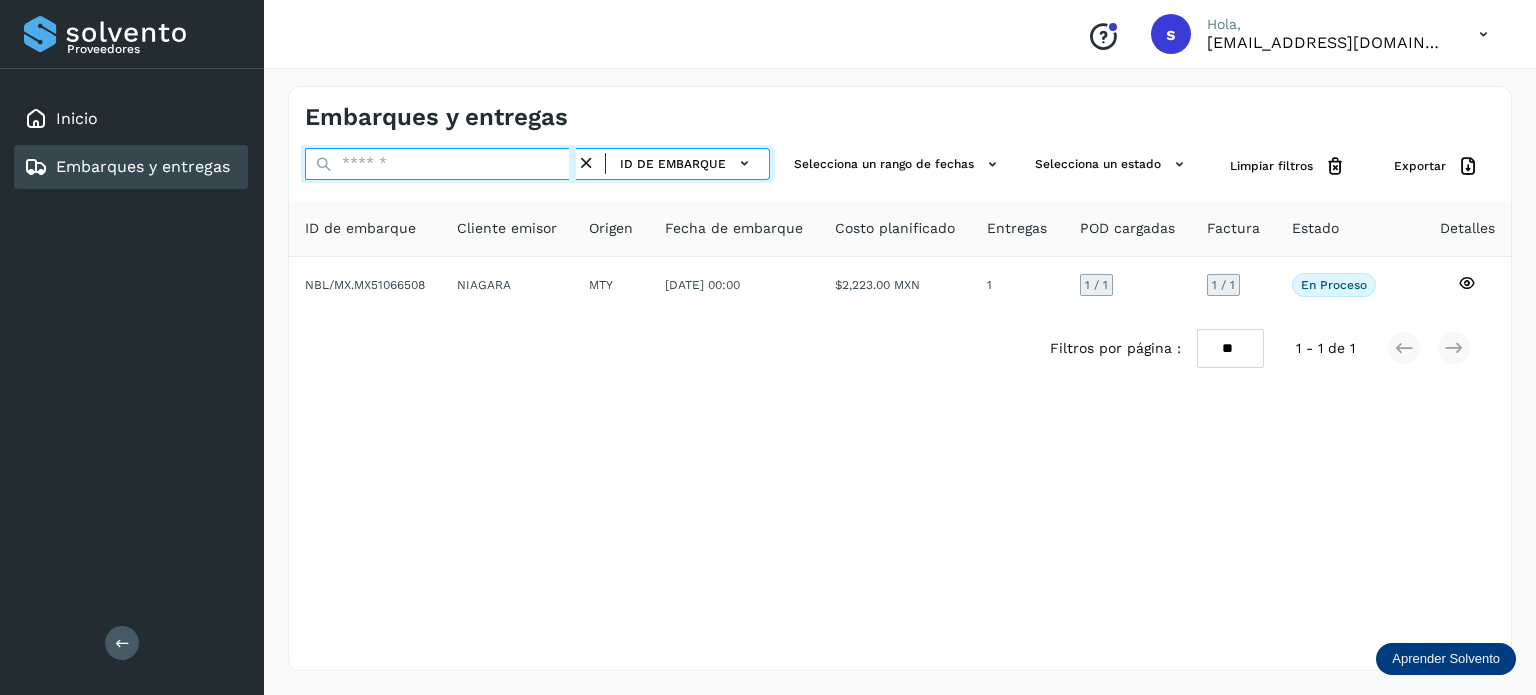 click at bounding box center [440, 164] 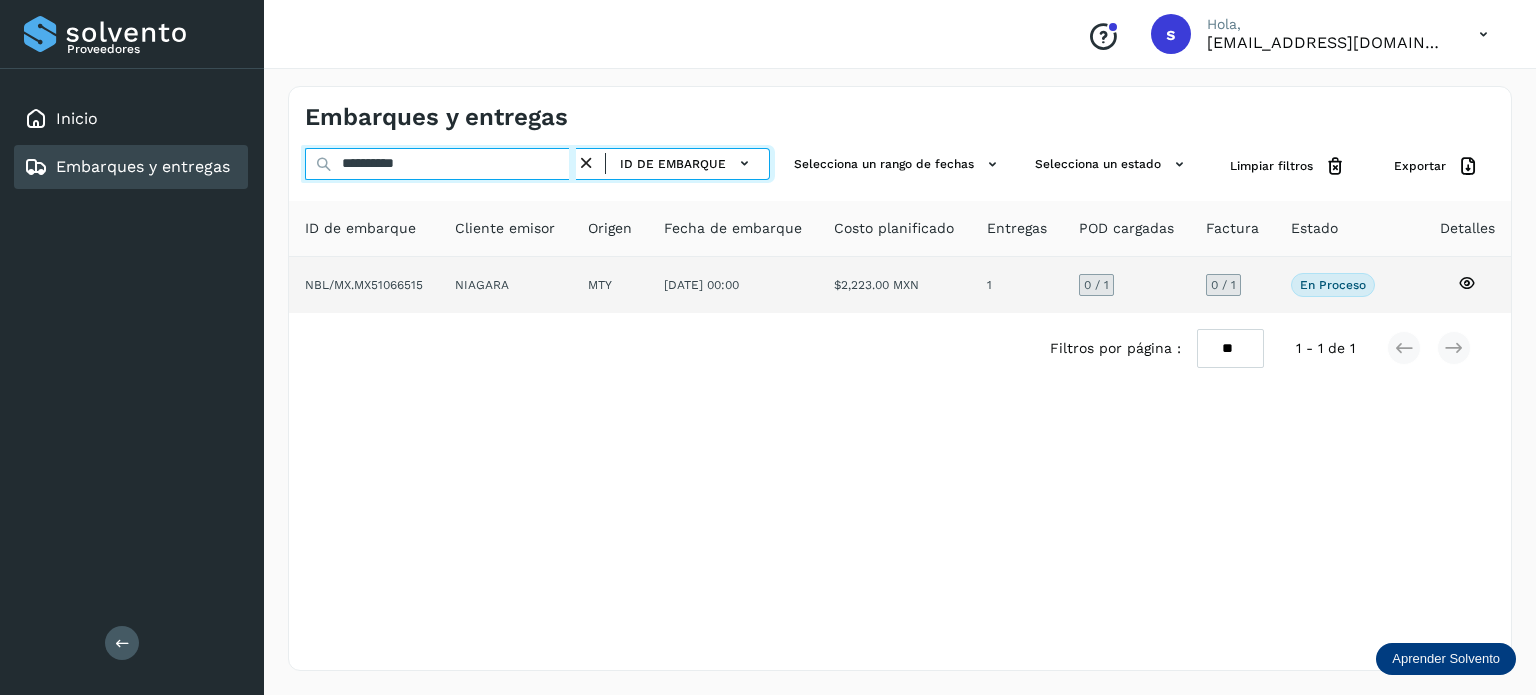 type on "**********" 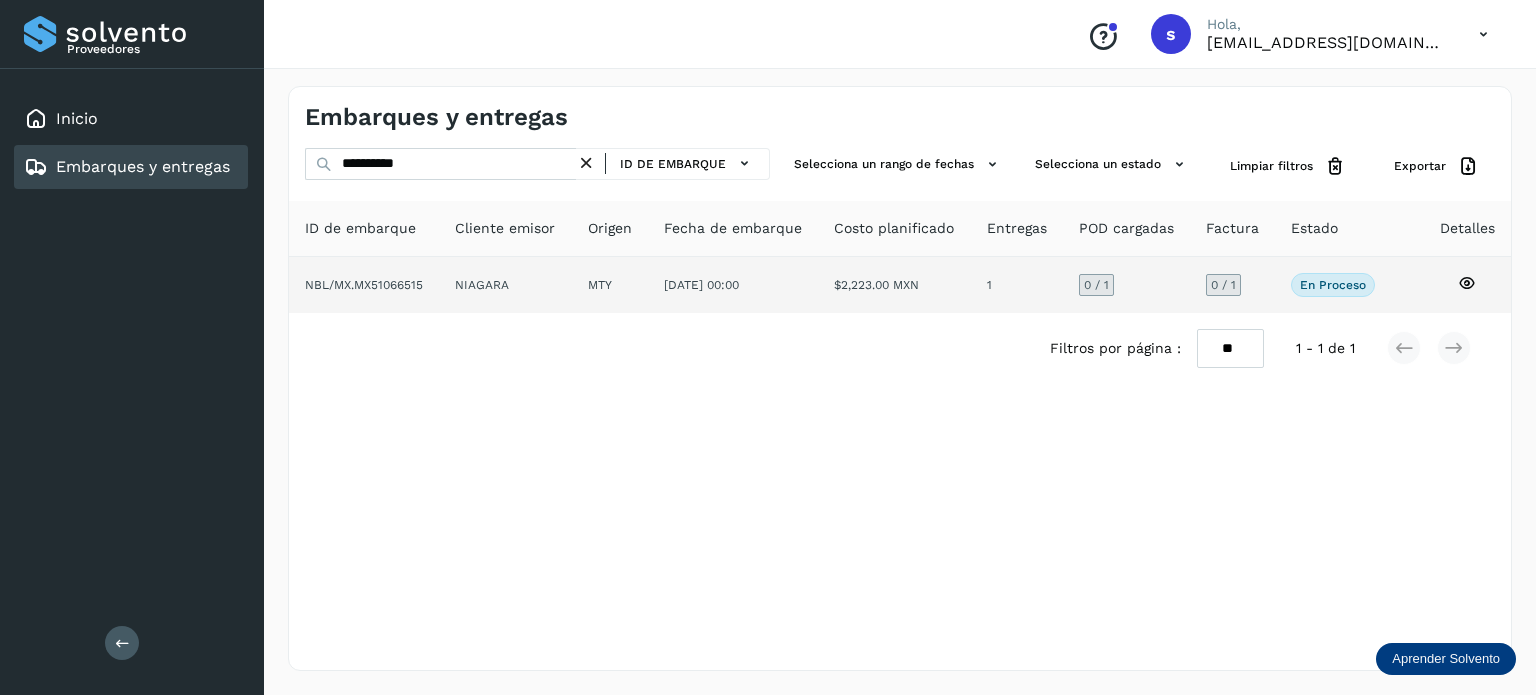 click on "[DATE] 00:00" 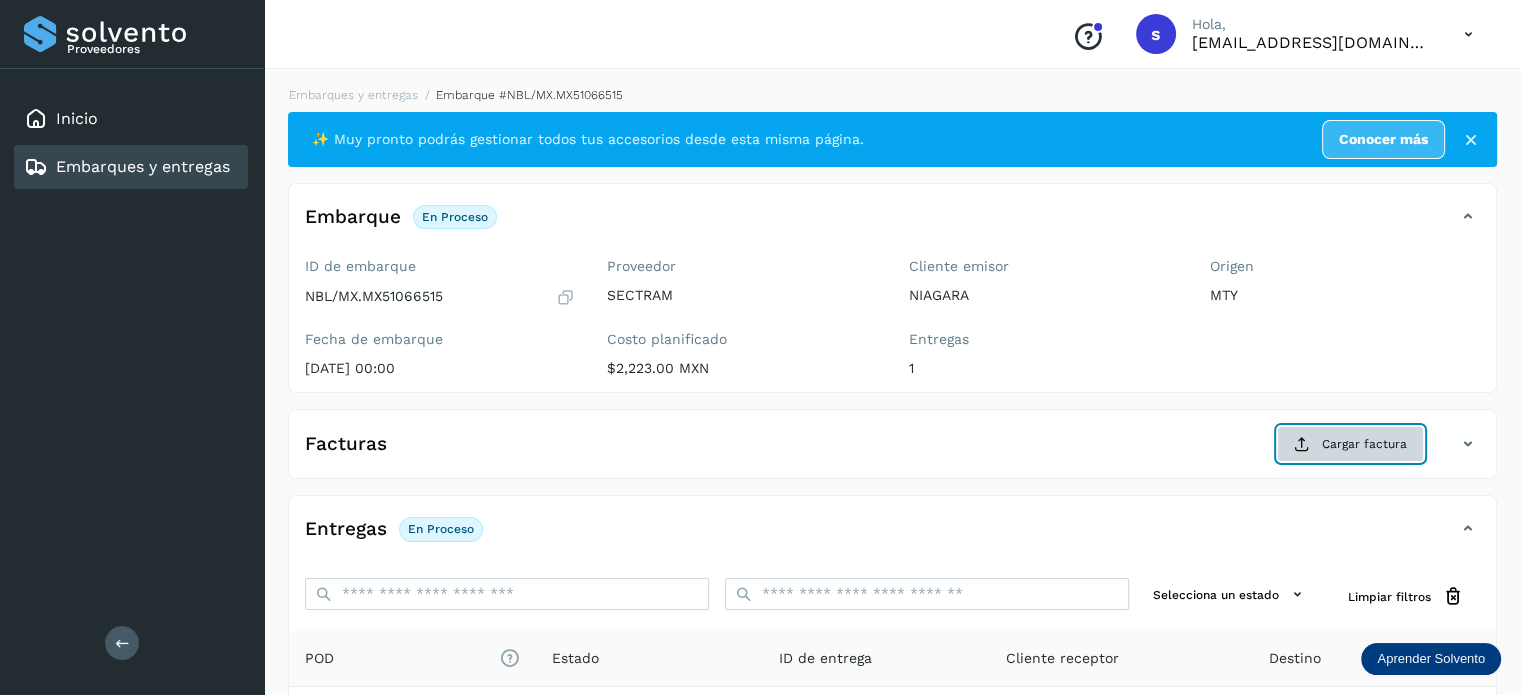 click on "Cargar factura" 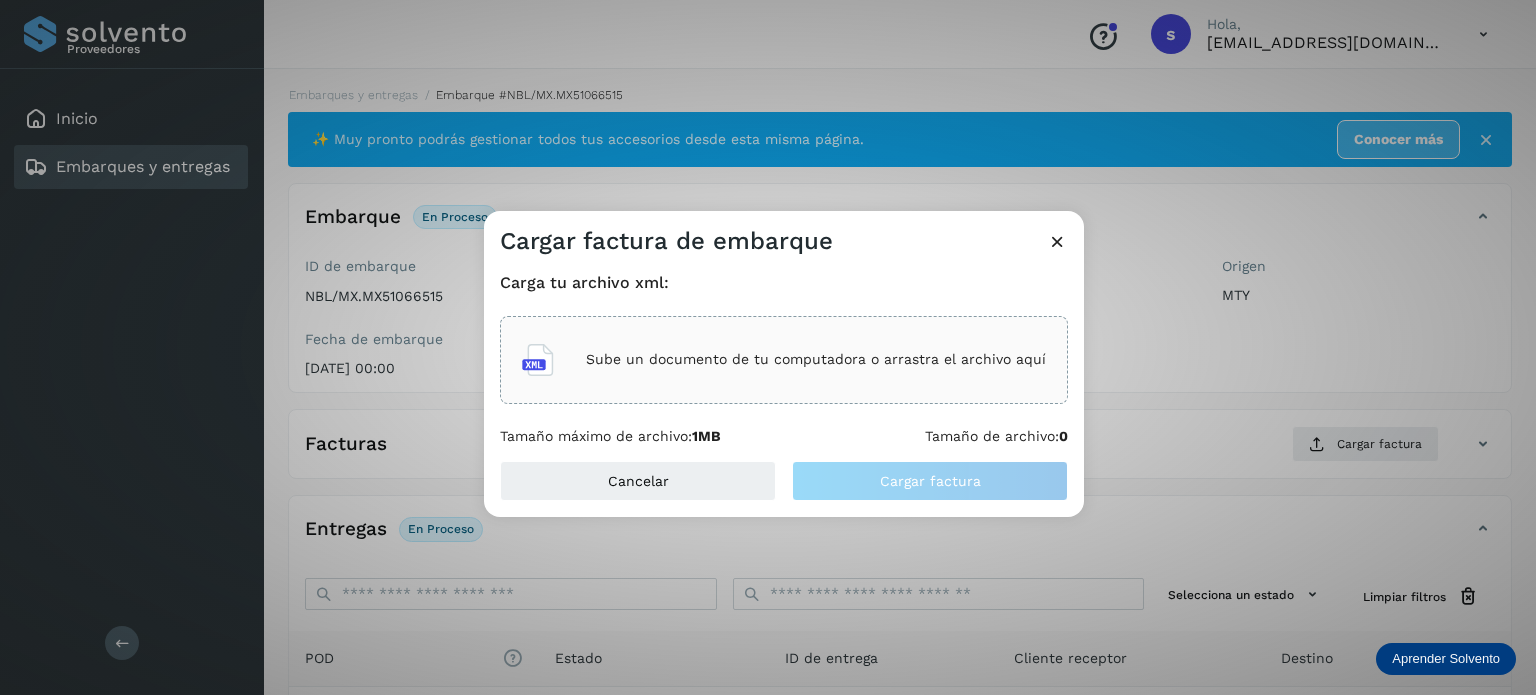 click on "Sube un documento de tu computadora o arrastra el archivo aquí" at bounding box center (816, 359) 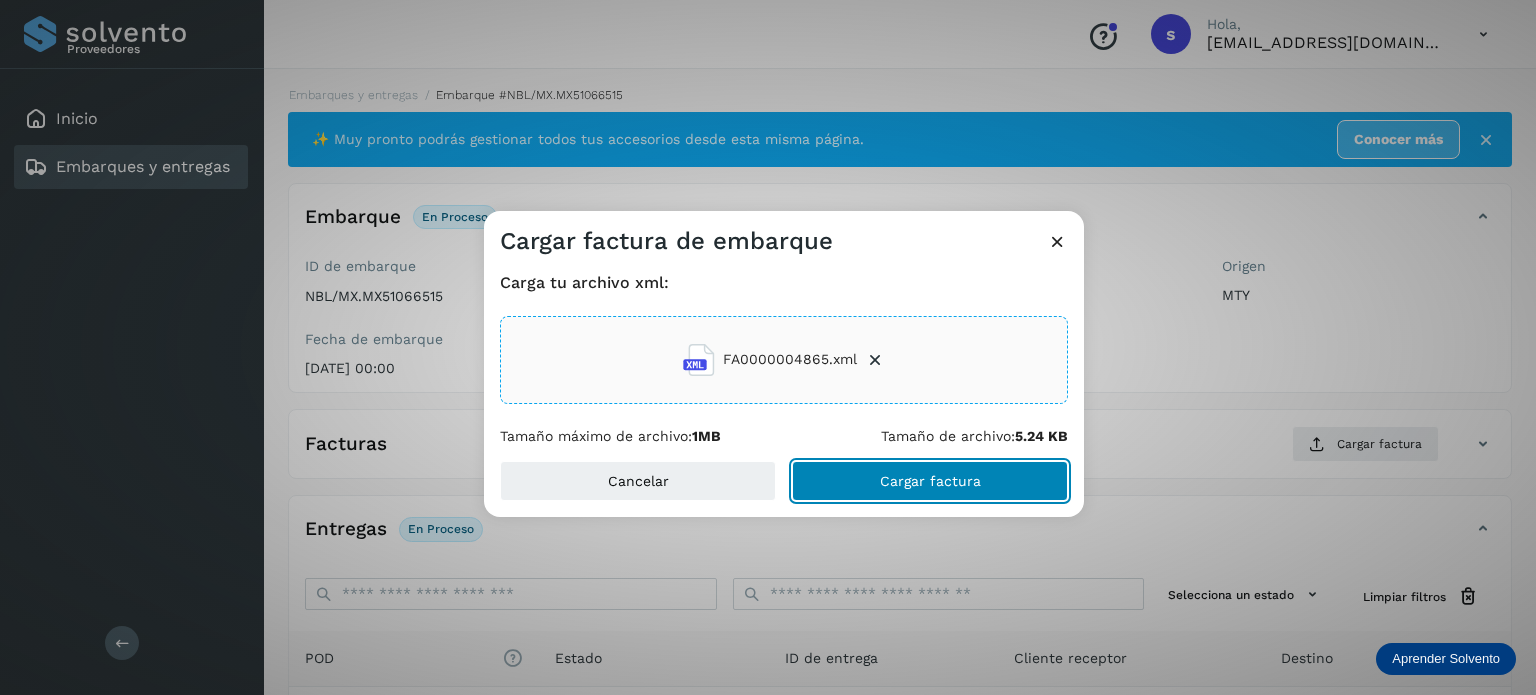 click on "Cargar factura" 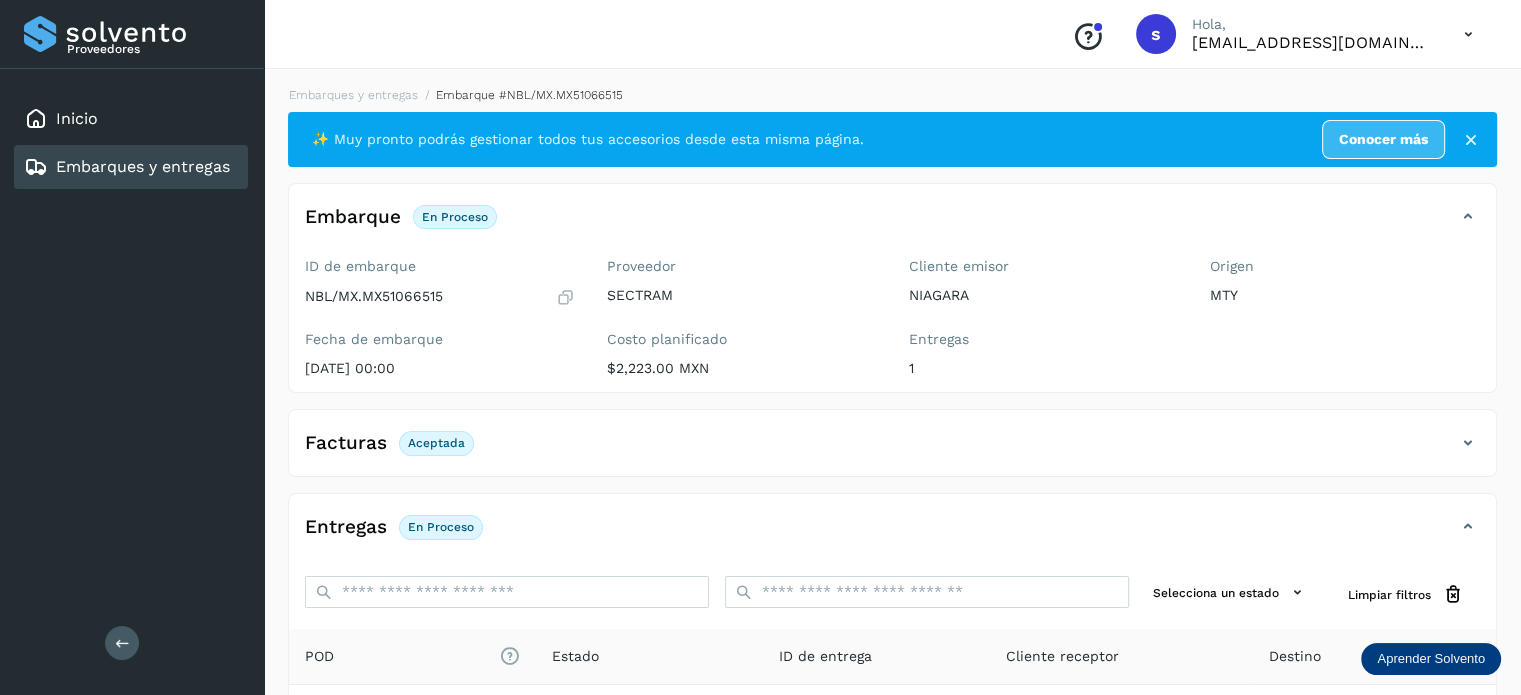 scroll, scrollTop: 250, scrollLeft: 0, axis: vertical 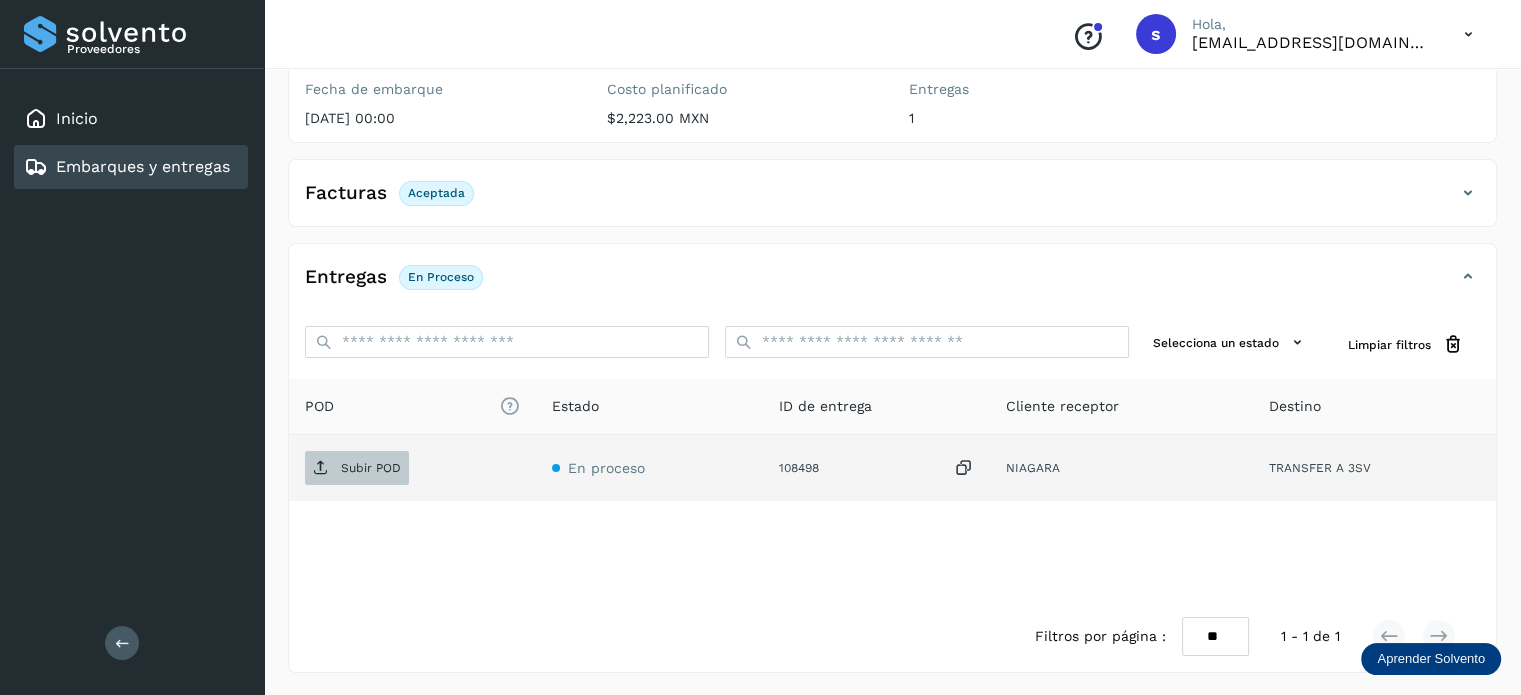 click on "Subir POD" at bounding box center [371, 468] 